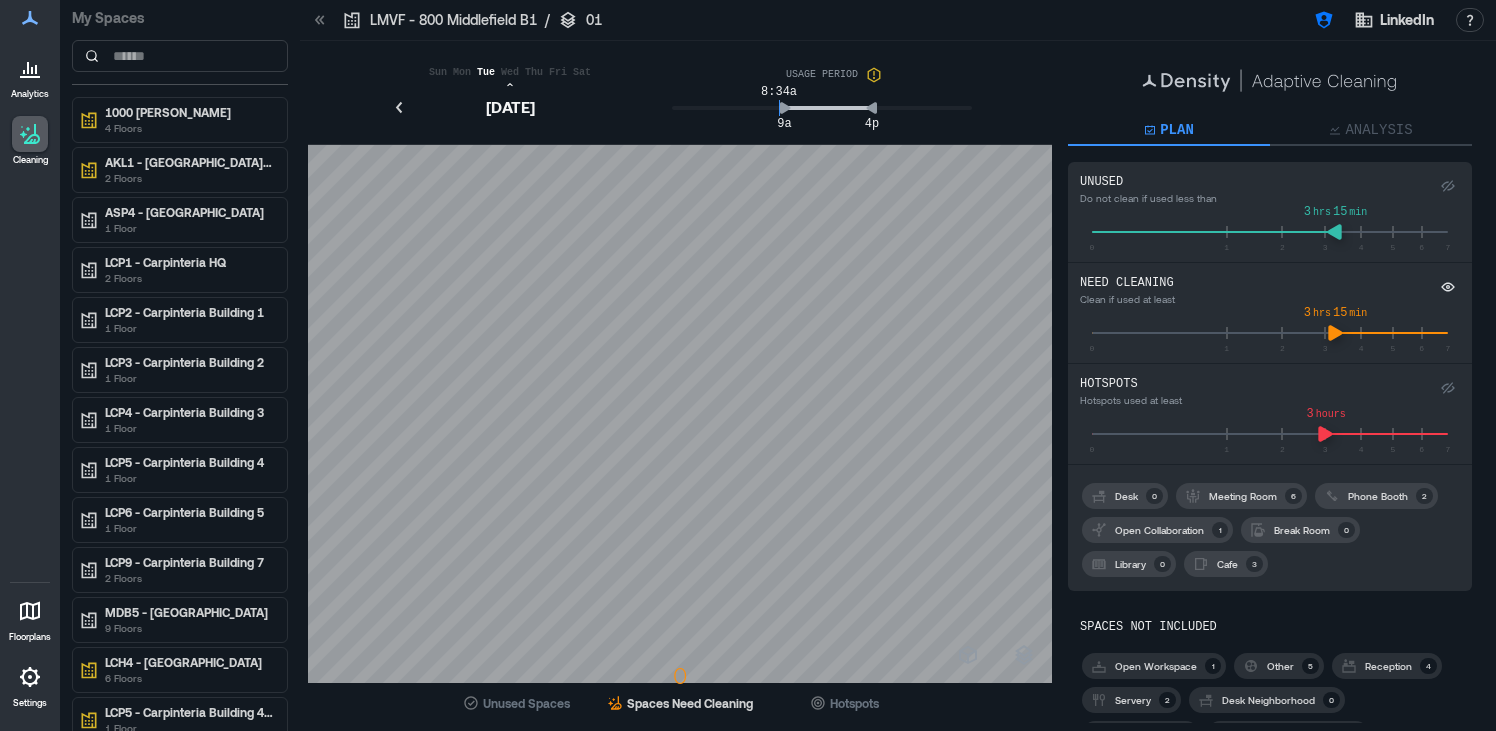scroll, scrollTop: 0, scrollLeft: 0, axis: both 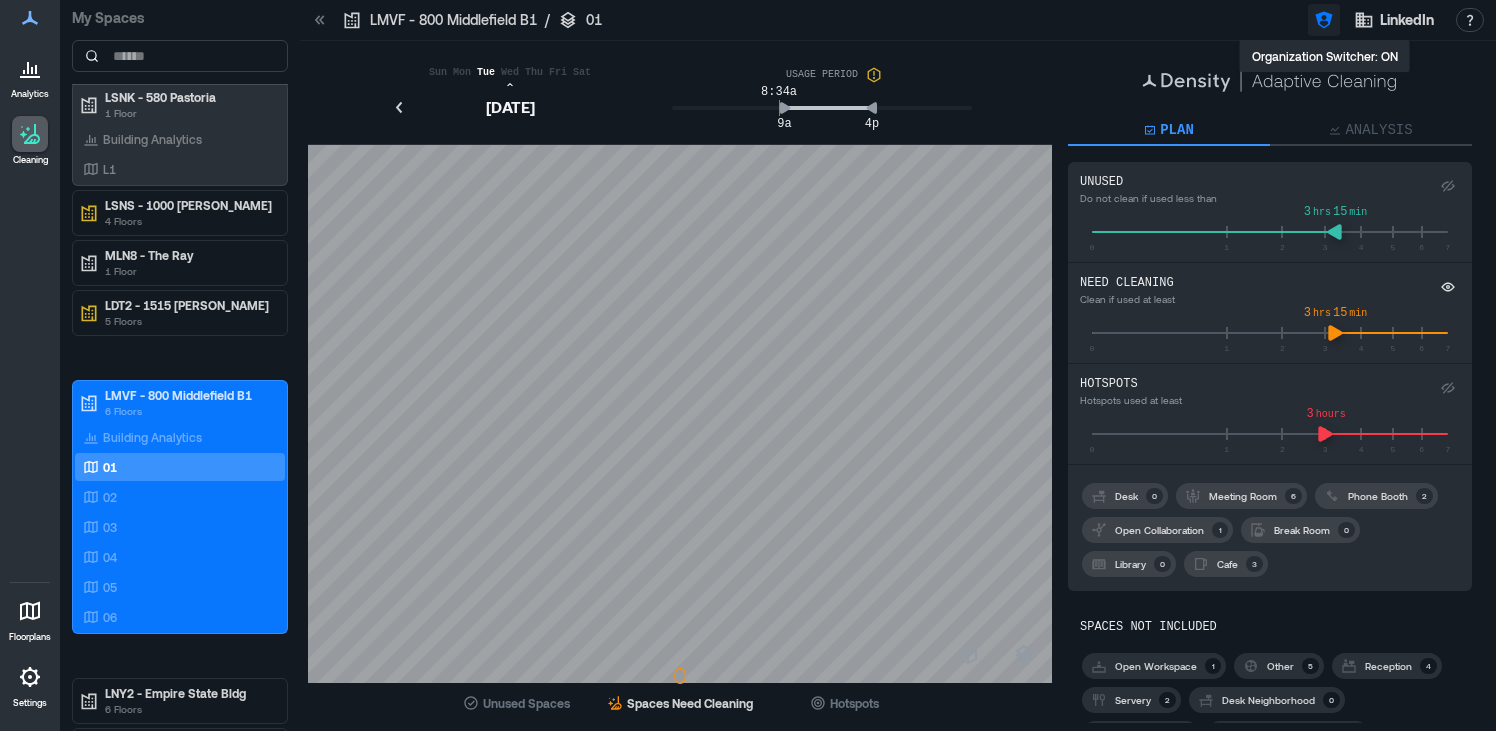 click 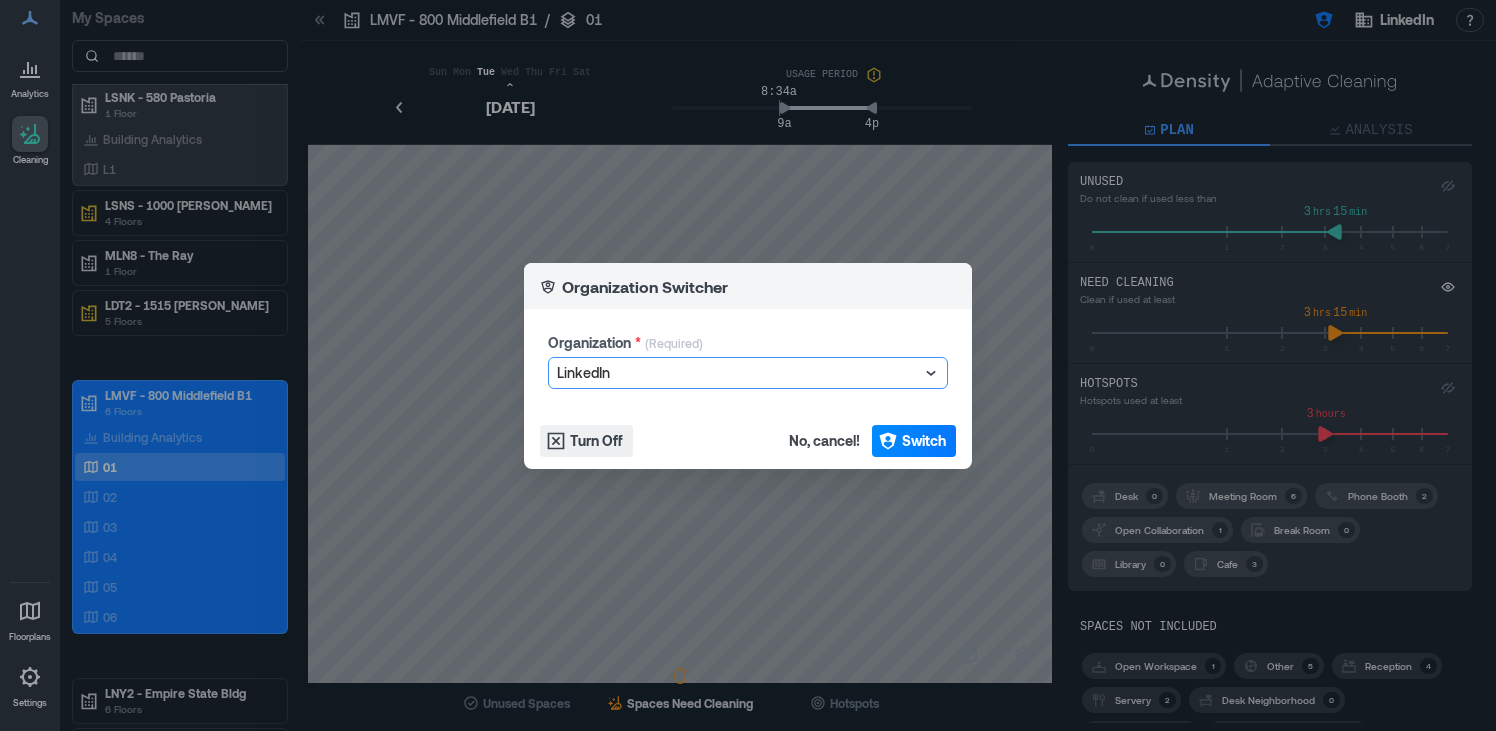 click at bounding box center [738, 373] 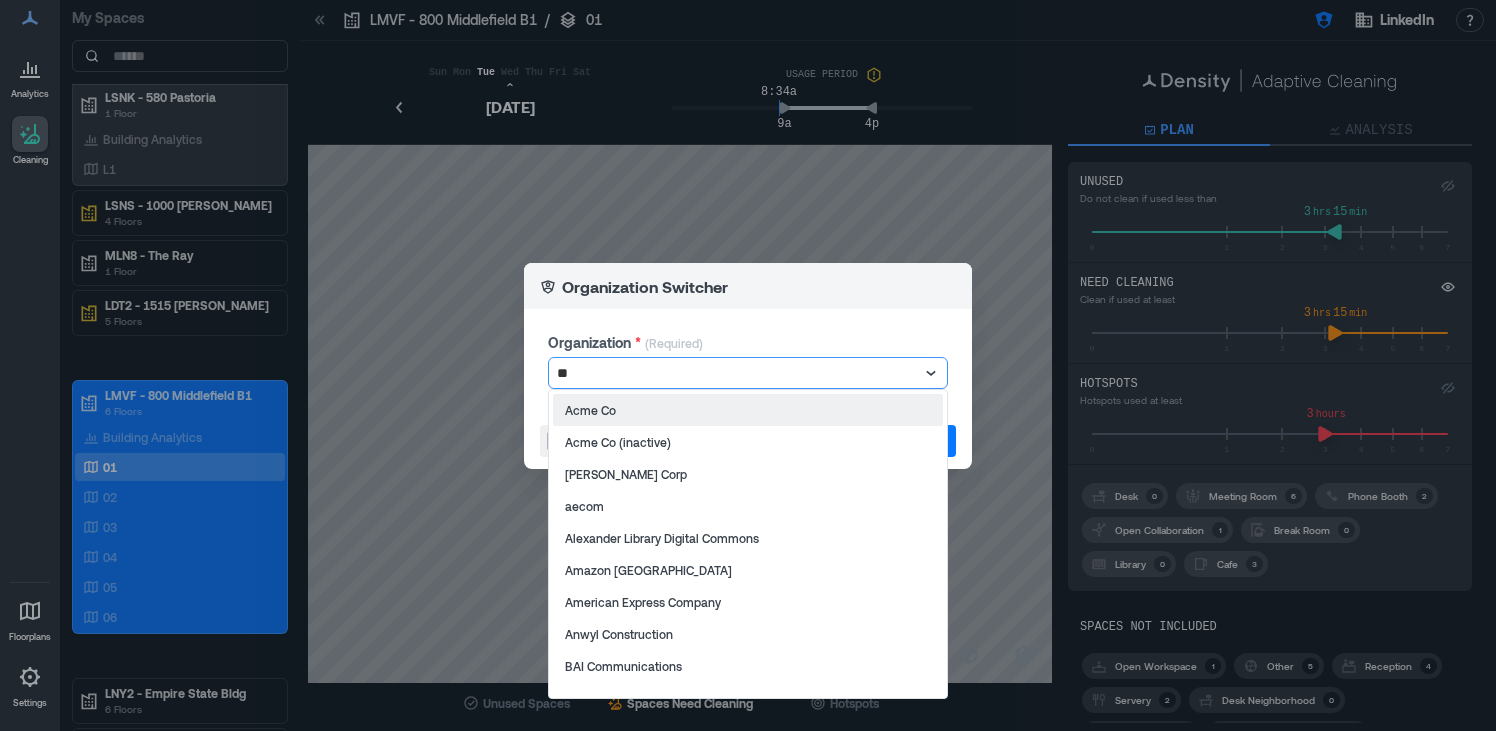 type on "***" 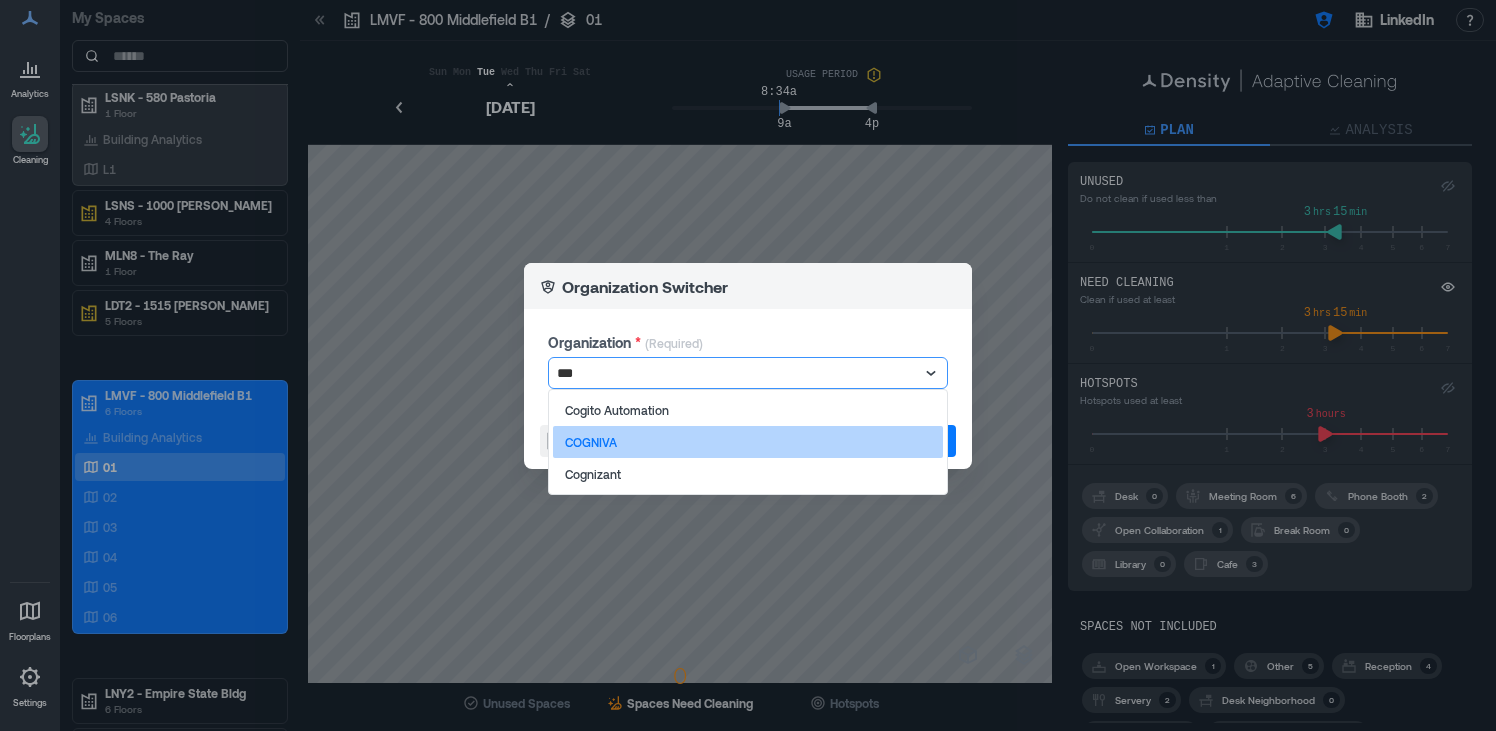 click on "COGNIVA" at bounding box center [748, 442] 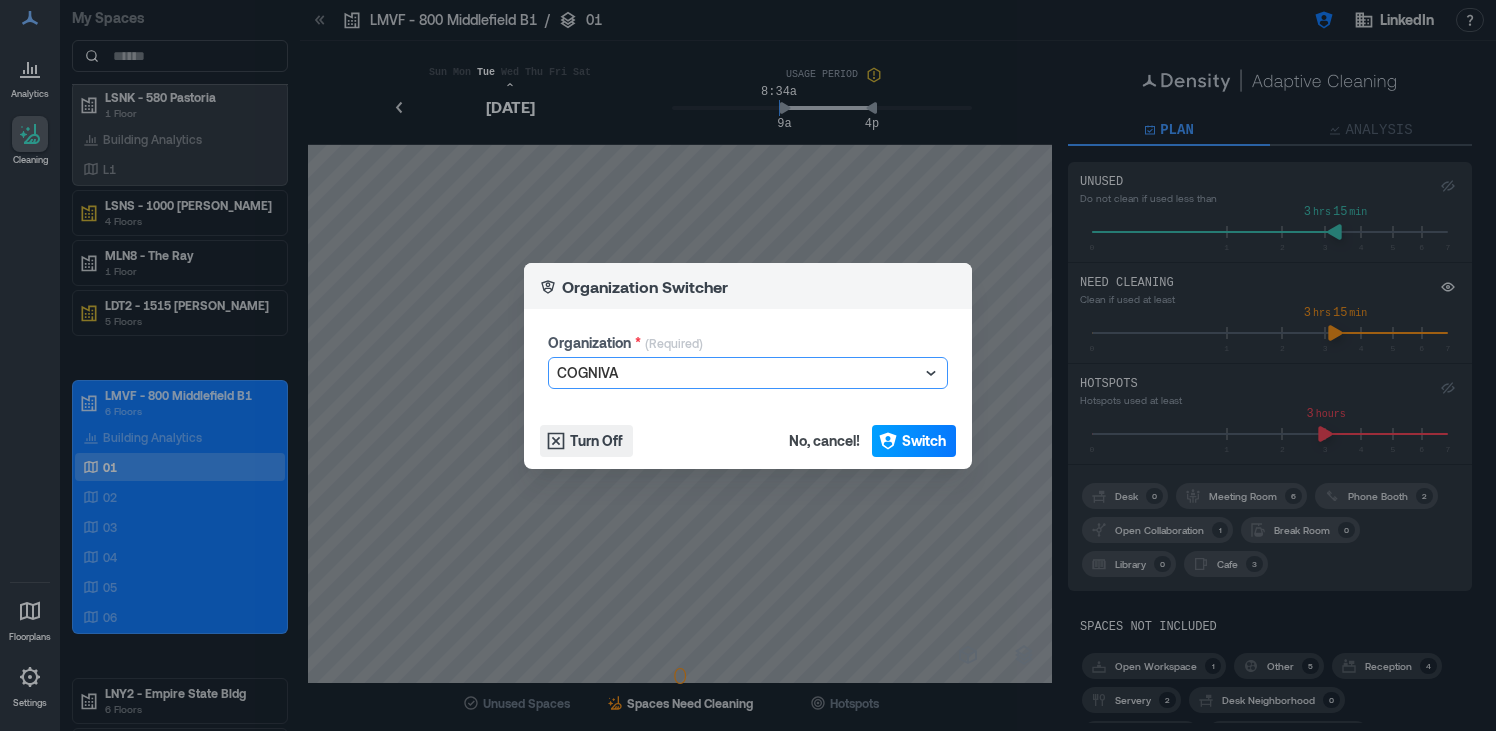 click on "Switch" at bounding box center (924, 441) 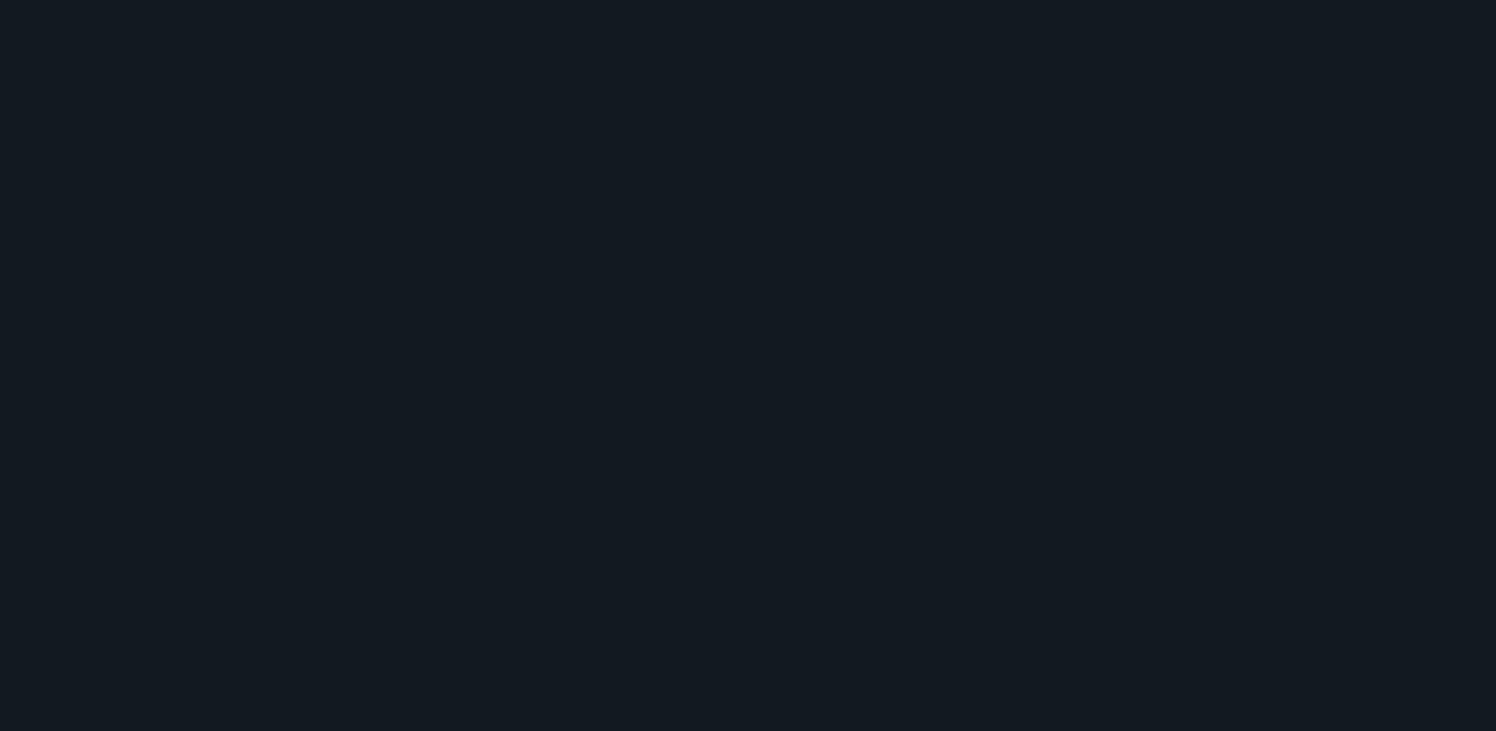 scroll, scrollTop: 0, scrollLeft: 0, axis: both 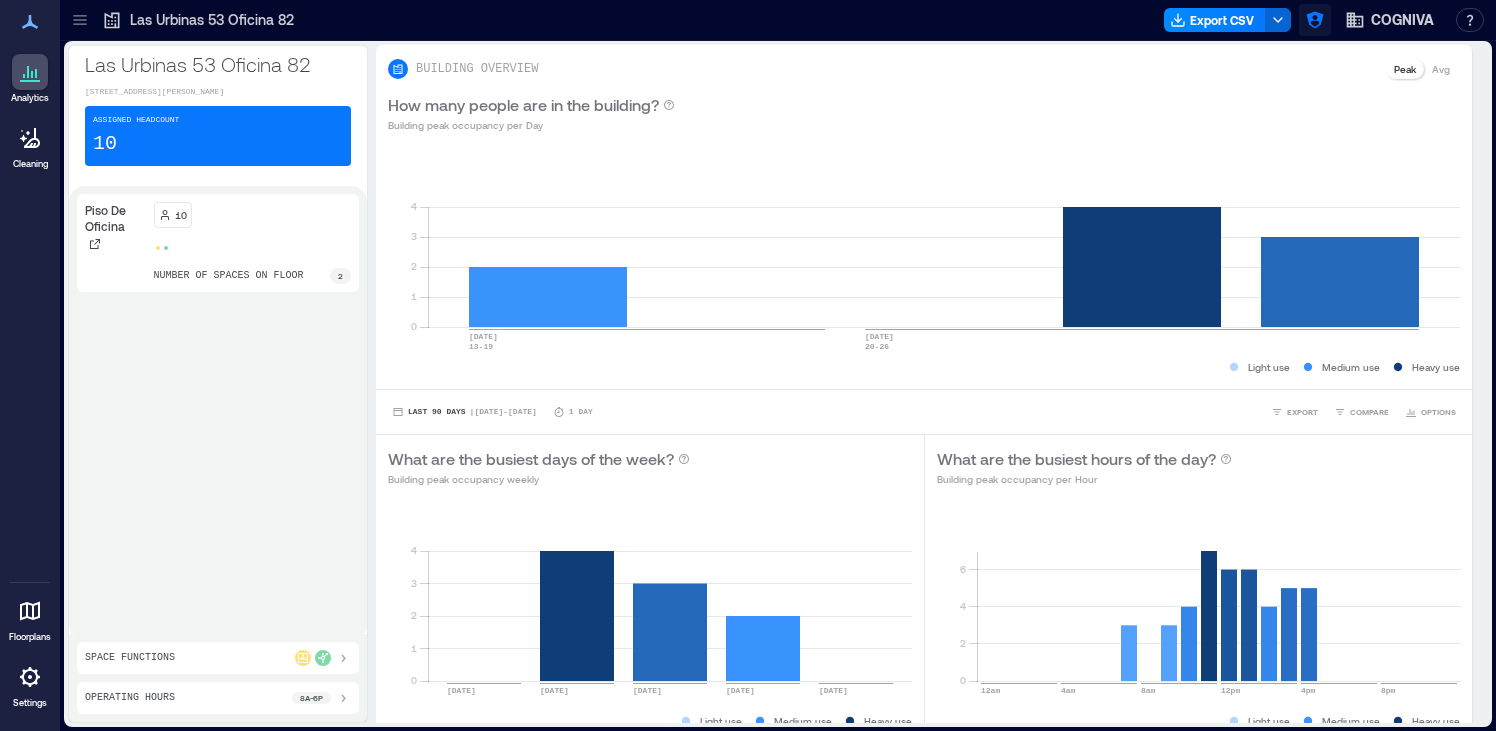click at bounding box center [1315, 20] 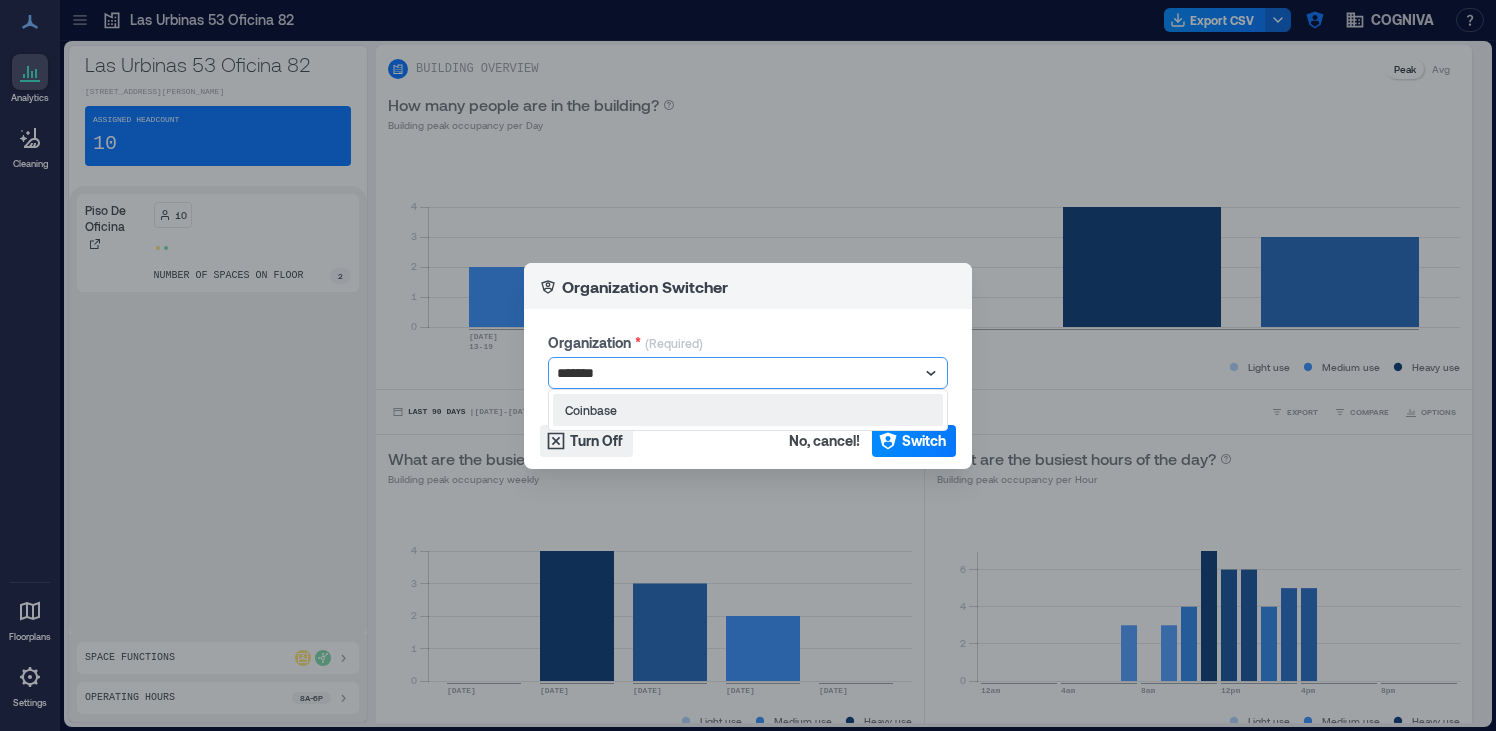 type on "********" 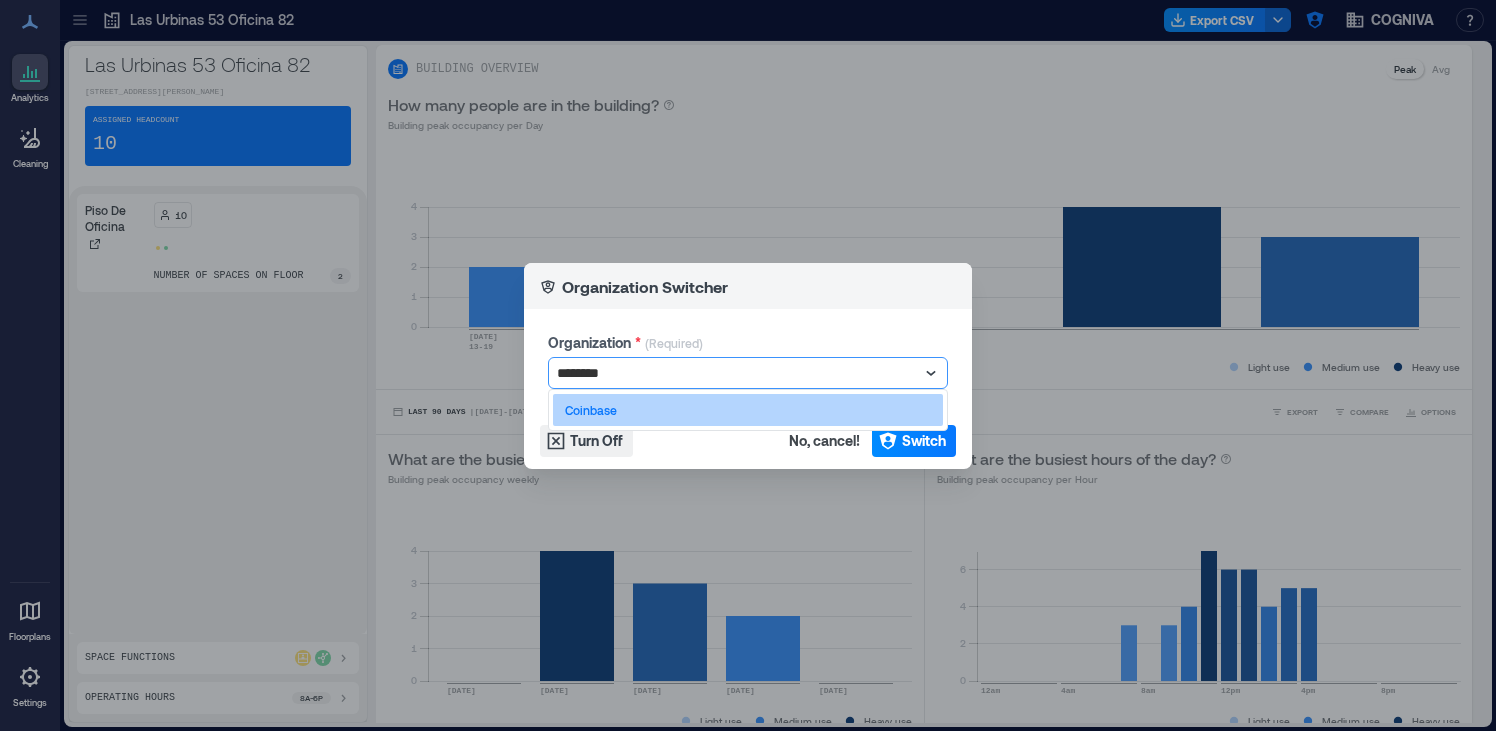 click on "Coinbase" at bounding box center [748, 410] 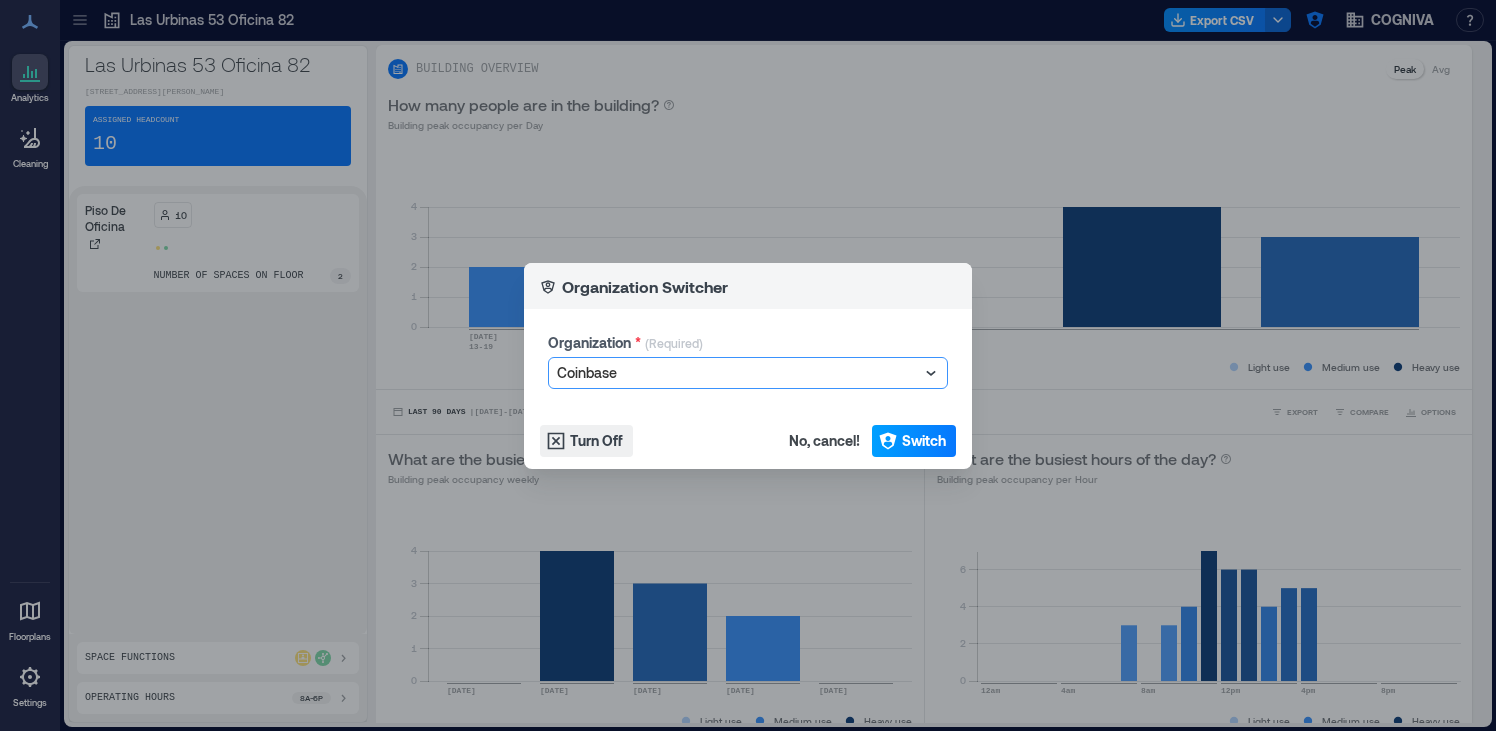 click on "Switch" at bounding box center [924, 441] 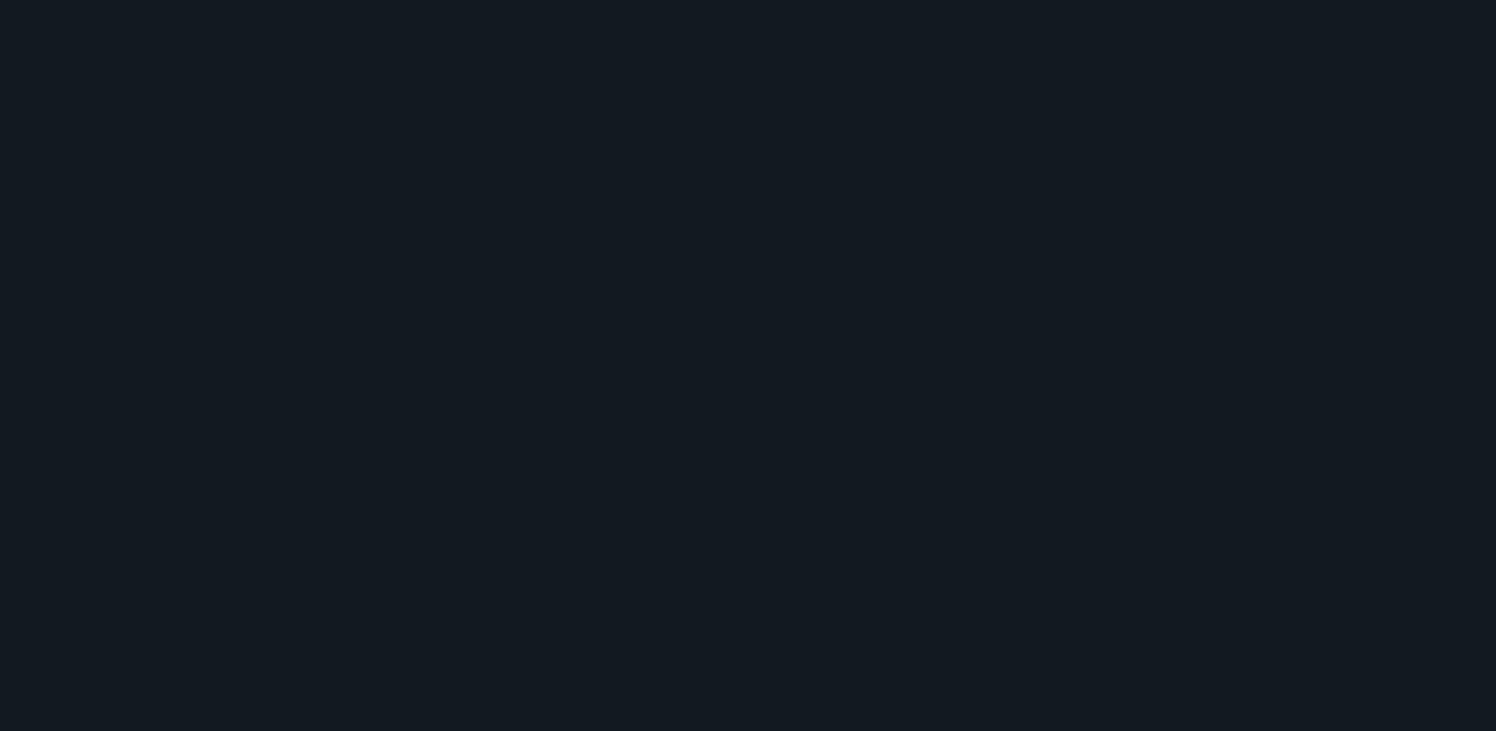 scroll, scrollTop: 0, scrollLeft: 0, axis: both 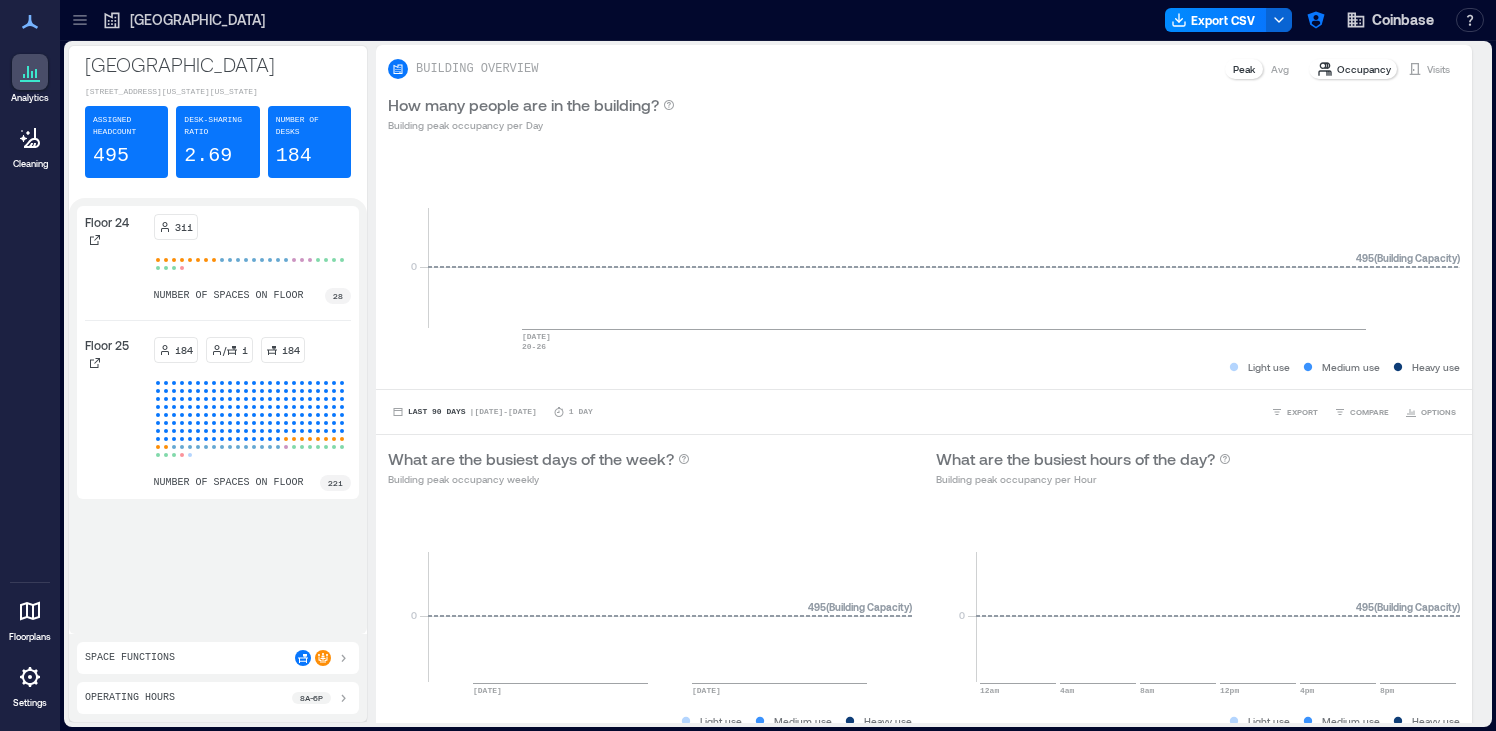 click 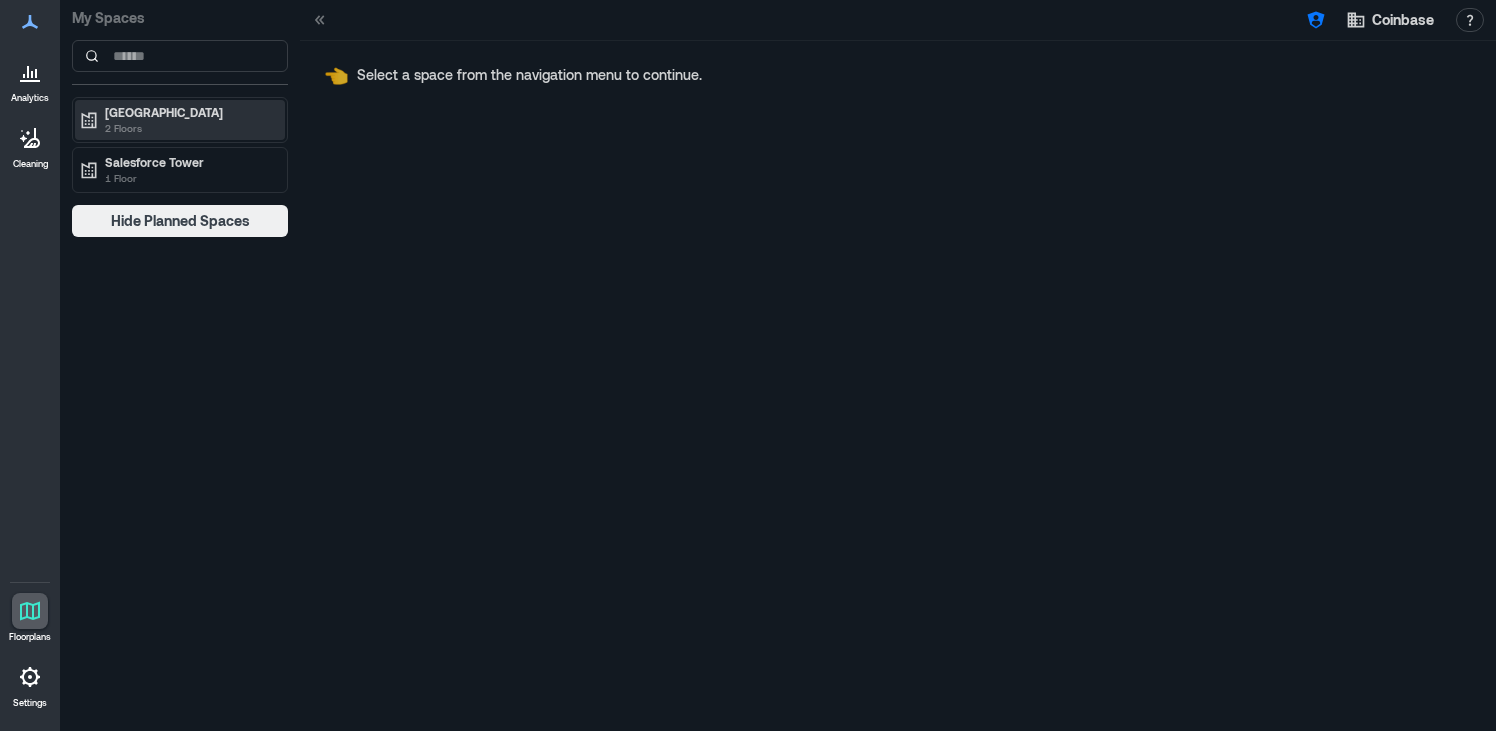 click on "2 Floors" at bounding box center (189, 128) 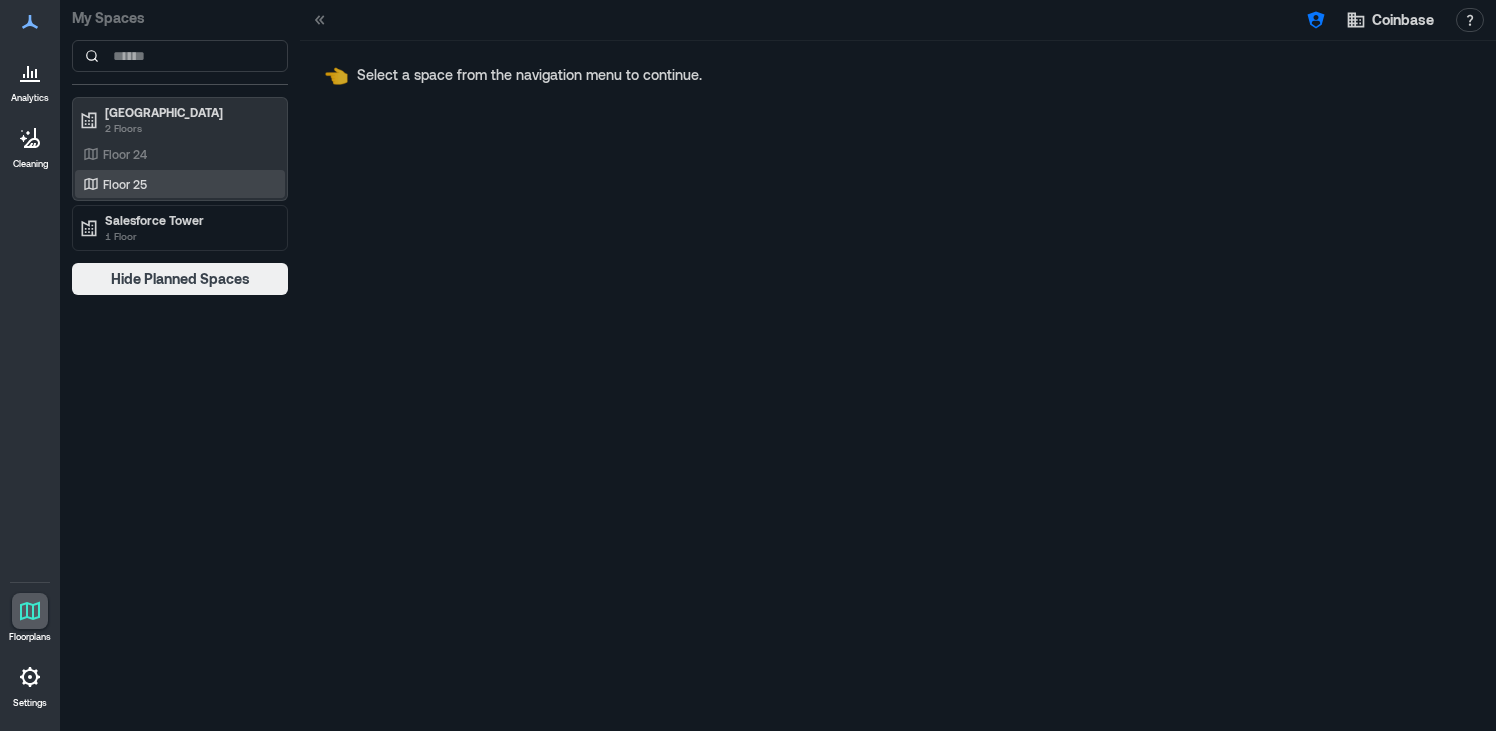 click on "Floor 25" at bounding box center (176, 184) 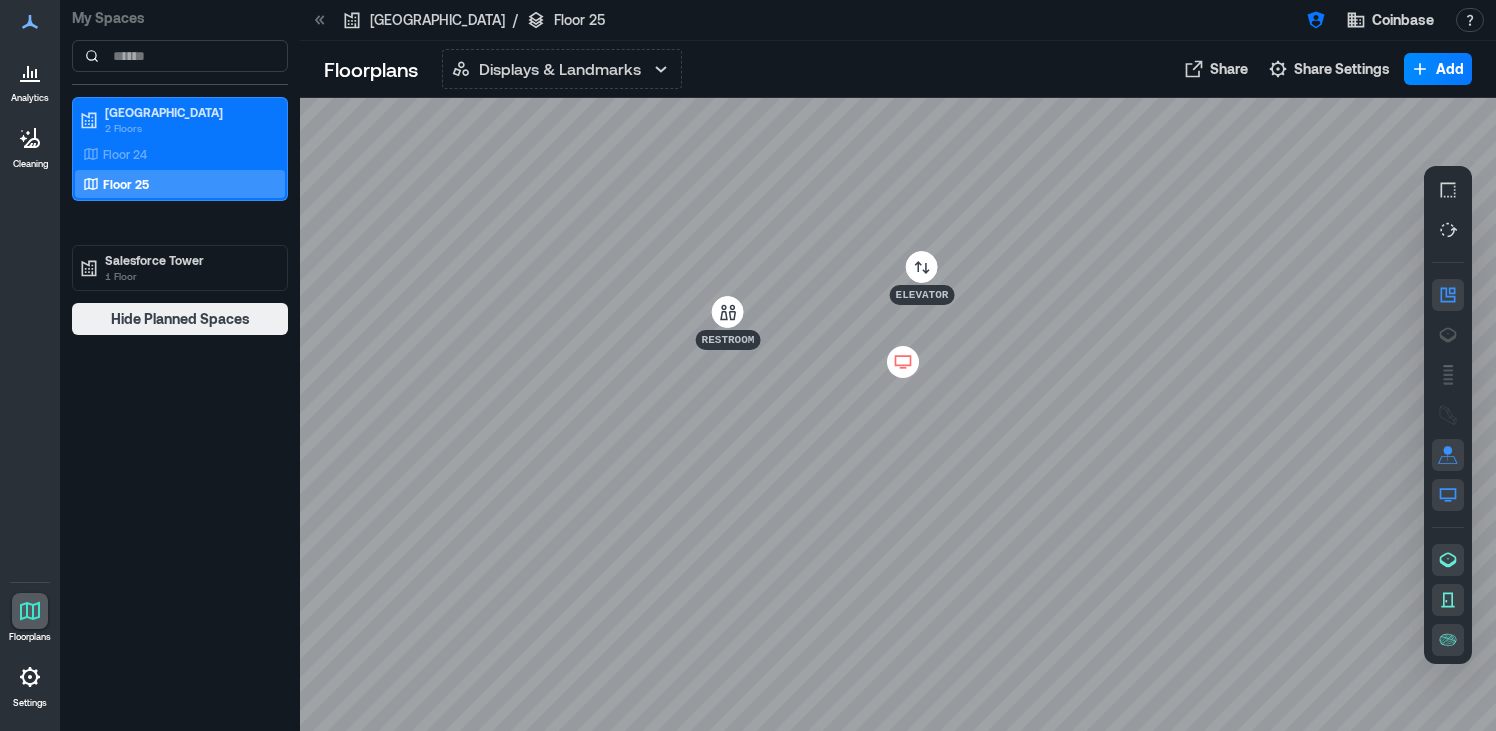 click 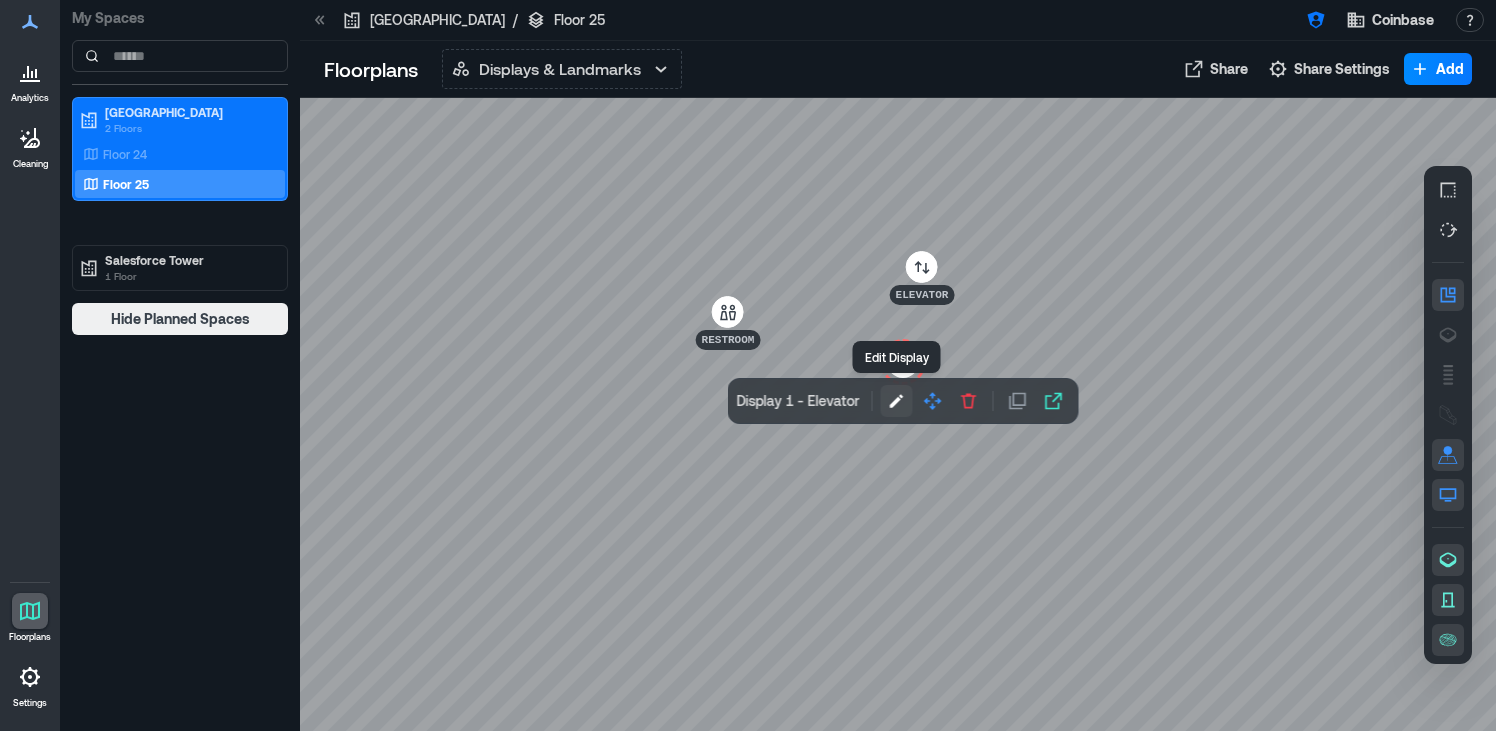 click 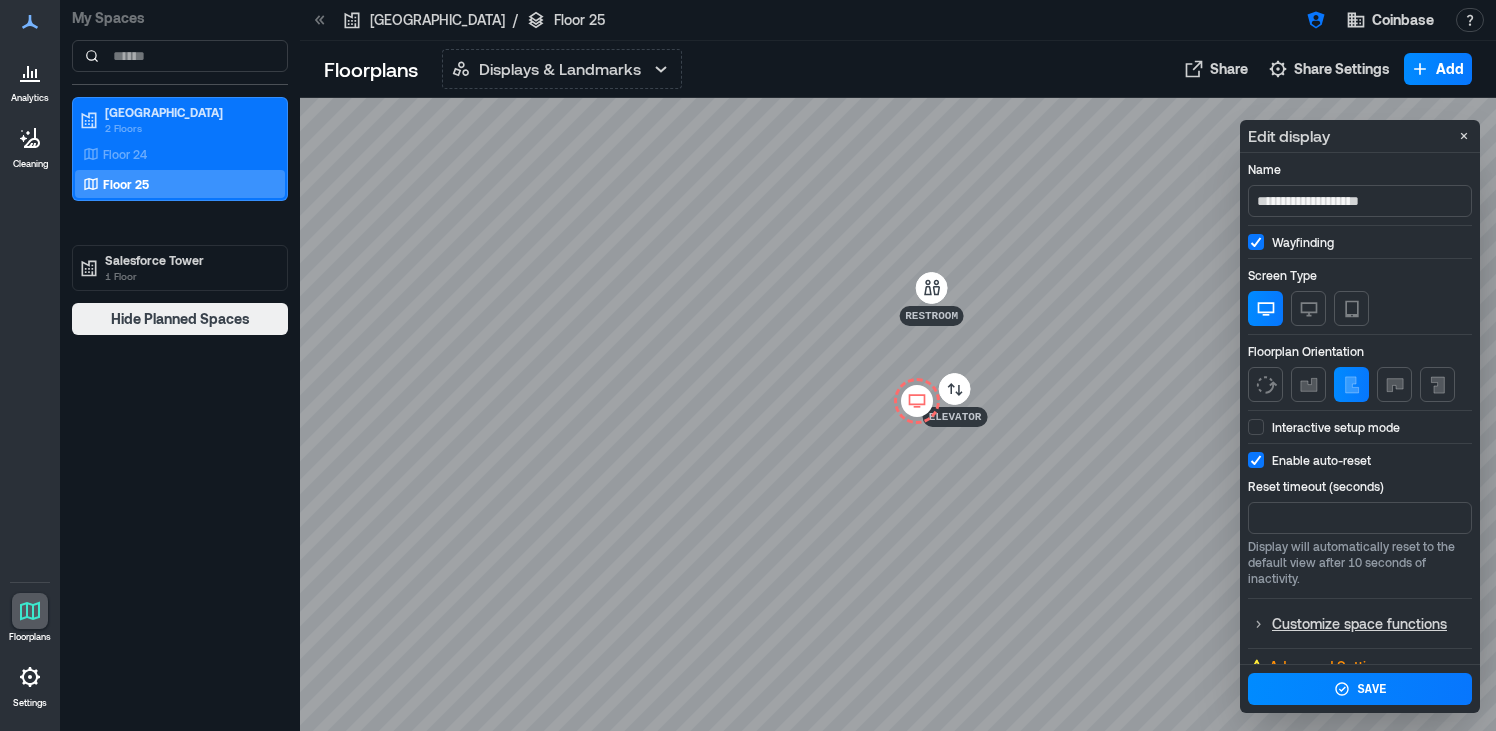 click at bounding box center (1256, 427) 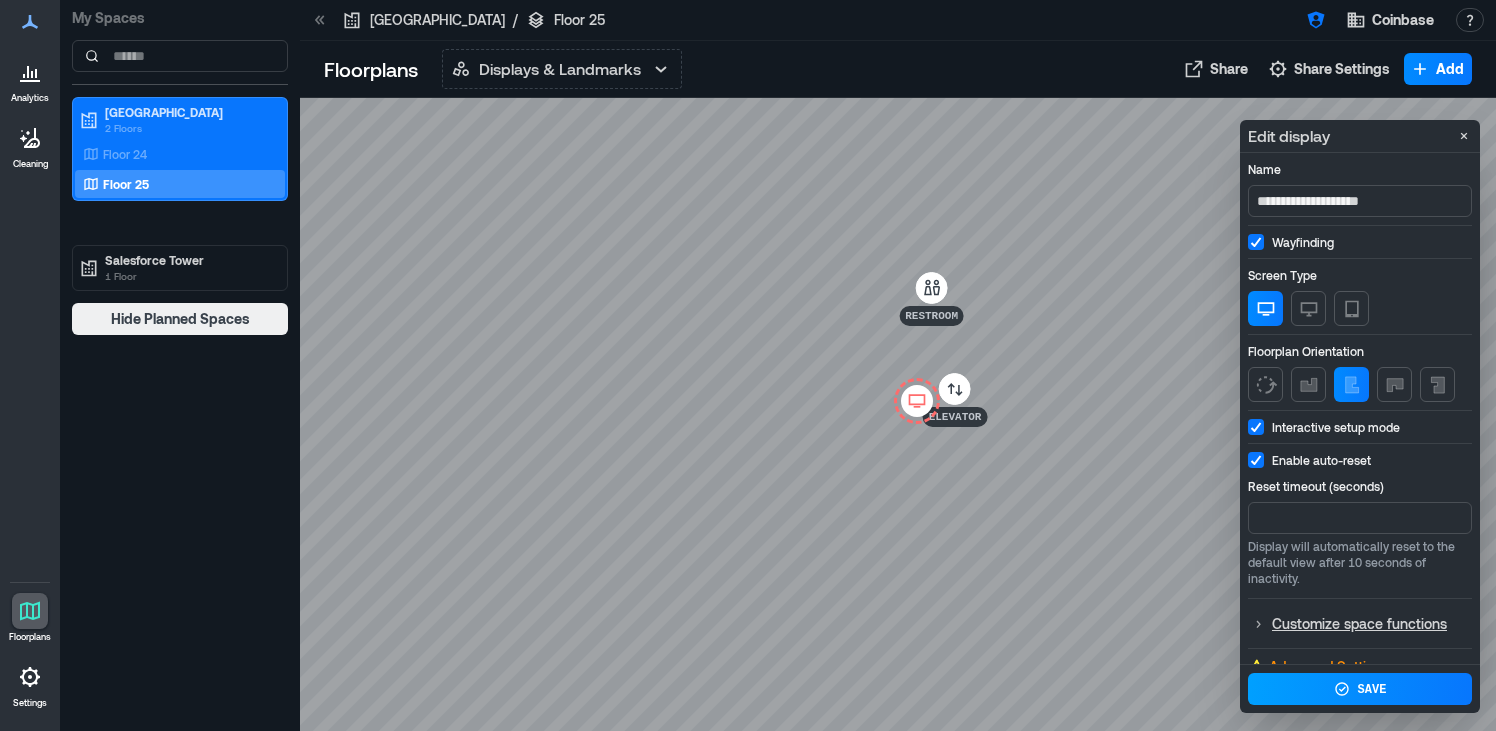 click on "Save" at bounding box center [1360, 689] 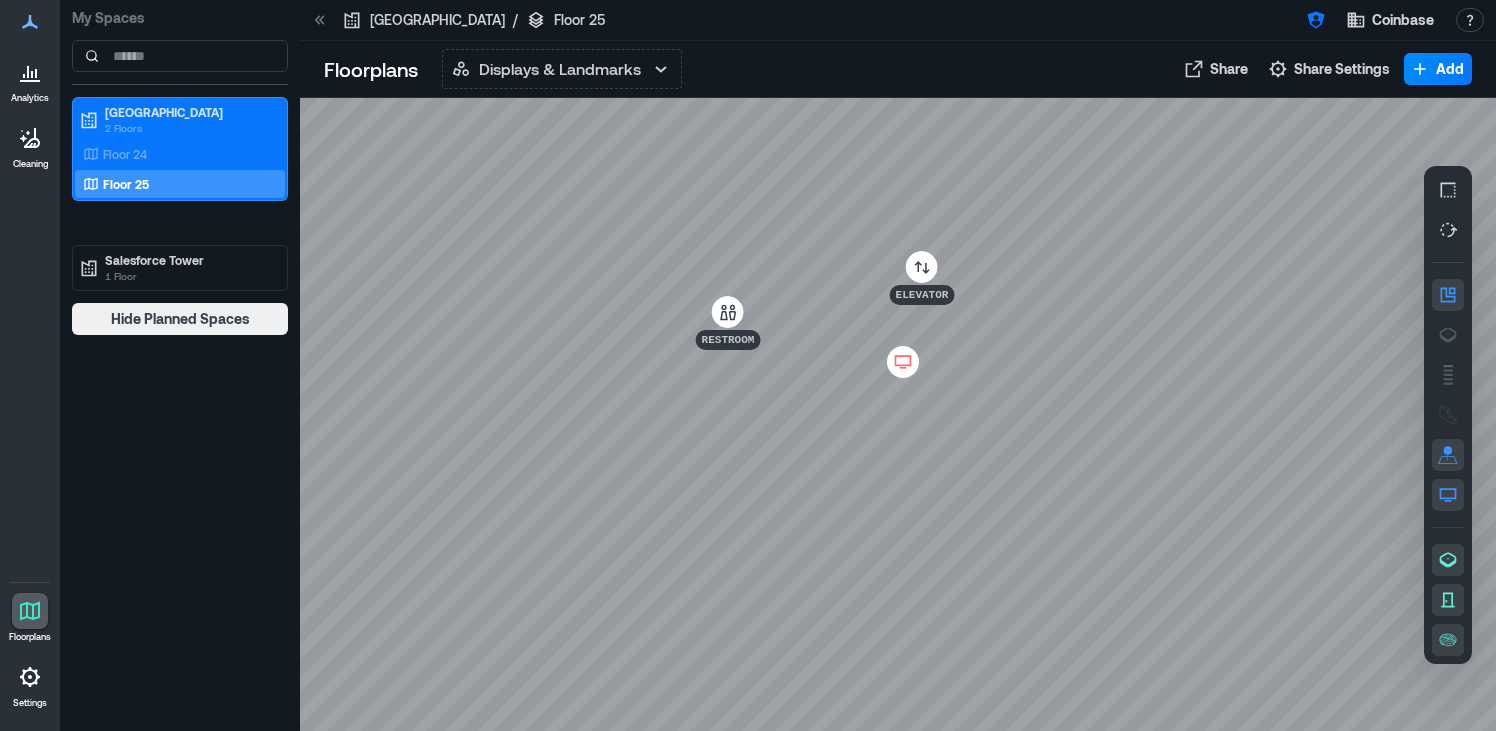 click 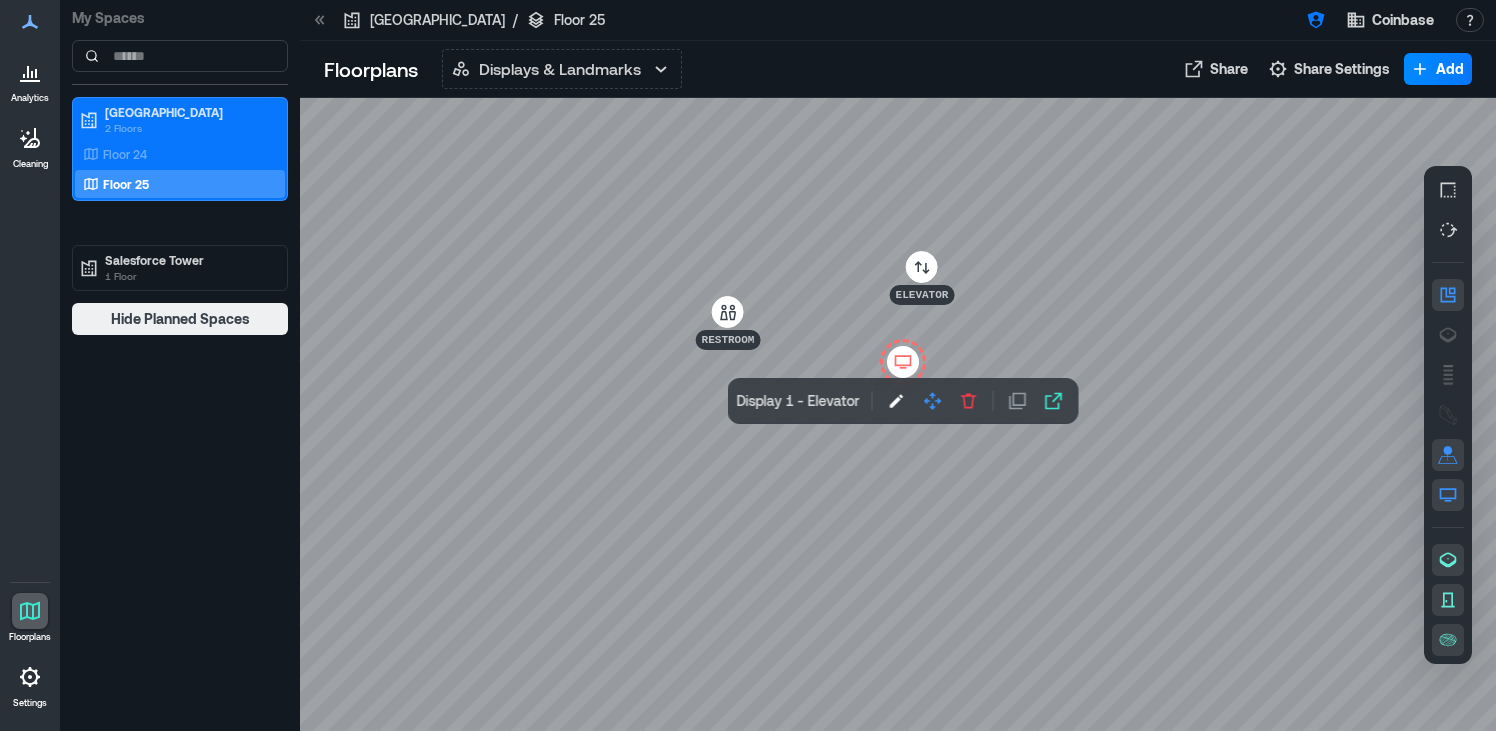 drag, startPoint x: 1057, startPoint y: 403, endPoint x: 1033, endPoint y: 387, distance: 28.84441 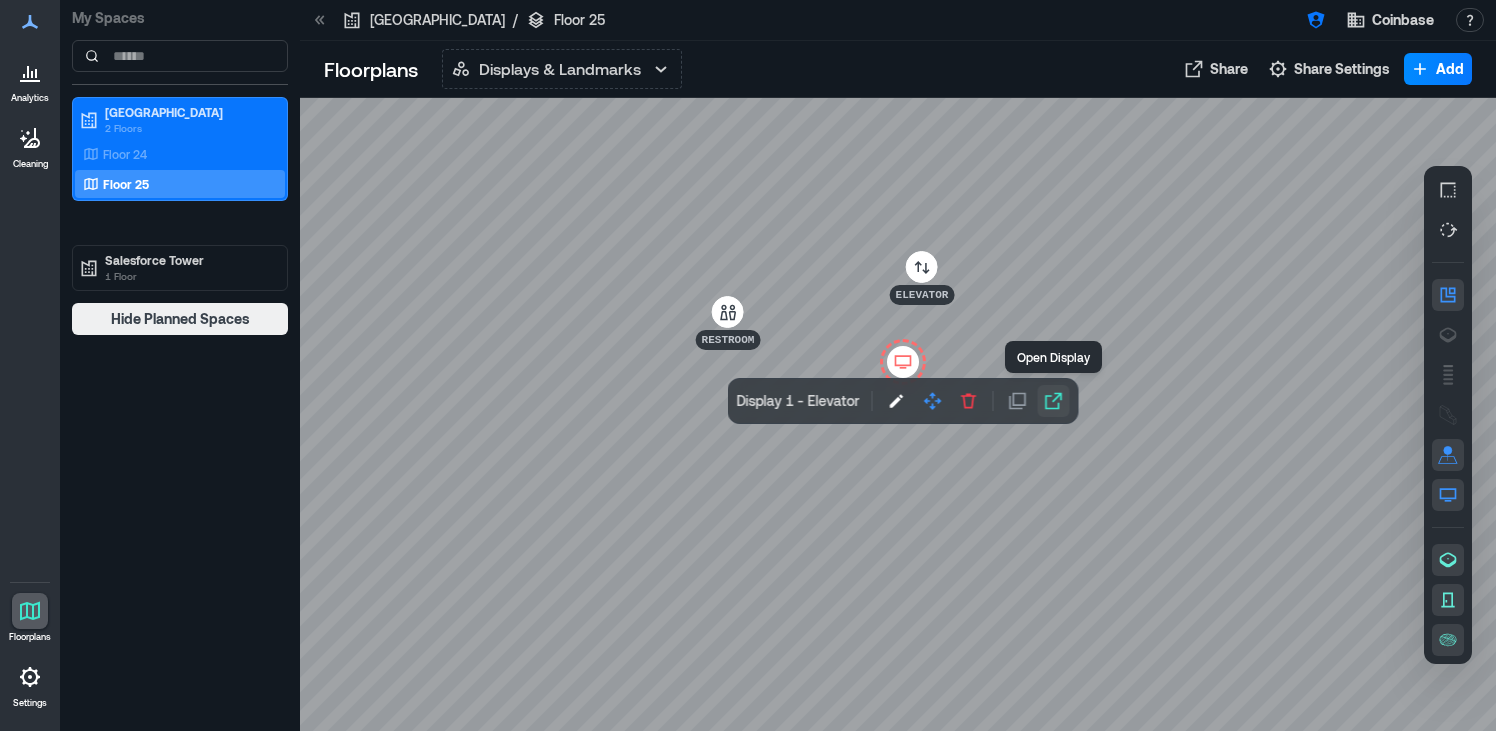 click 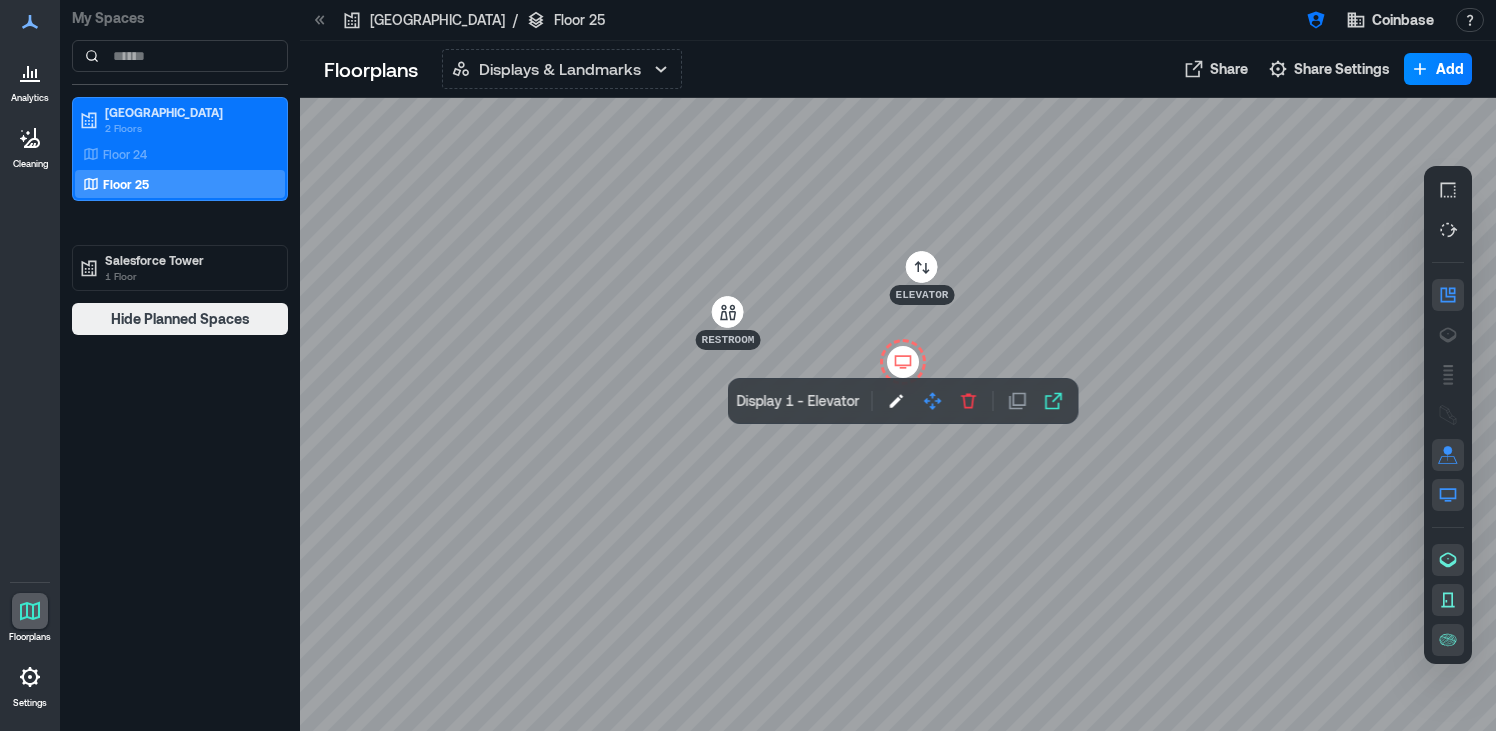 click at bounding box center [898, 414] 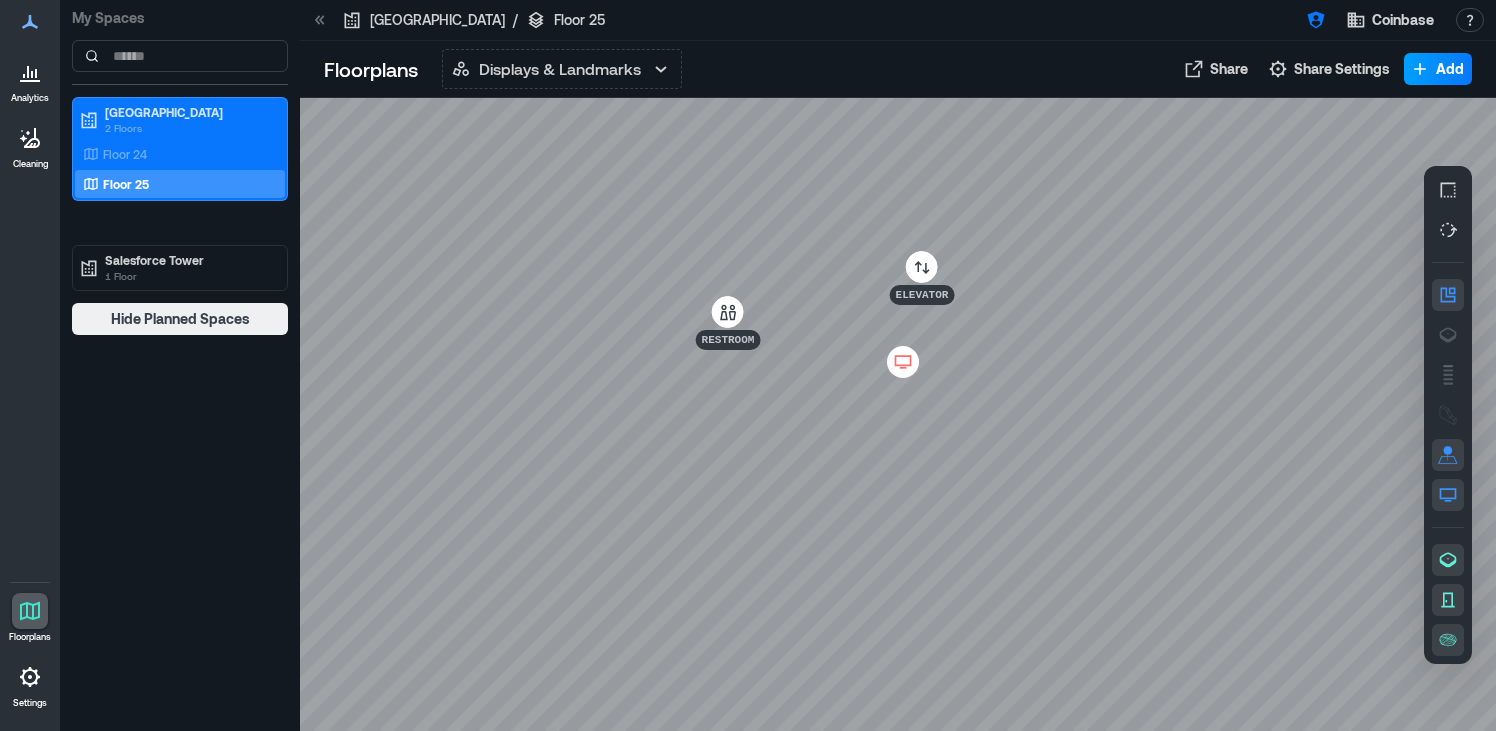 click 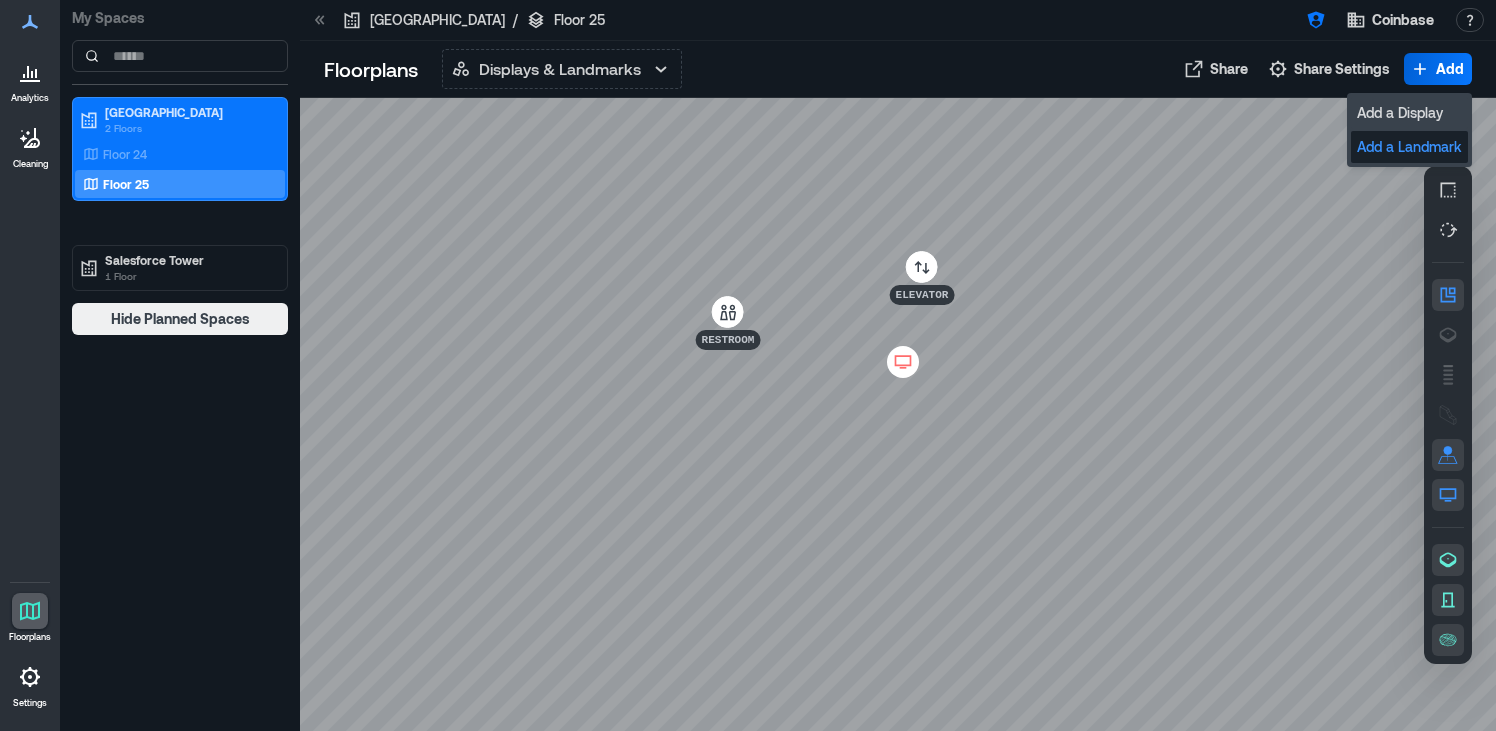 click on "Add a Landmark" at bounding box center (1409, 147) 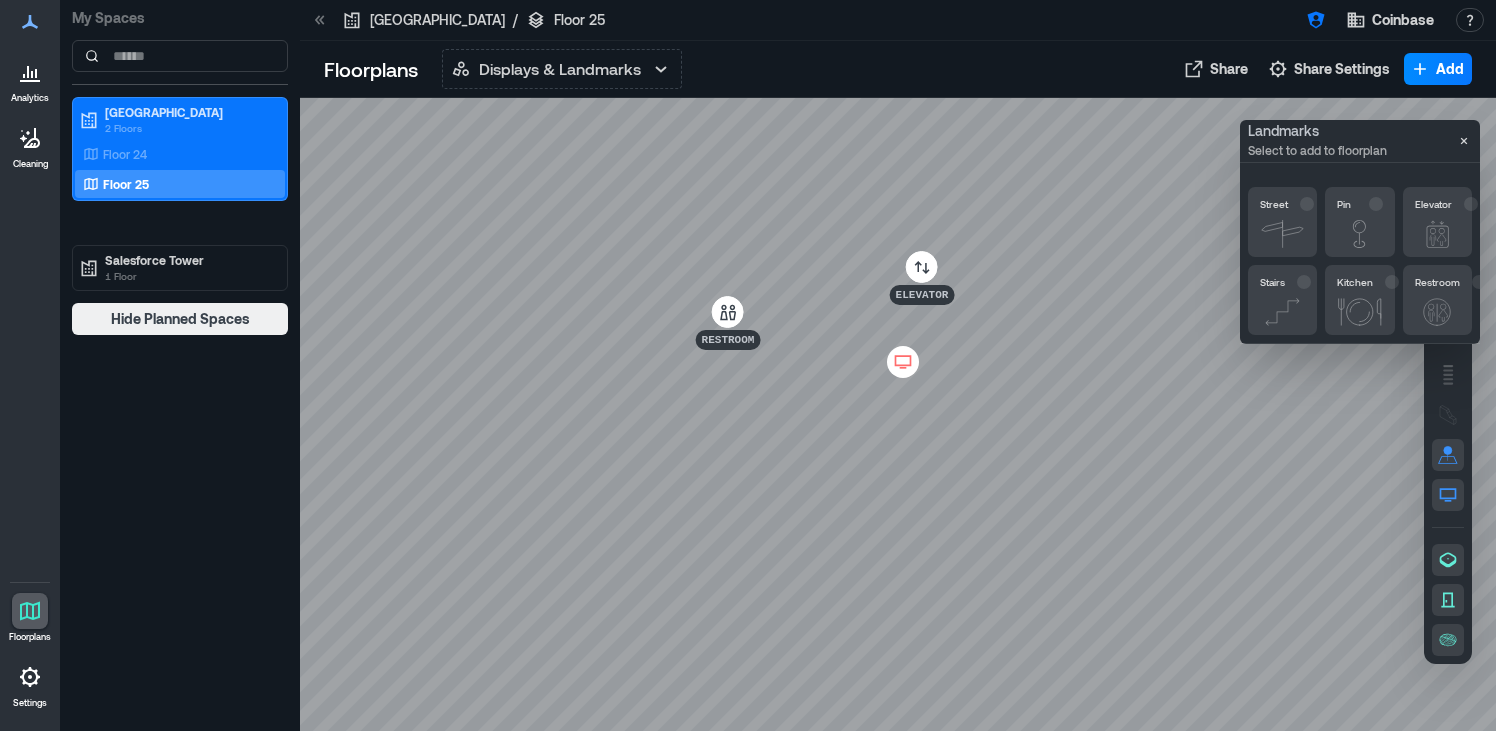 click 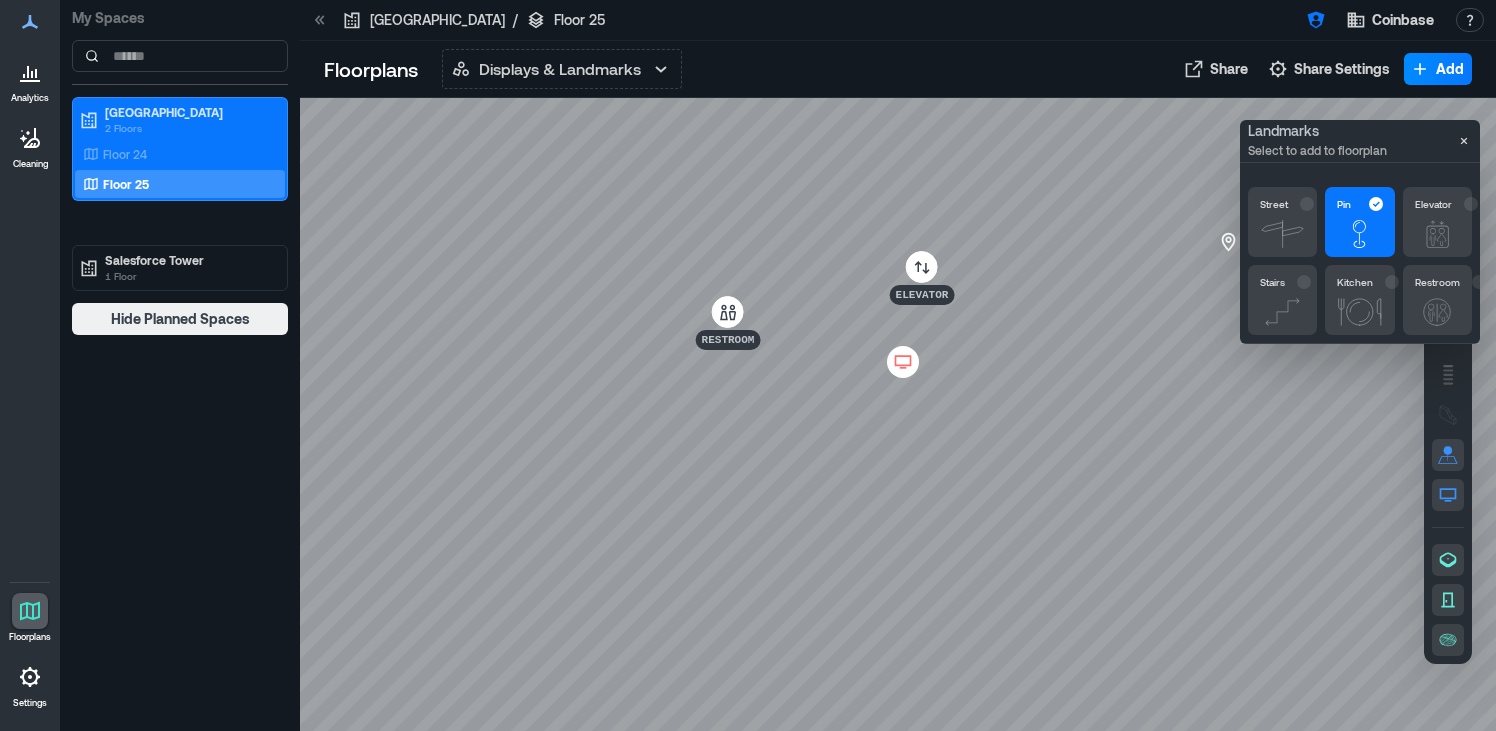 click at bounding box center [898, 414] 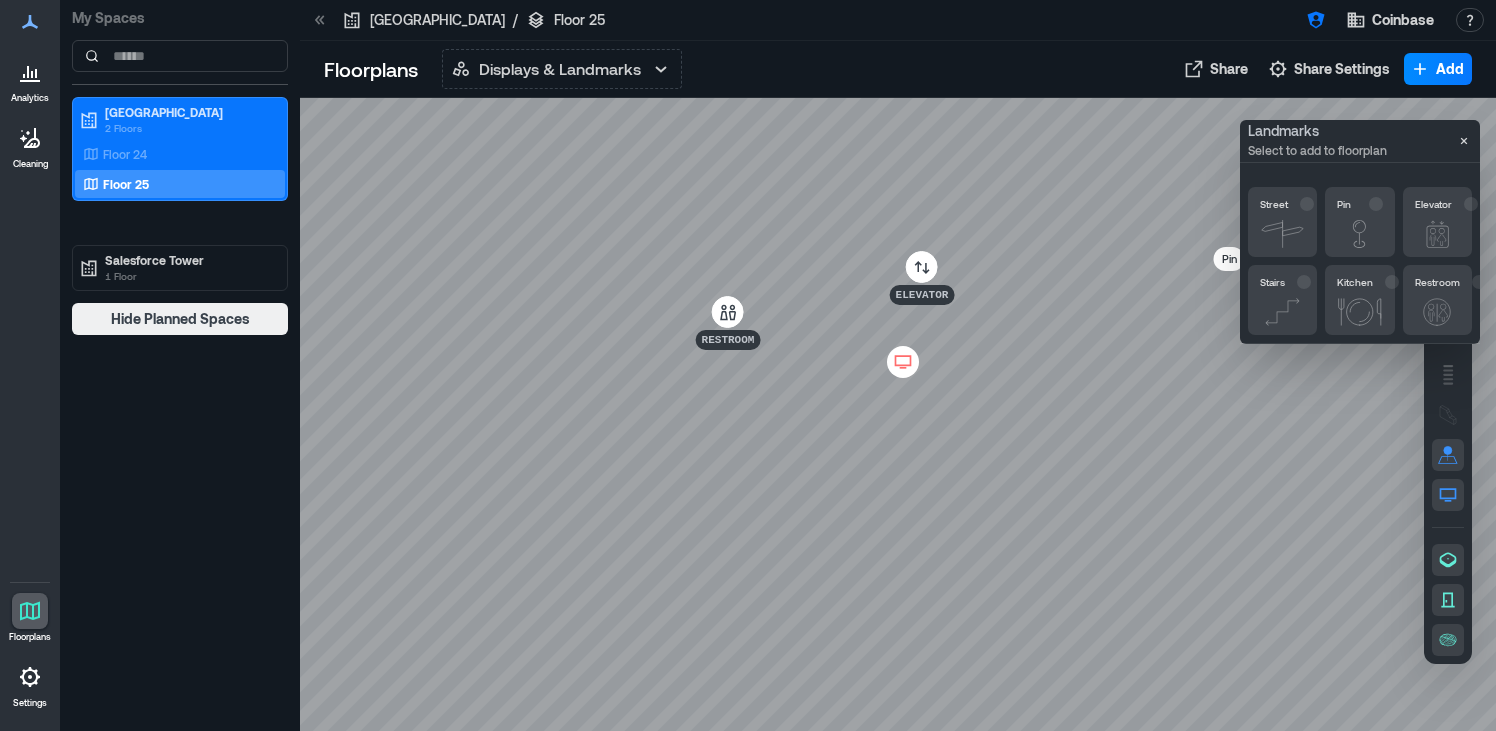 click on "Pin" at bounding box center [1229, 259] 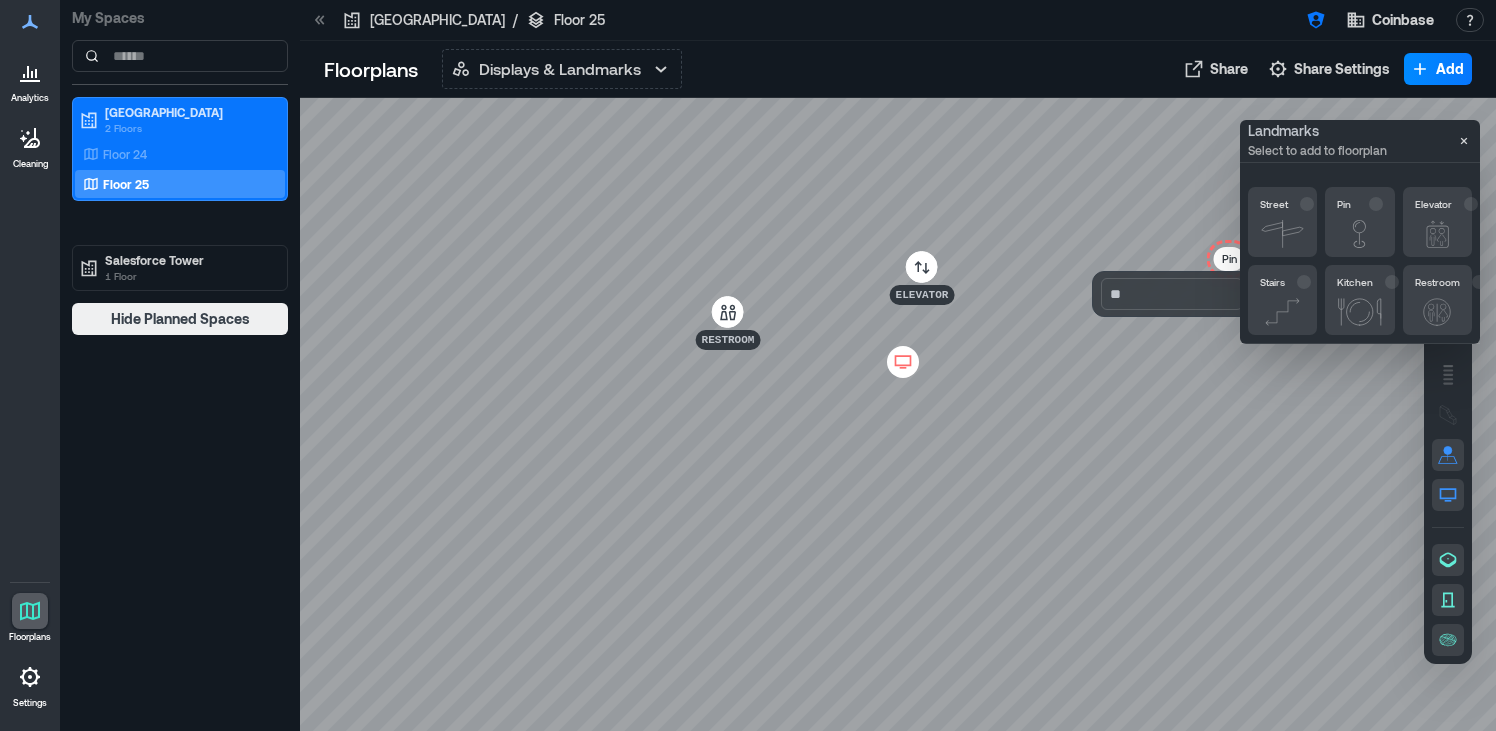 type on "*" 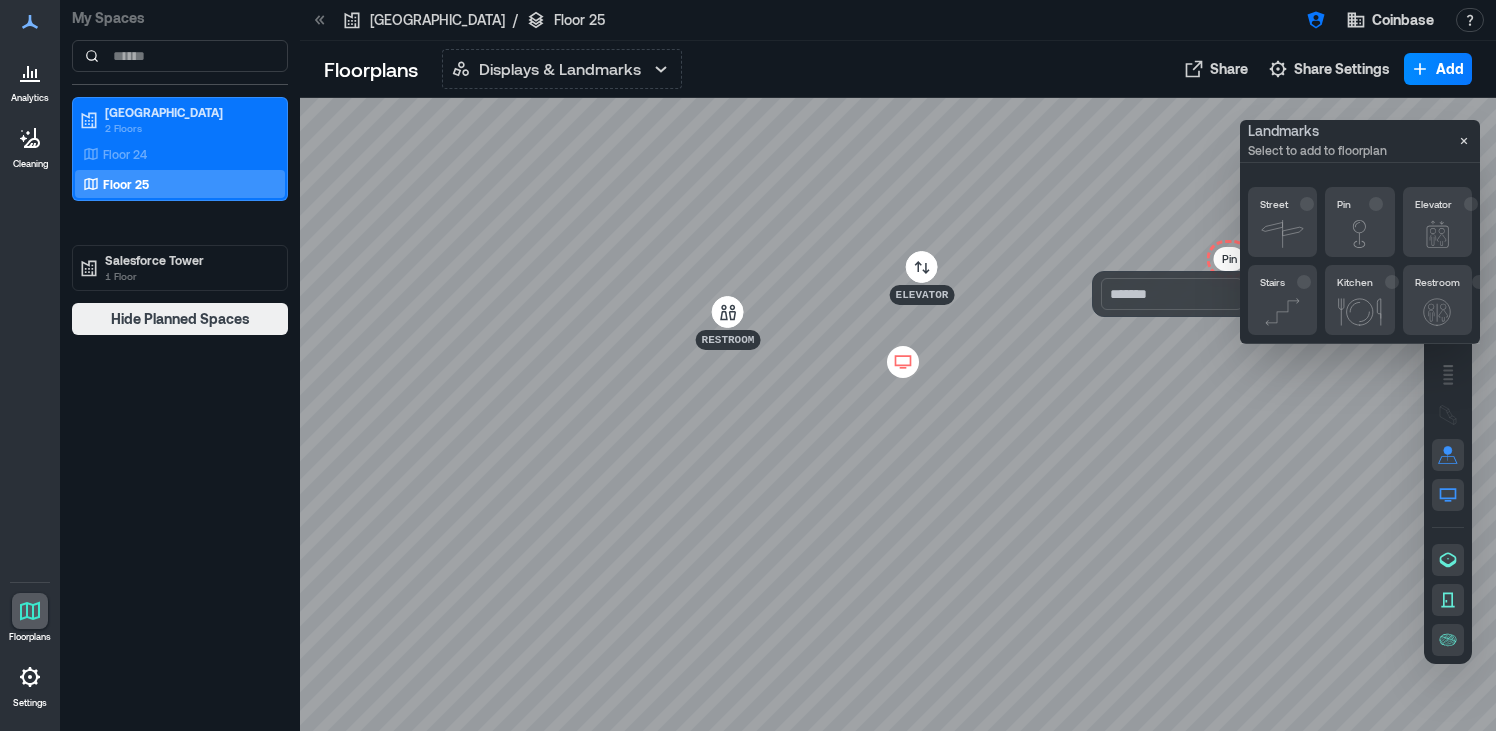 type on "*******" 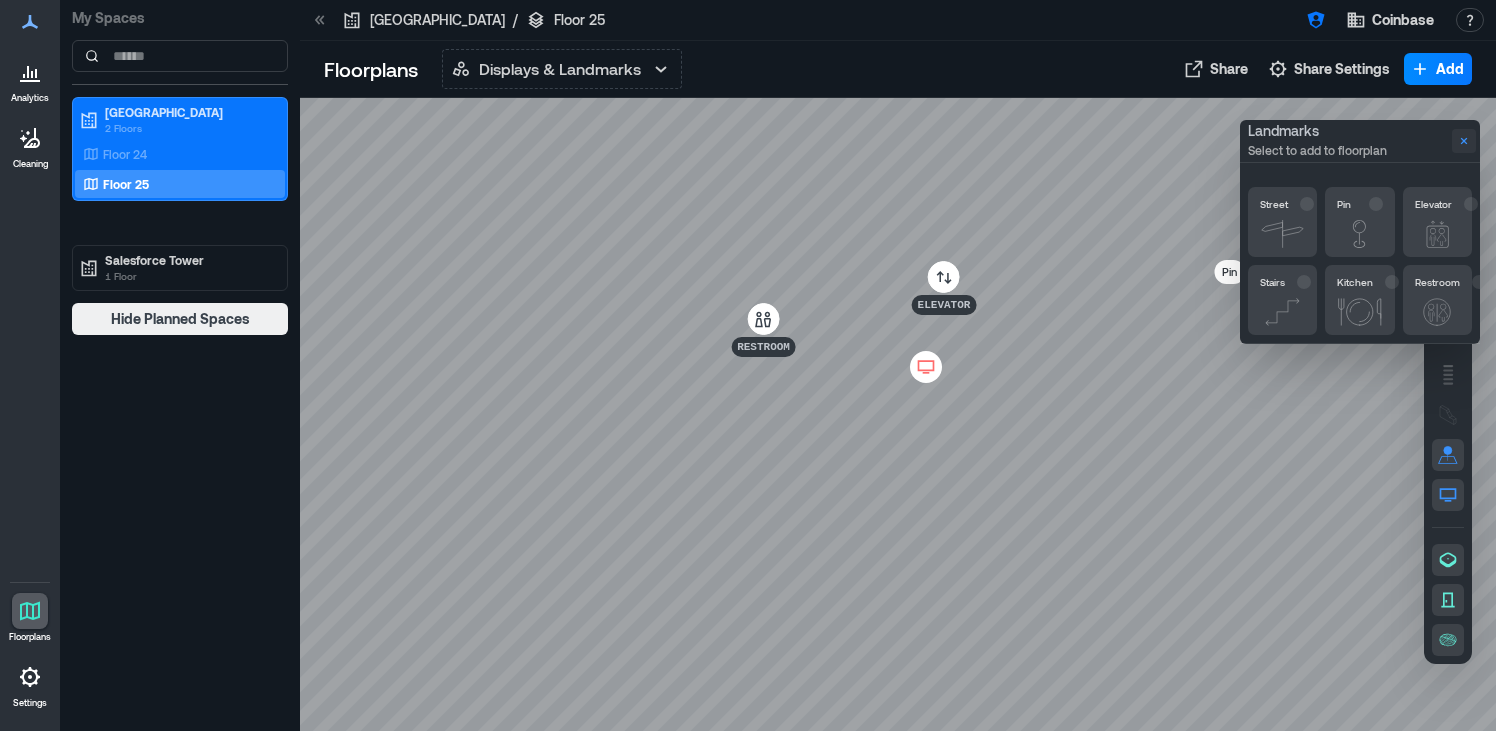 click 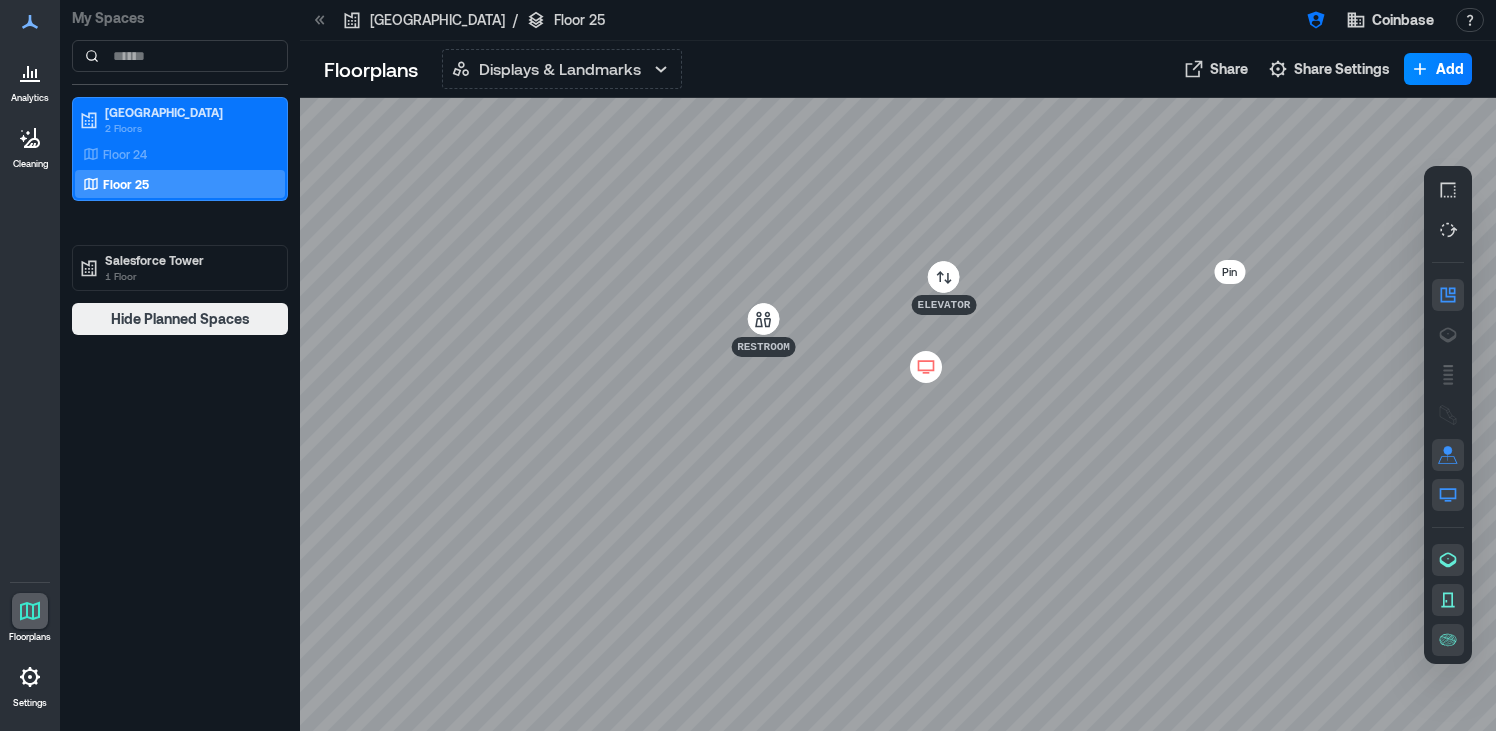 click on "Pin" at bounding box center [1229, 272] 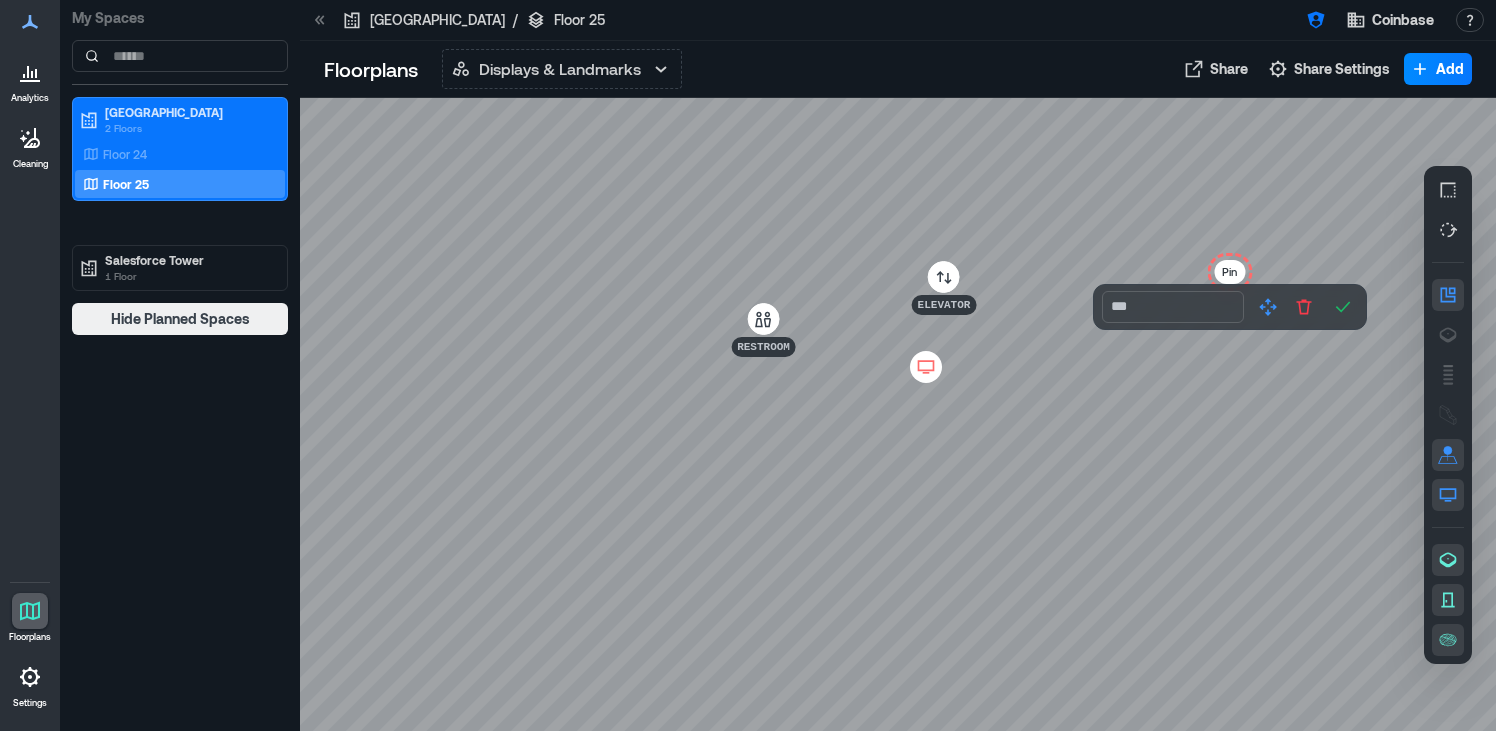 click on "Pin" at bounding box center [1229, 272] 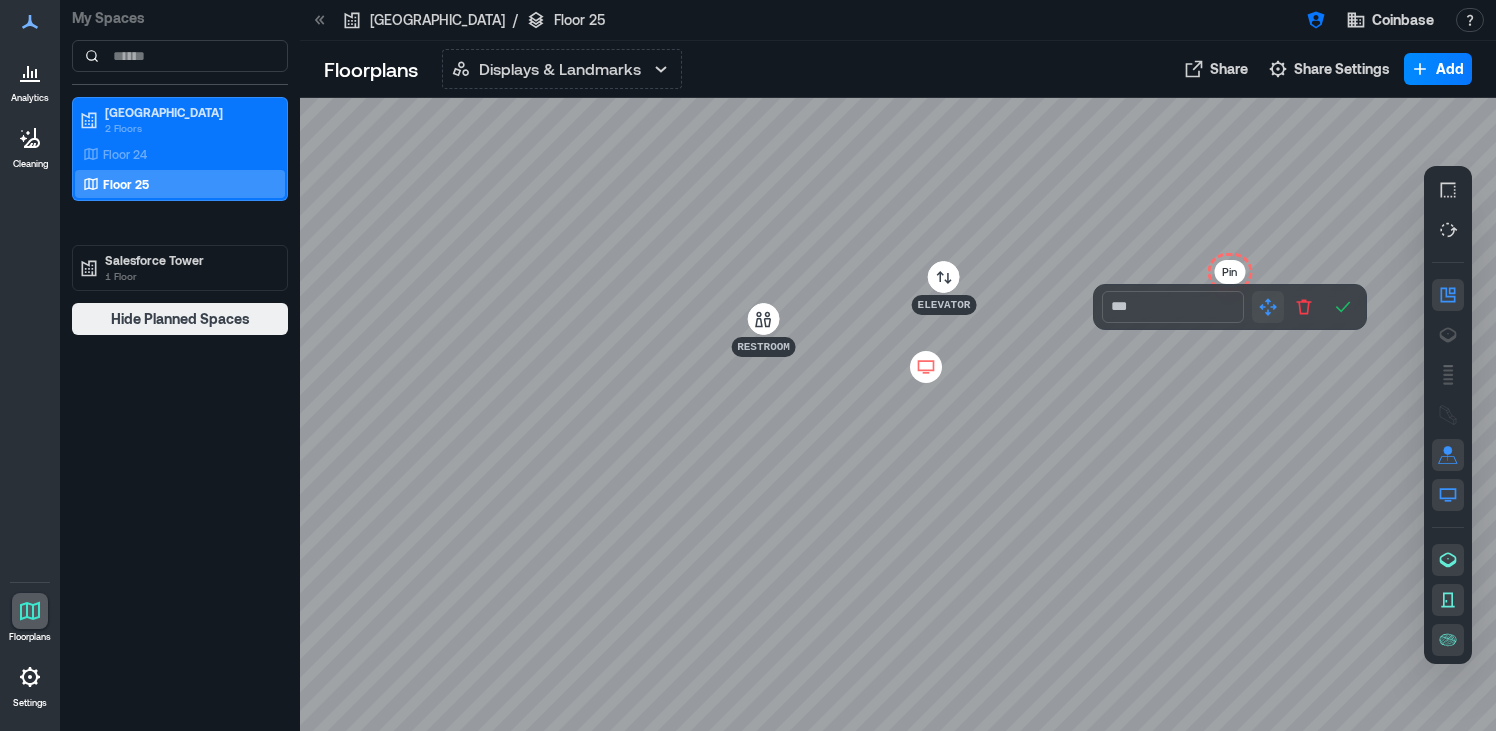 drag, startPoint x: 1233, startPoint y: 275, endPoint x: 1258, endPoint y: 294, distance: 31.400637 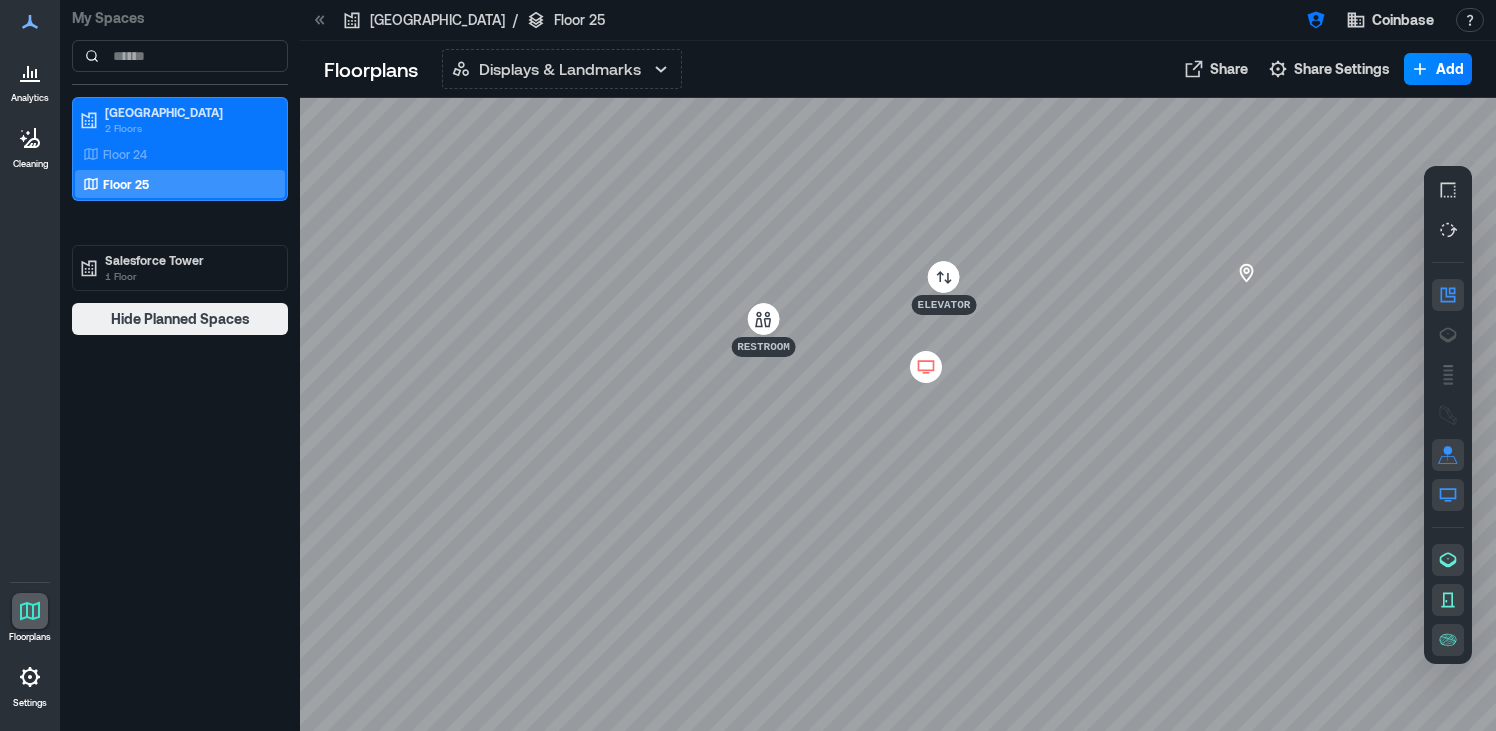 click at bounding box center (898, 414) 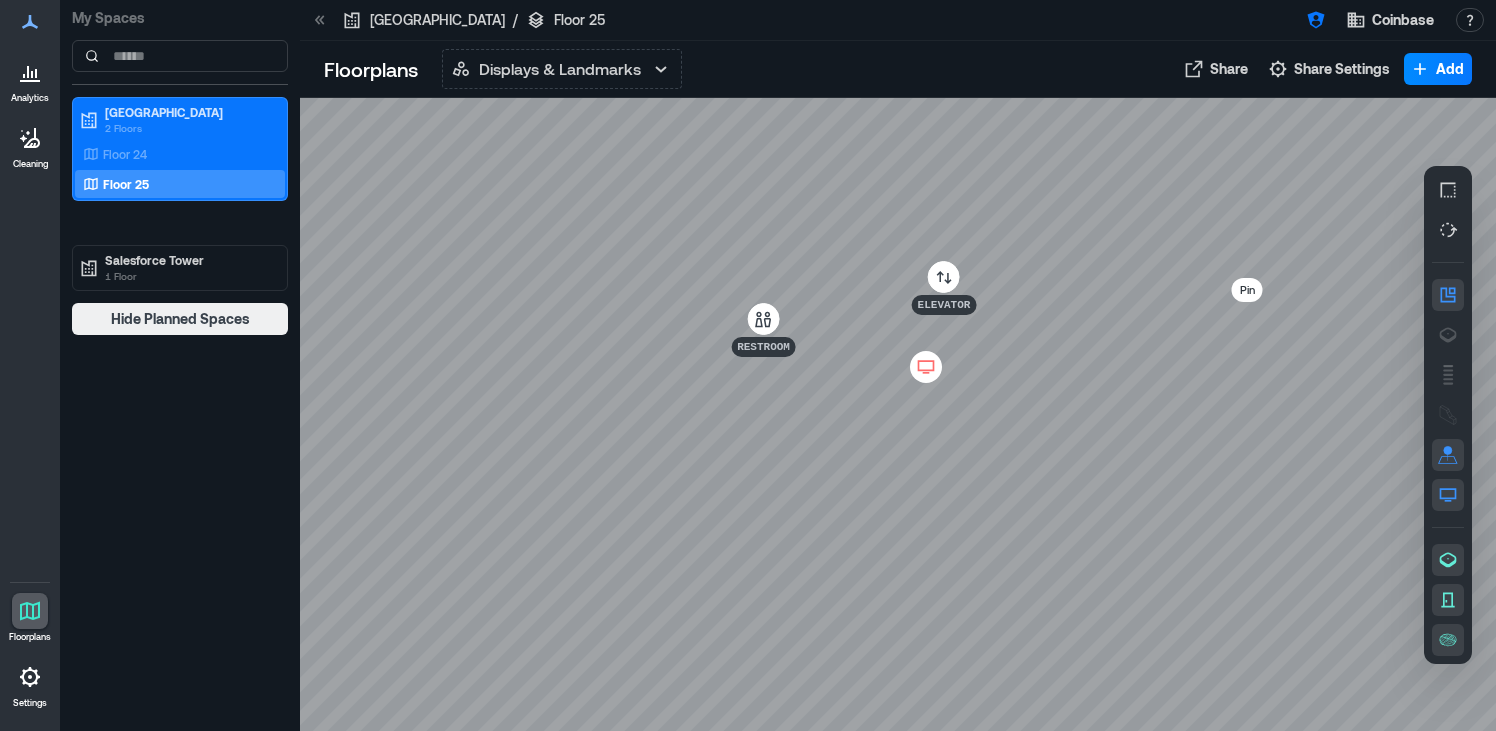 click on "Pin" at bounding box center (1247, 290) 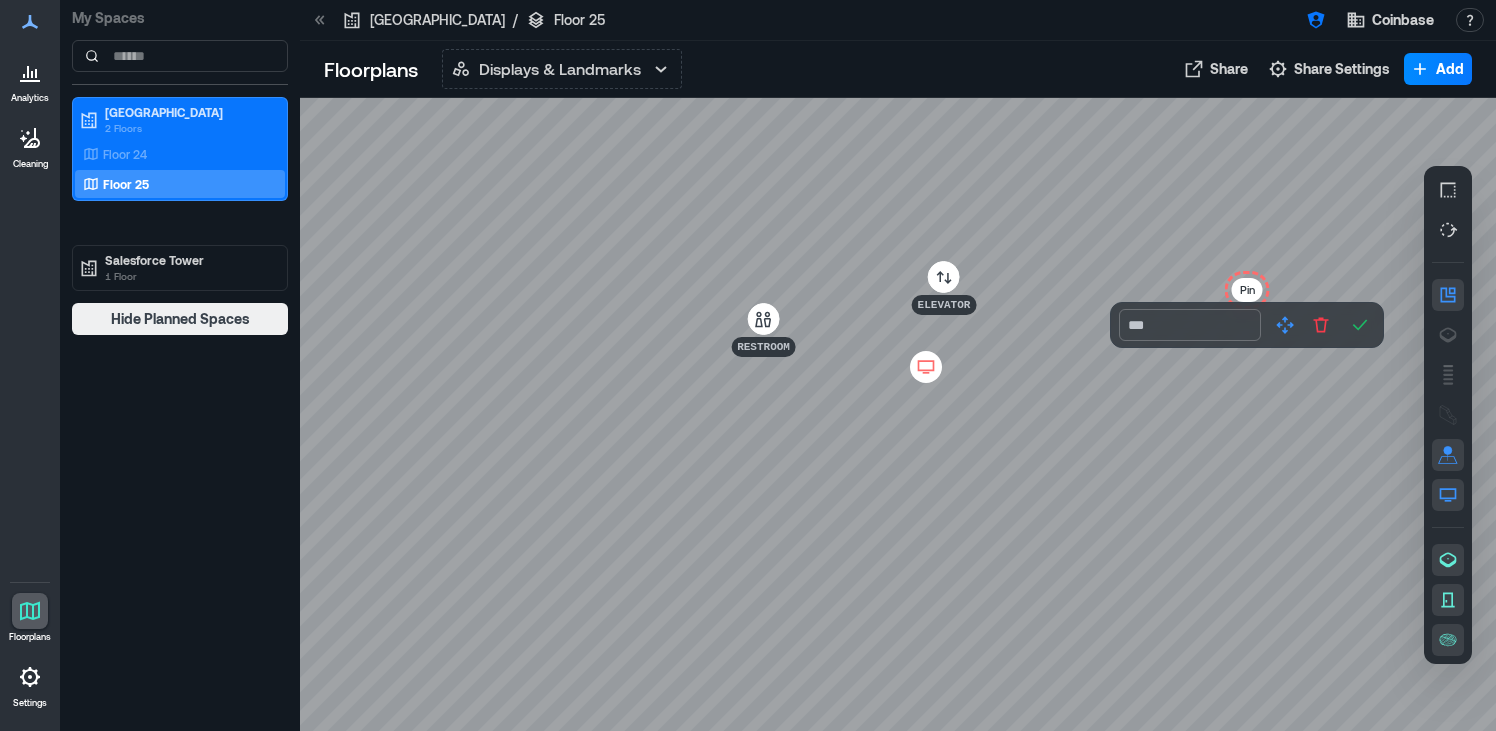 click on "***" at bounding box center (1190, 325) 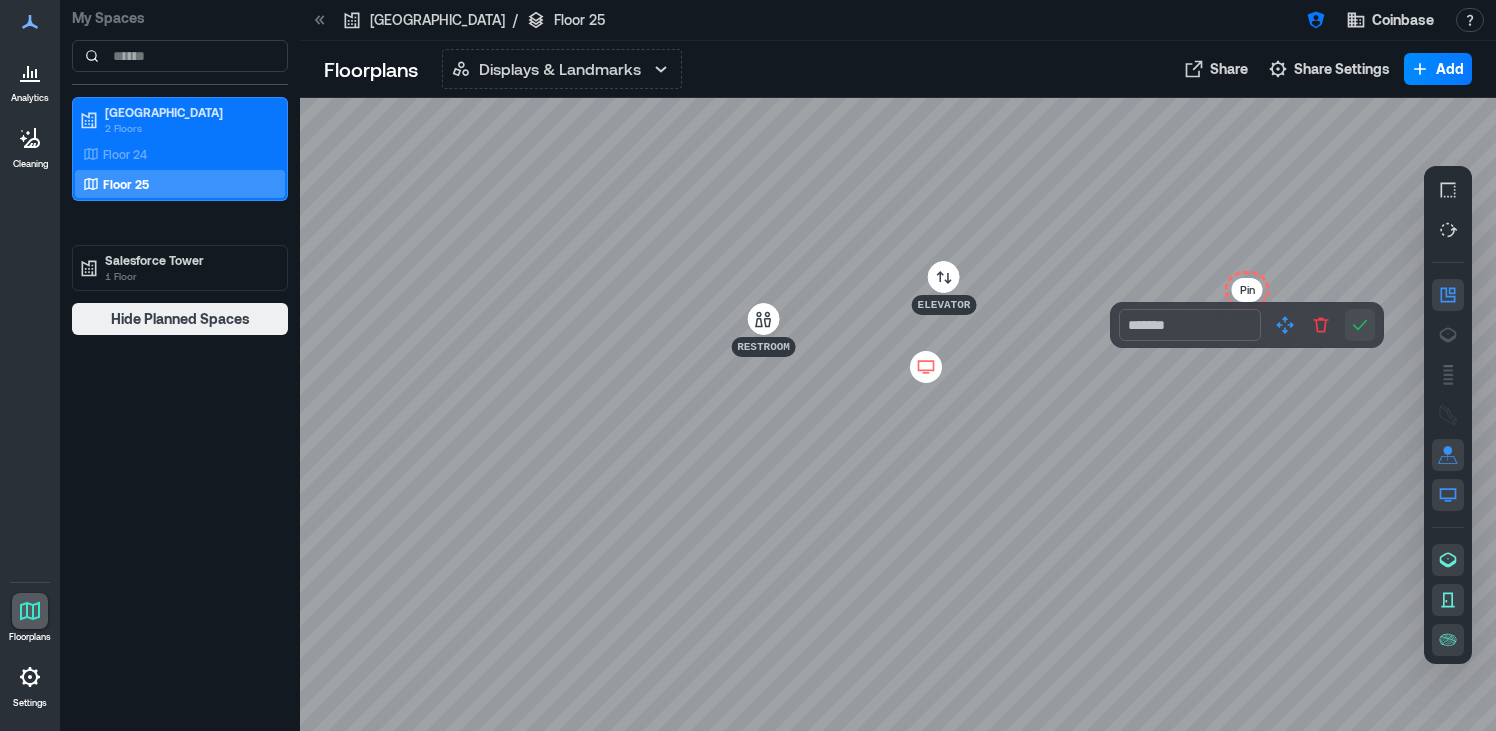 type on "*******" 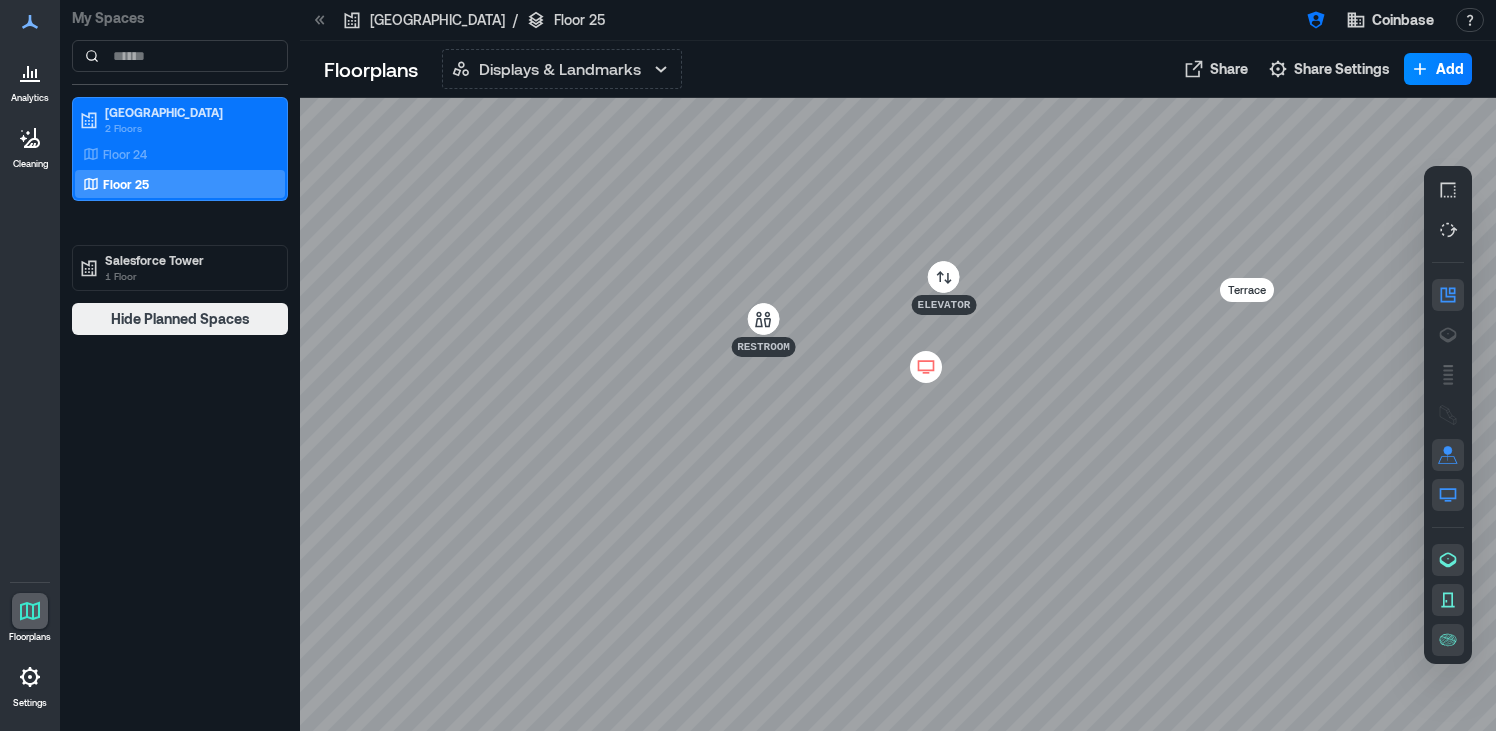 click at bounding box center [898, 414] 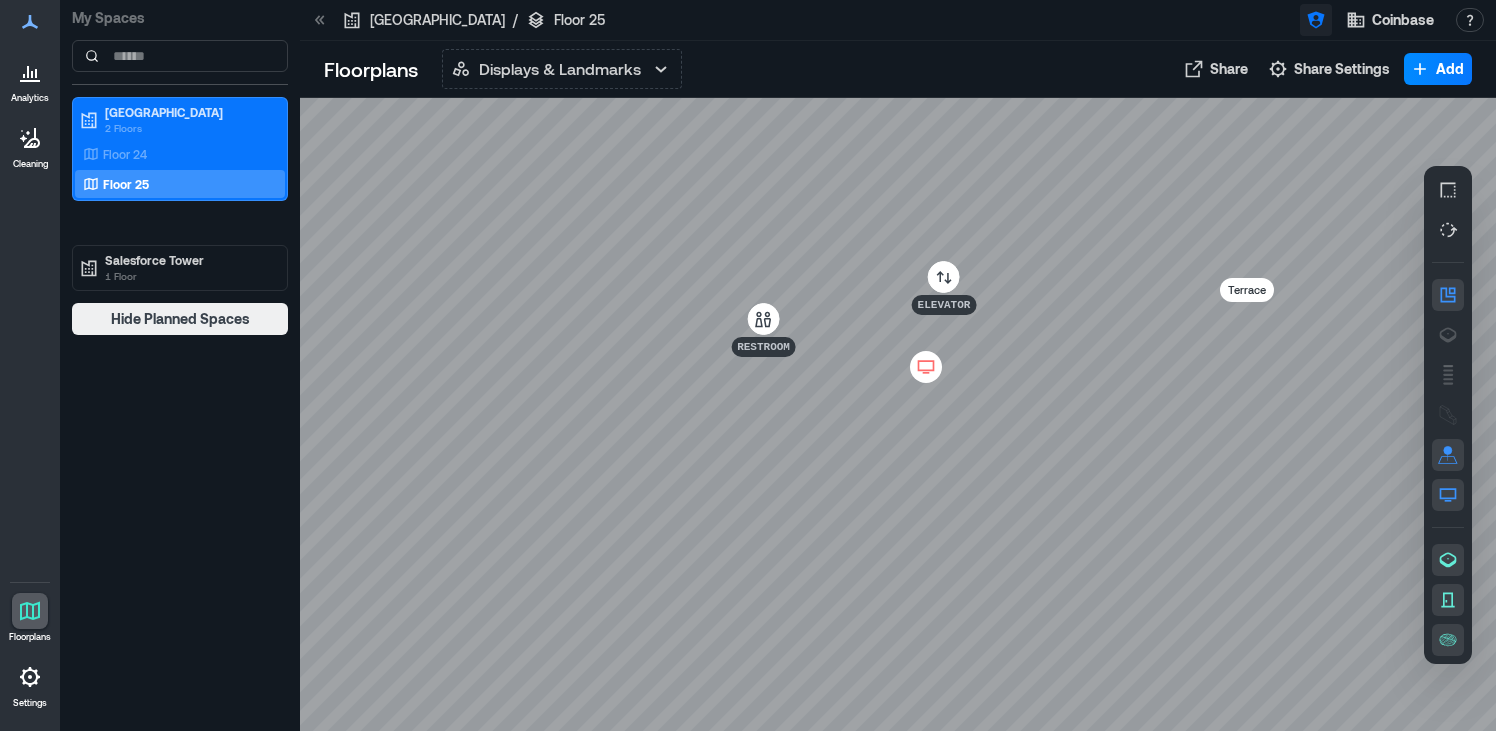 click 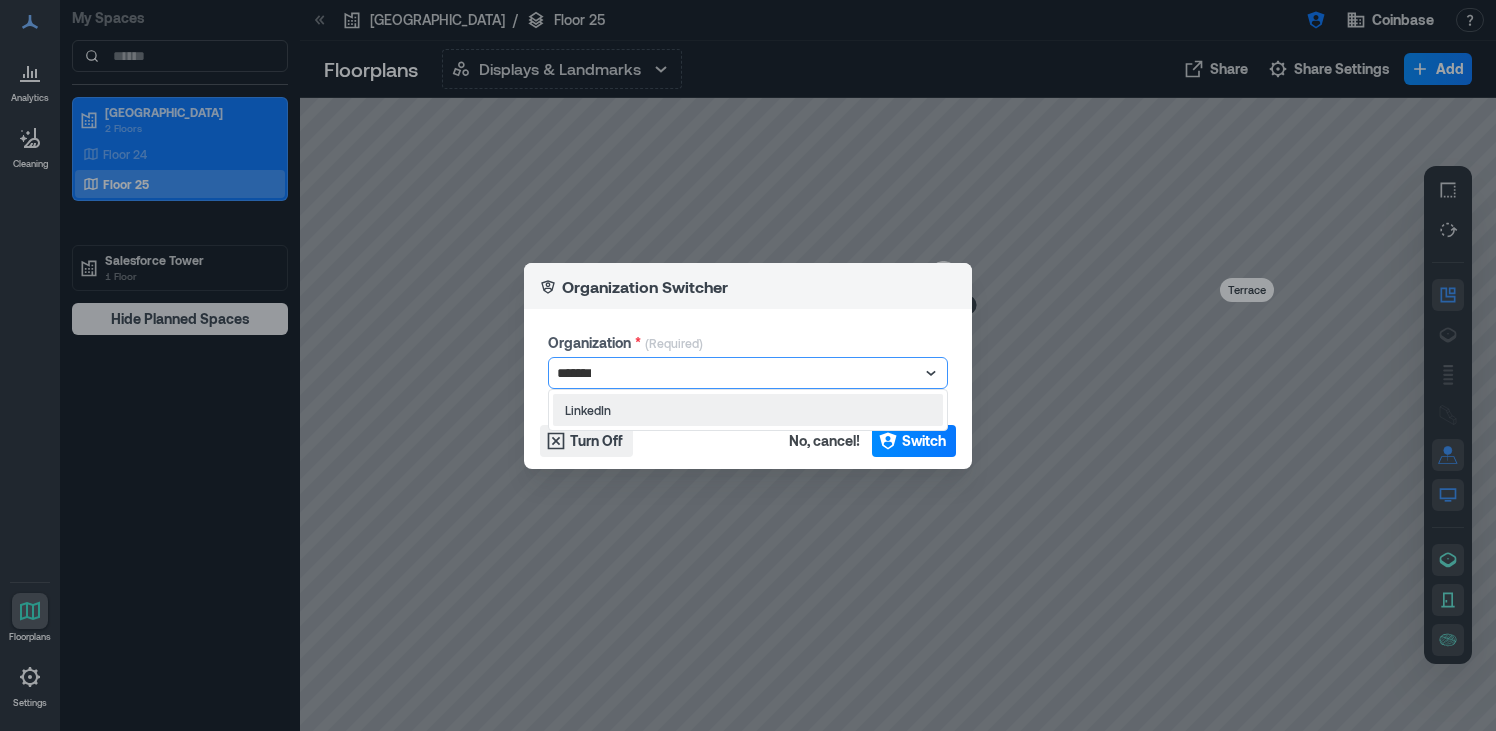 type on "********" 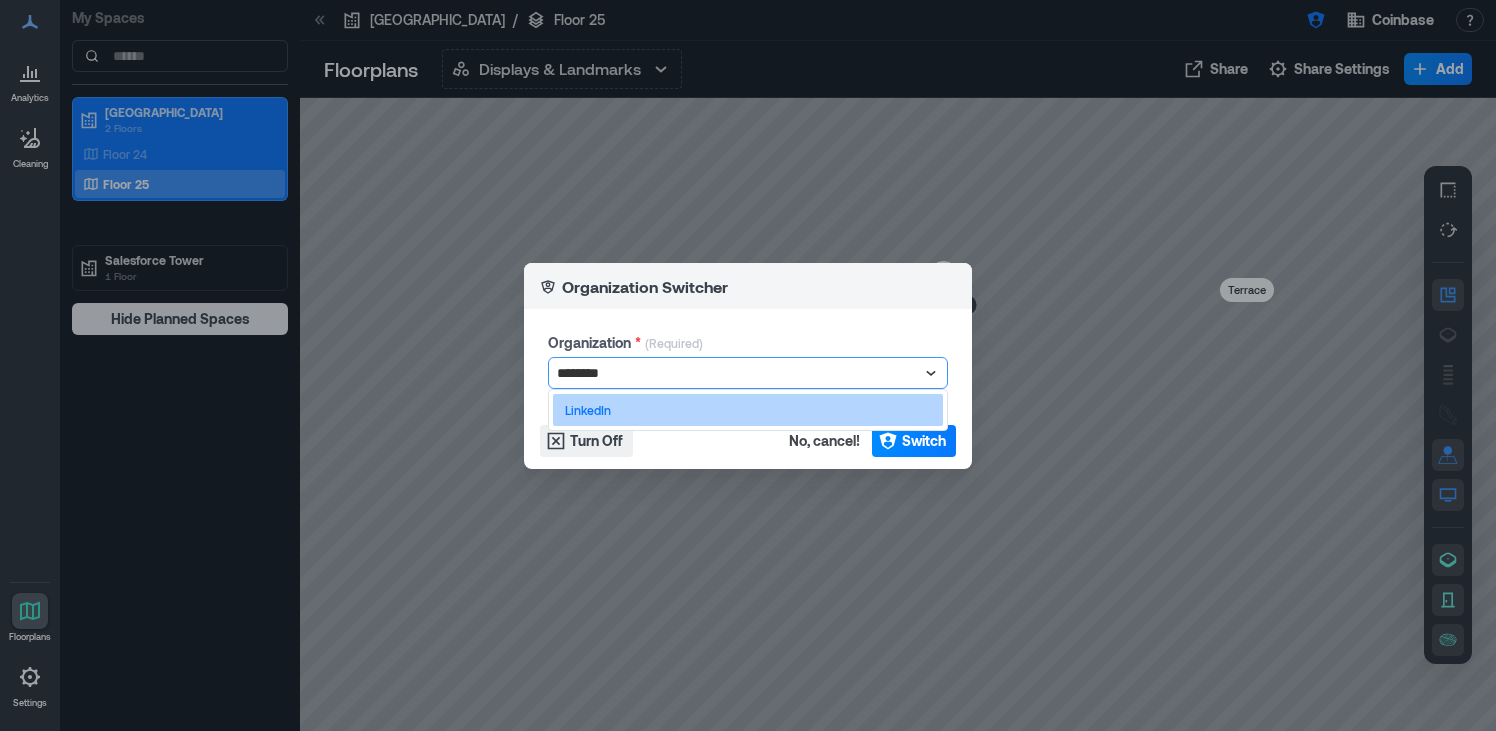 click on "LinkedIn" at bounding box center [748, 410] 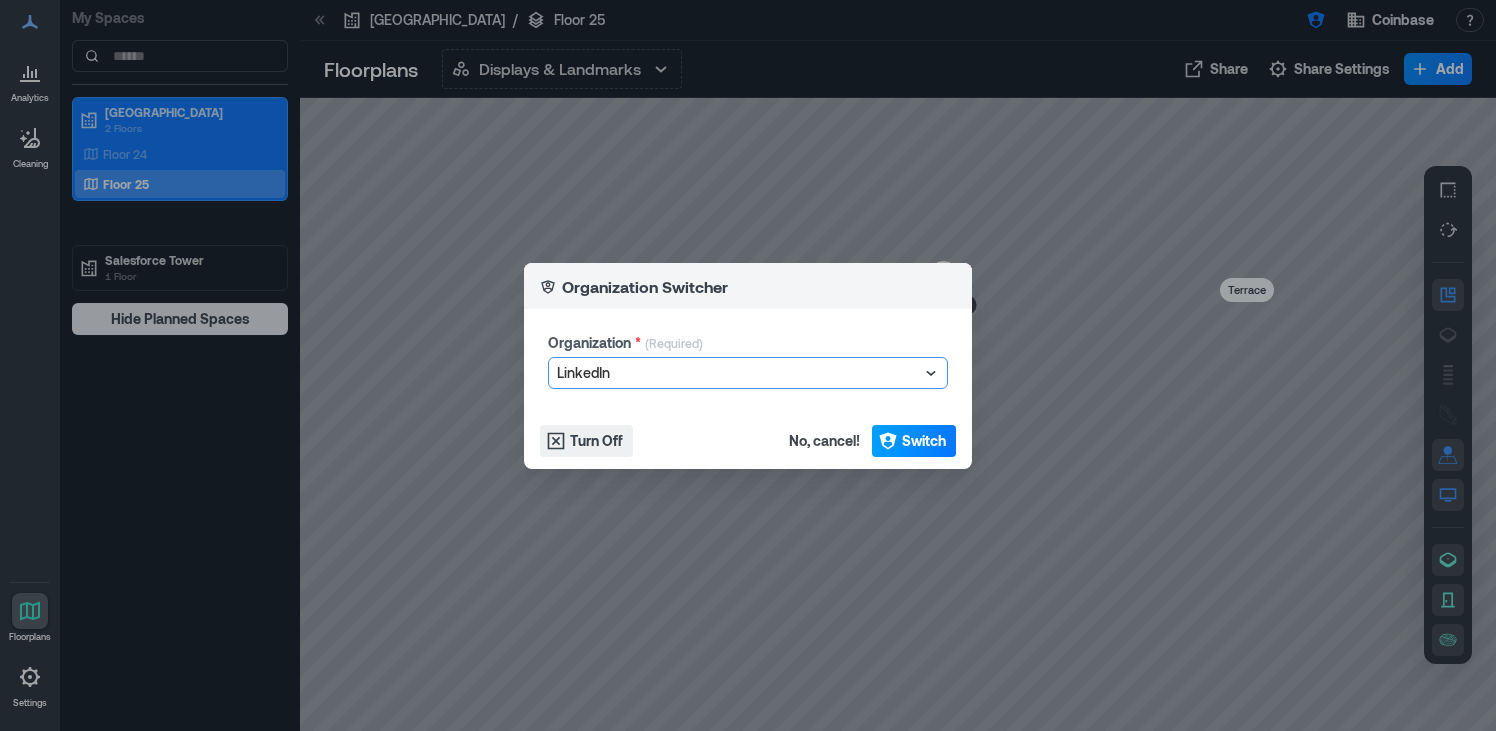 click 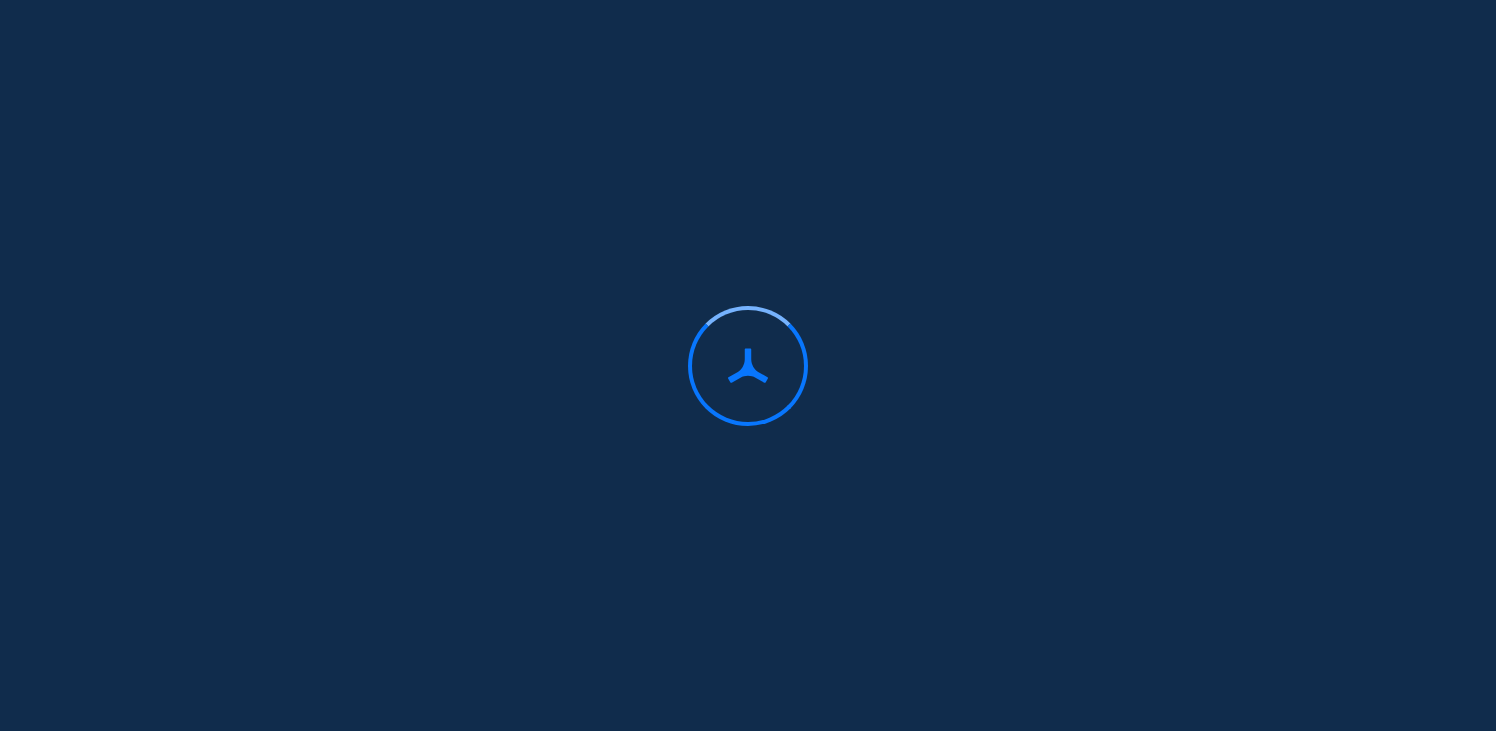 scroll, scrollTop: 0, scrollLeft: 0, axis: both 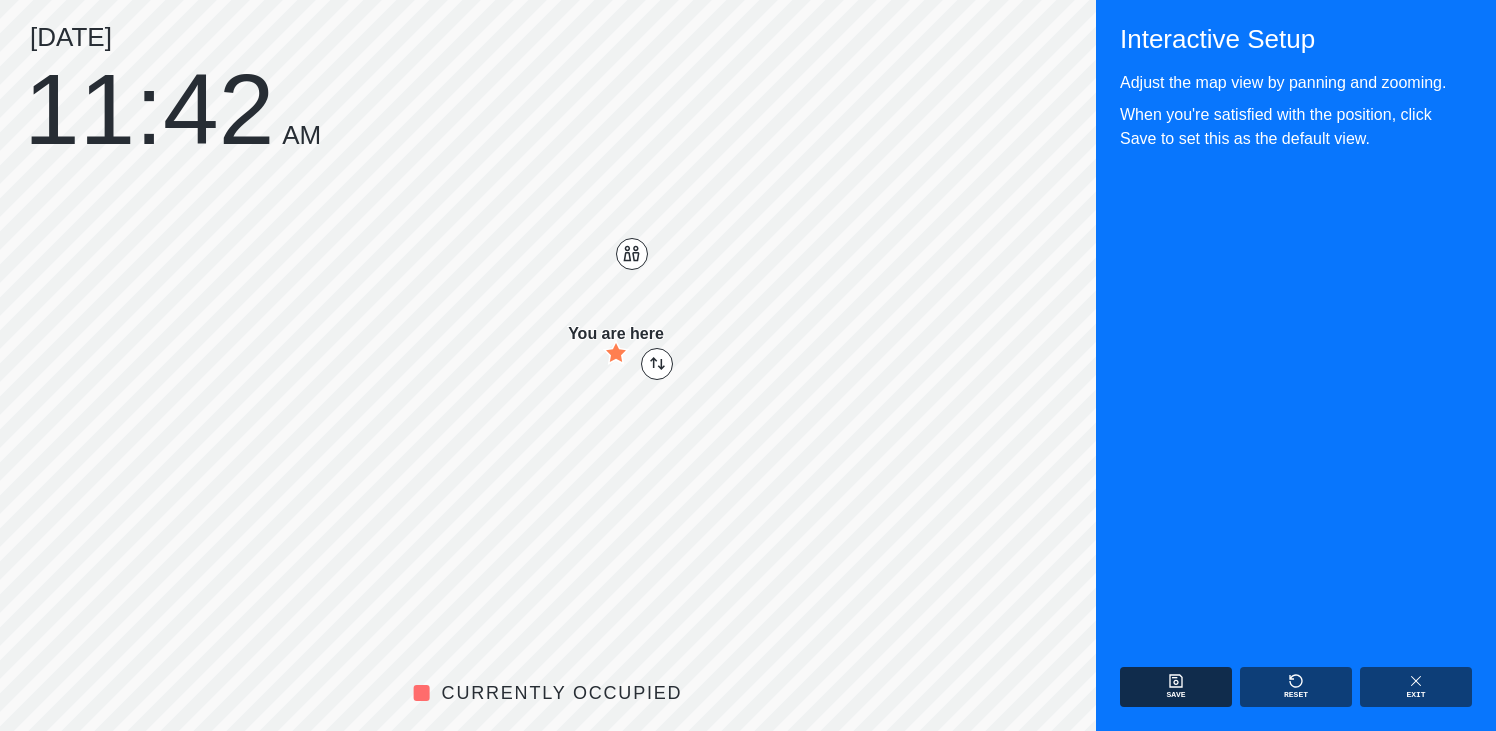 click on "Save" at bounding box center [1176, 687] 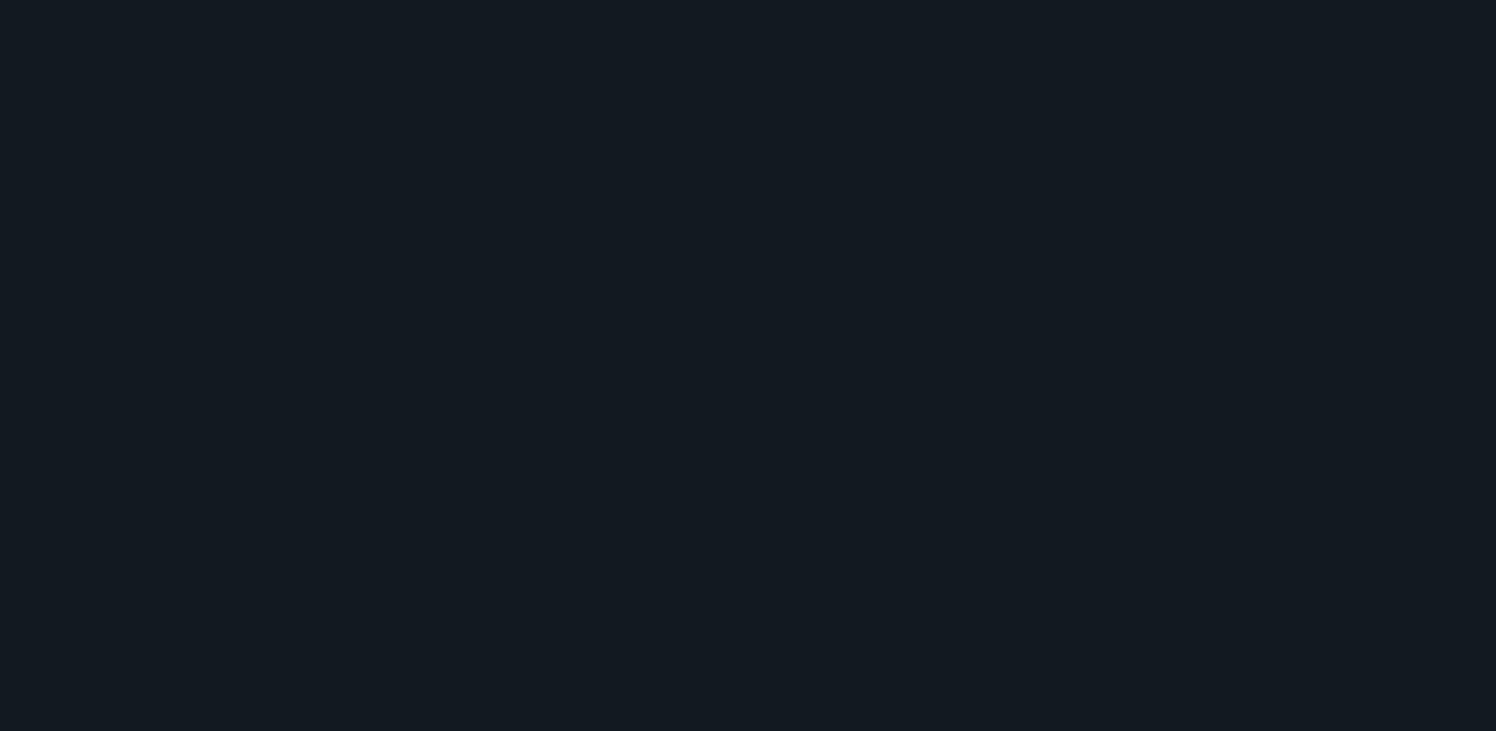 scroll, scrollTop: 0, scrollLeft: 0, axis: both 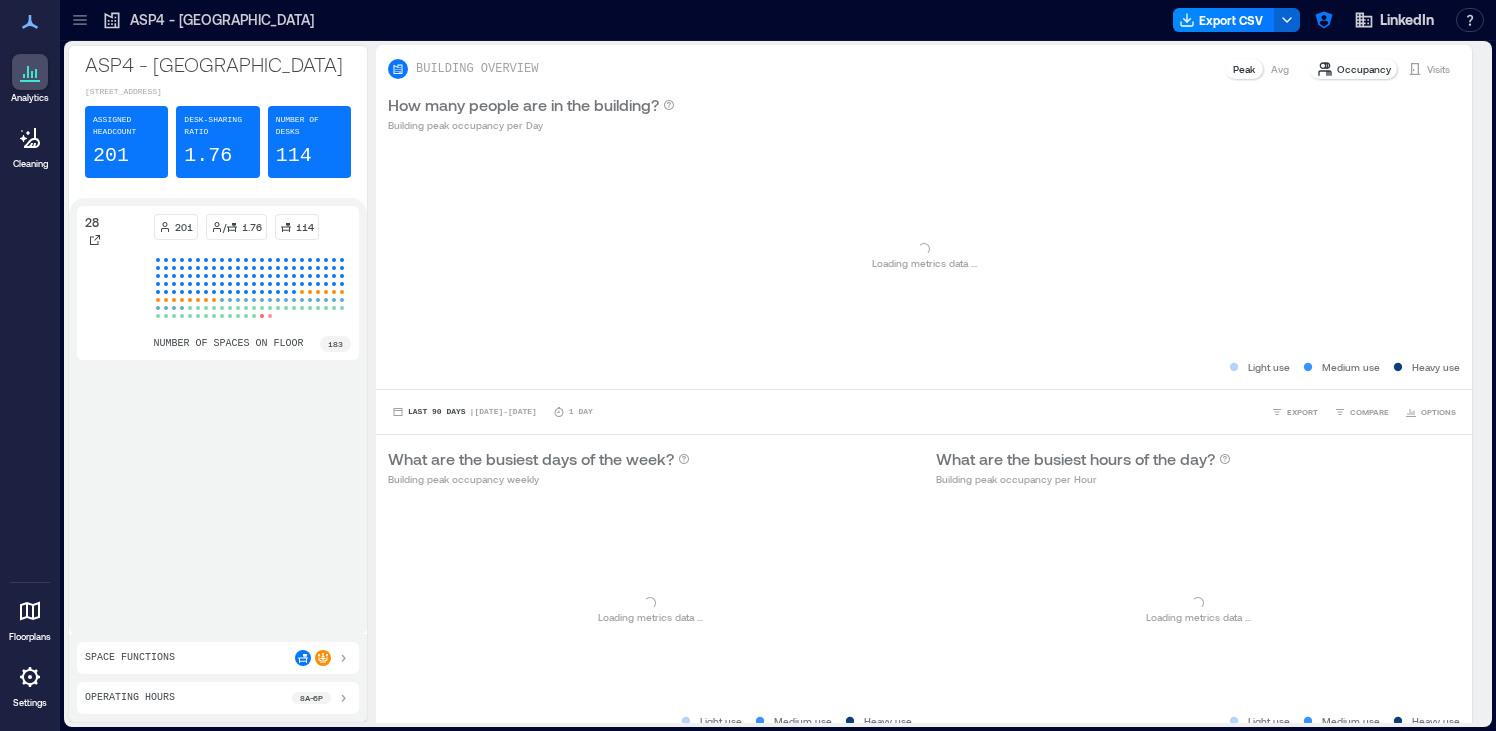 click 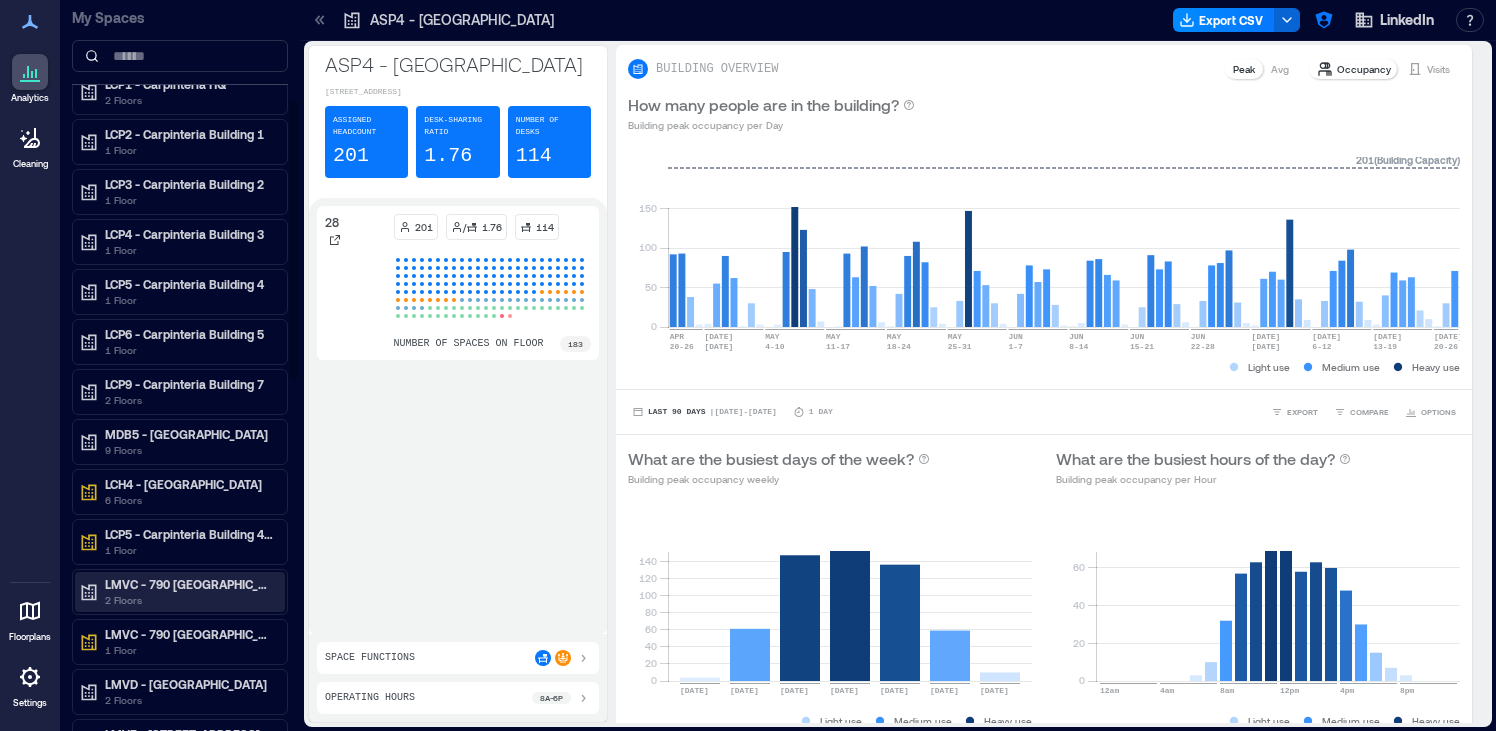 scroll, scrollTop: 301, scrollLeft: 0, axis: vertical 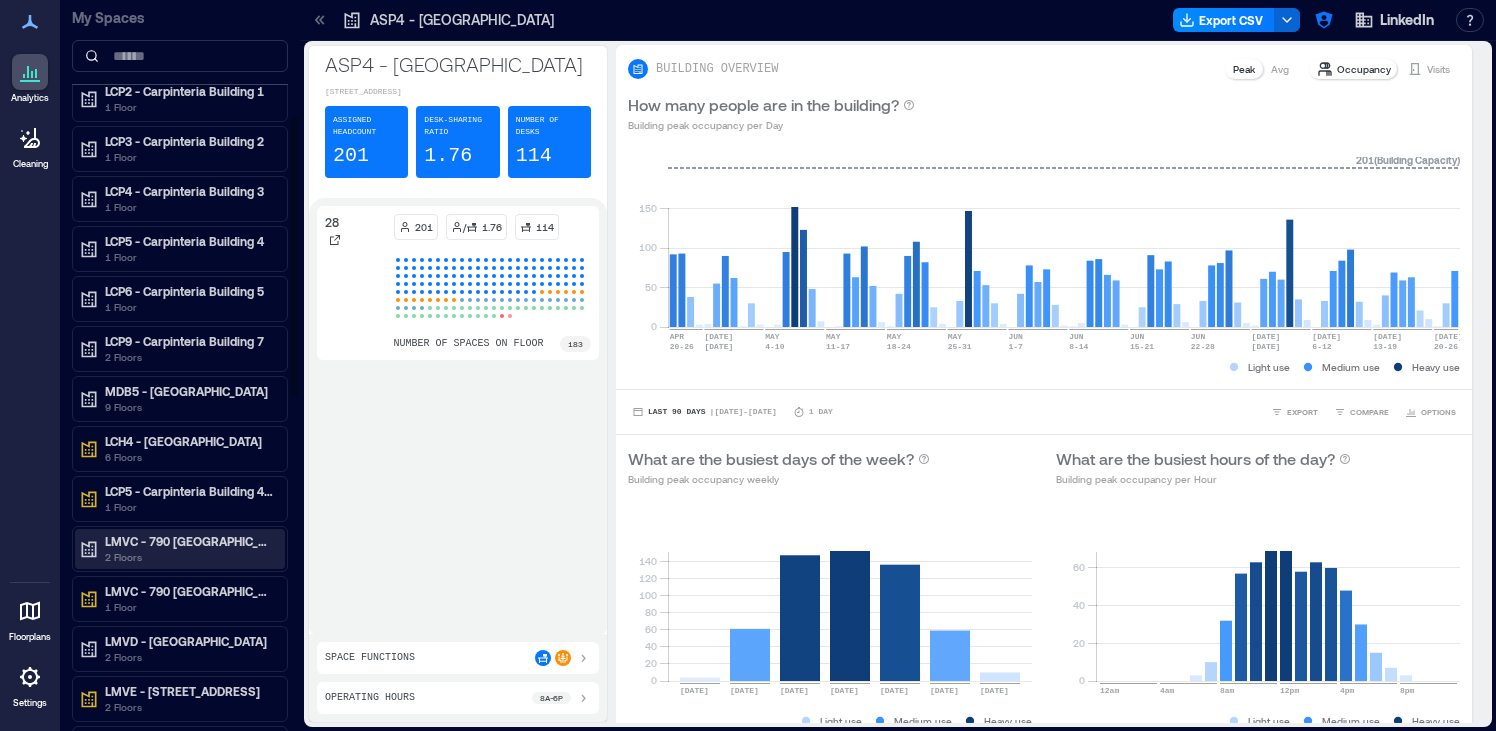 click on "2 Floors" at bounding box center (189, 557) 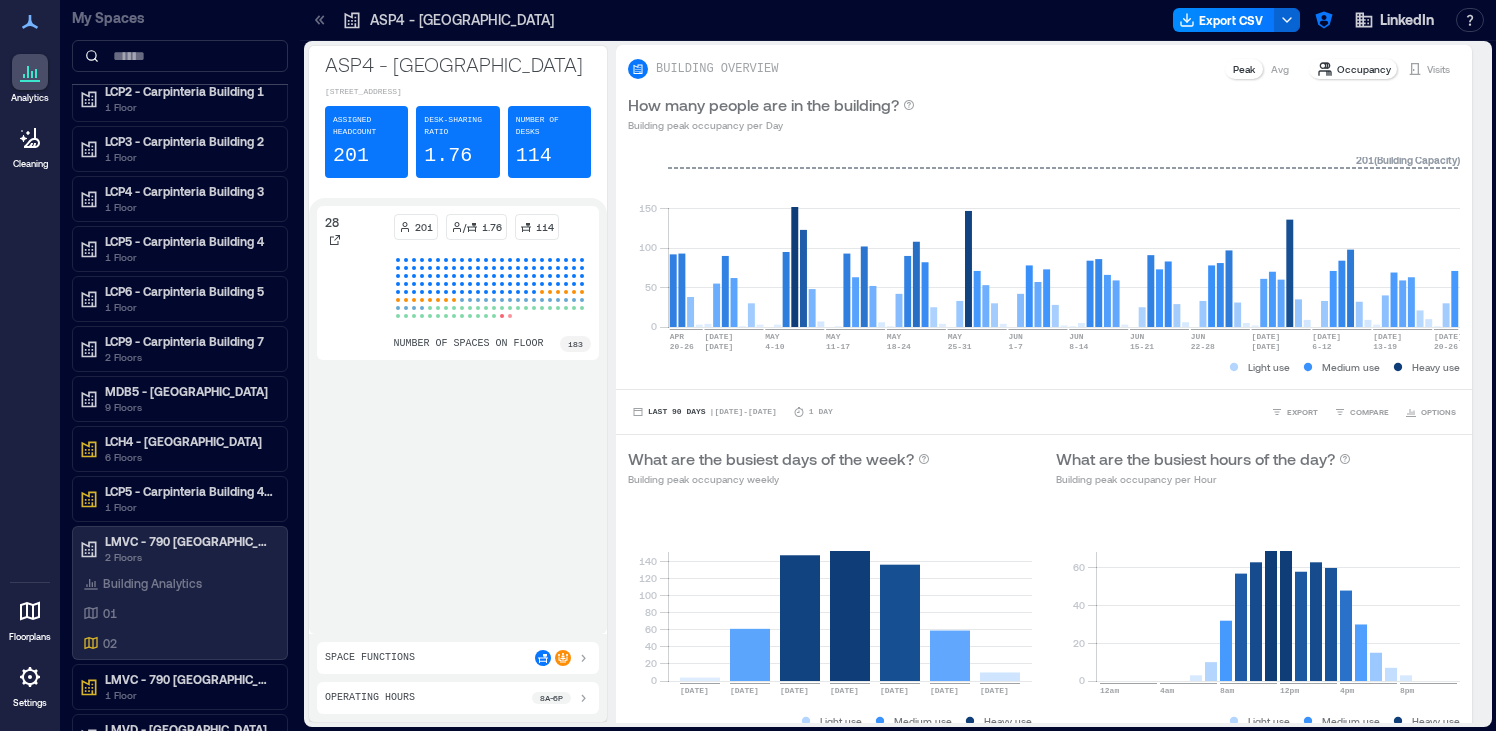 click at bounding box center (30, 611) 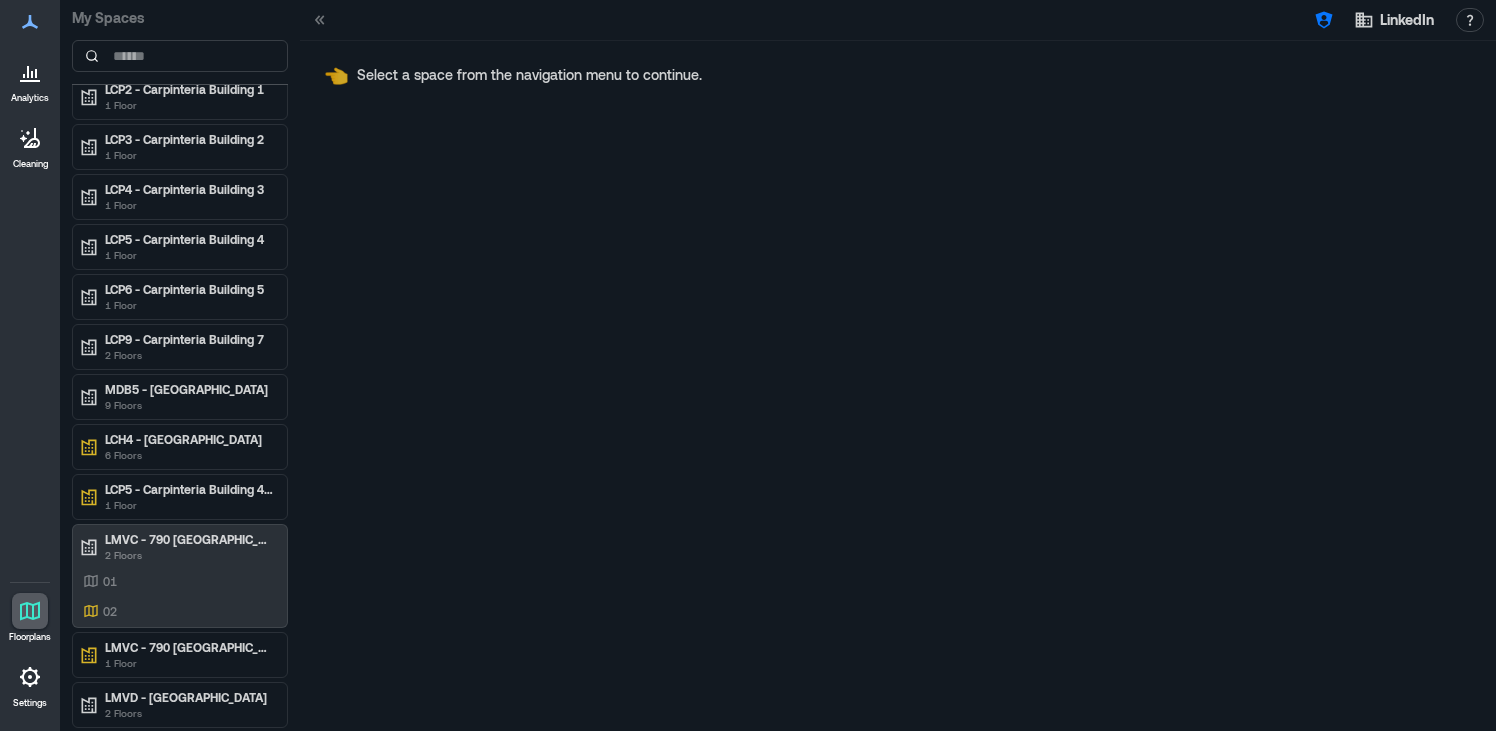 scroll, scrollTop: 221, scrollLeft: 0, axis: vertical 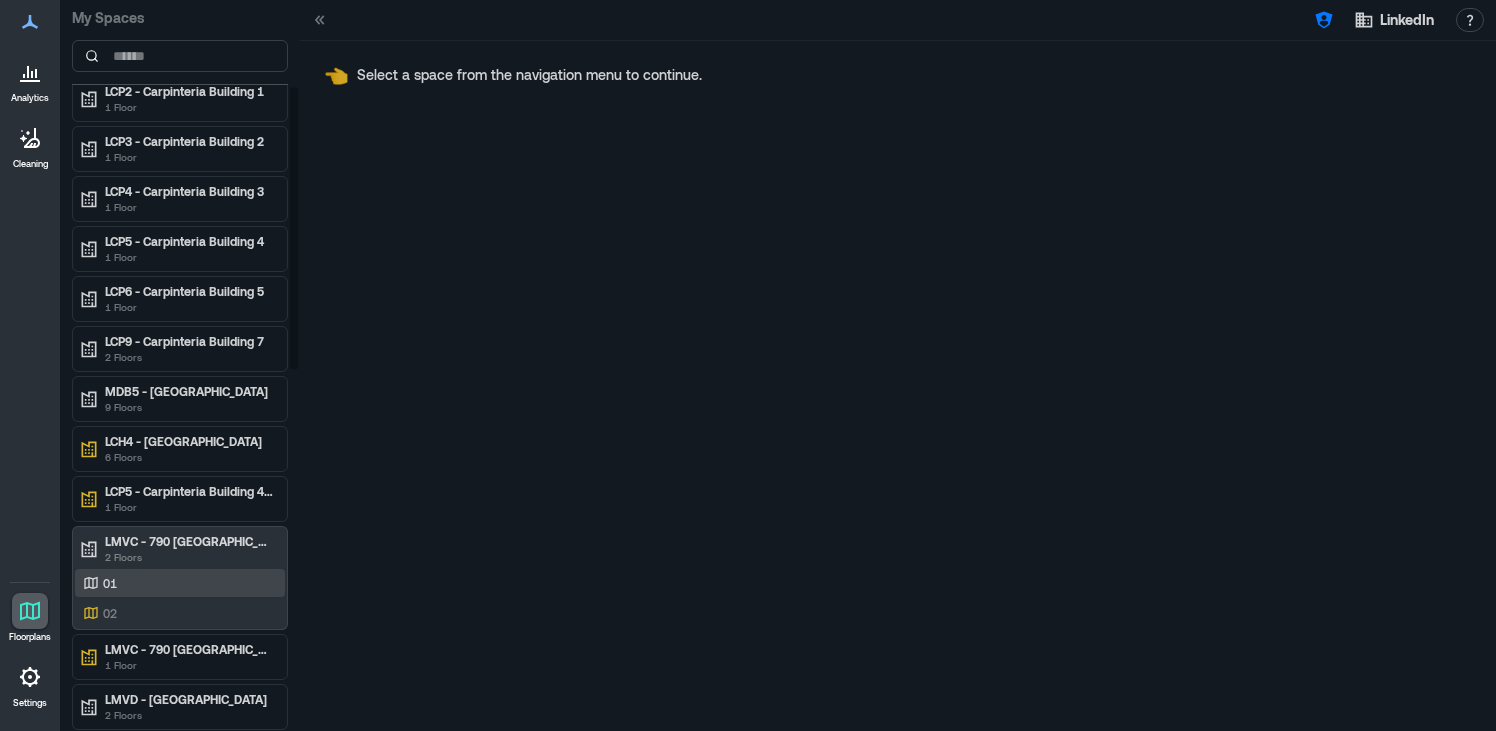click on "01" at bounding box center [176, 583] 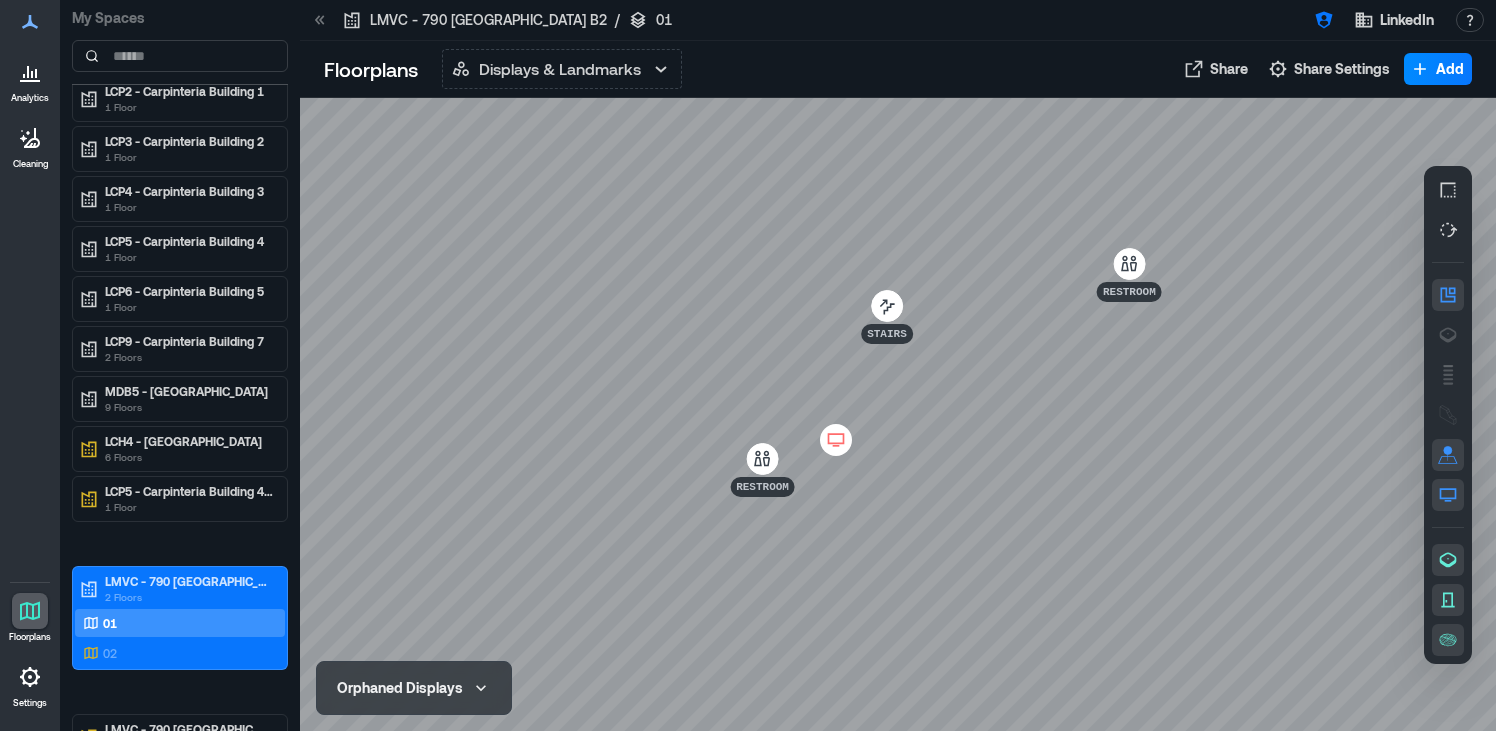 click 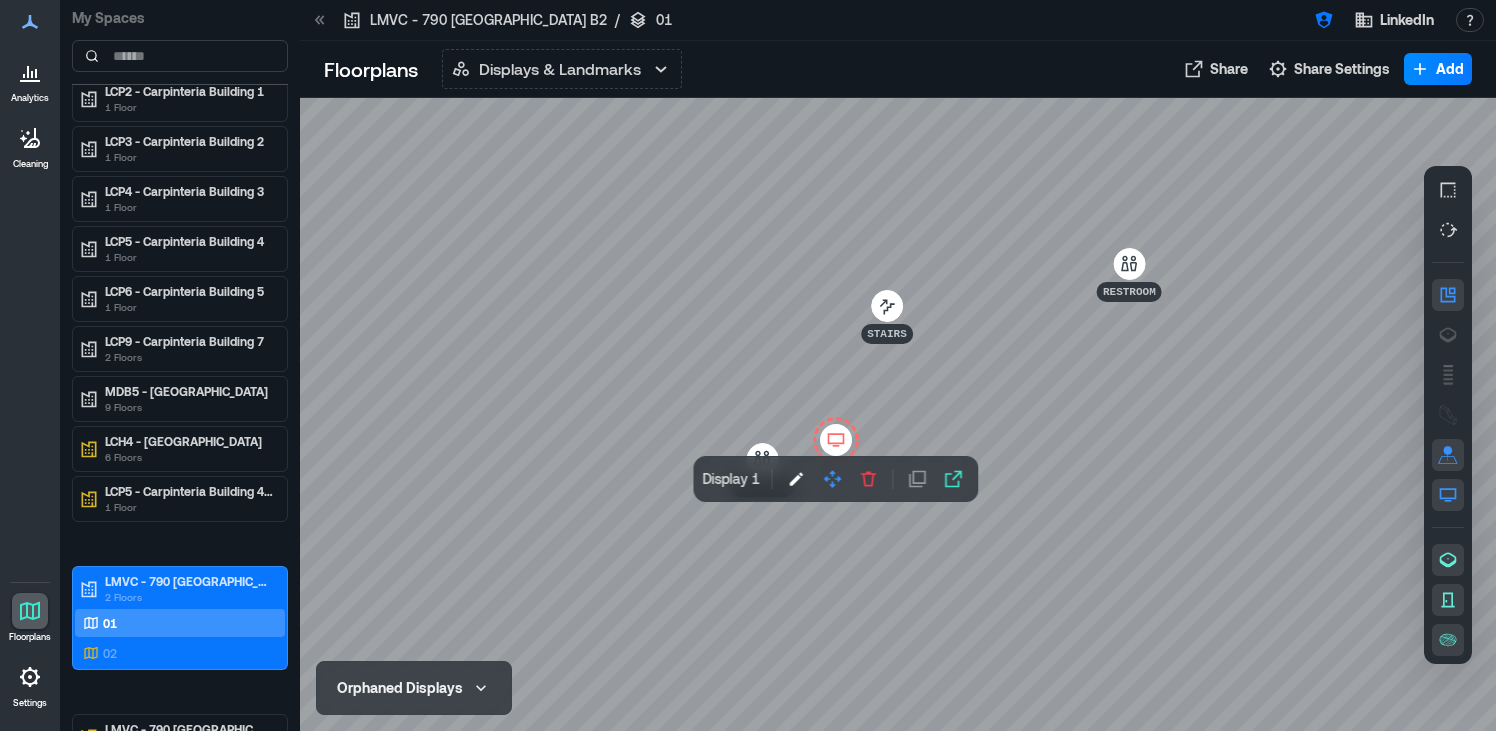 click 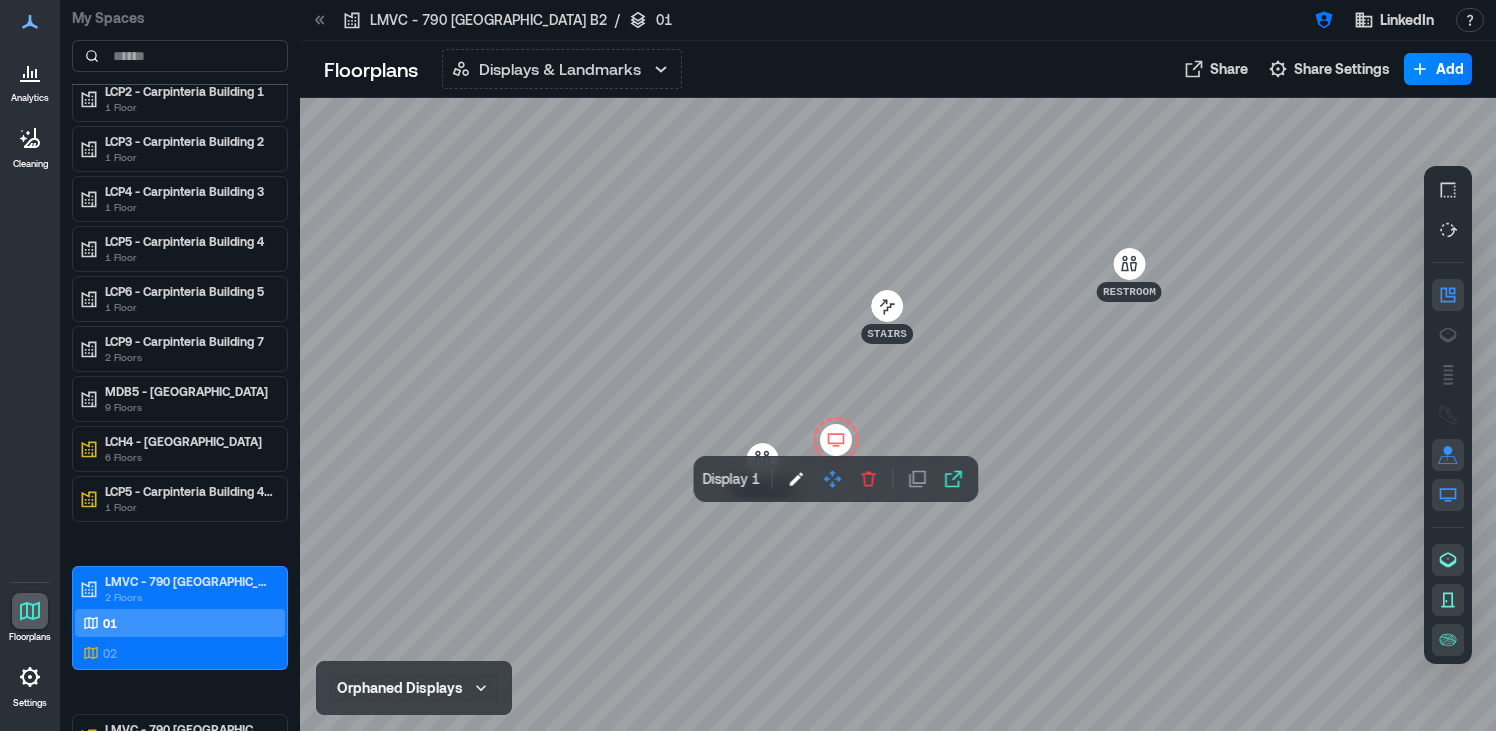 click 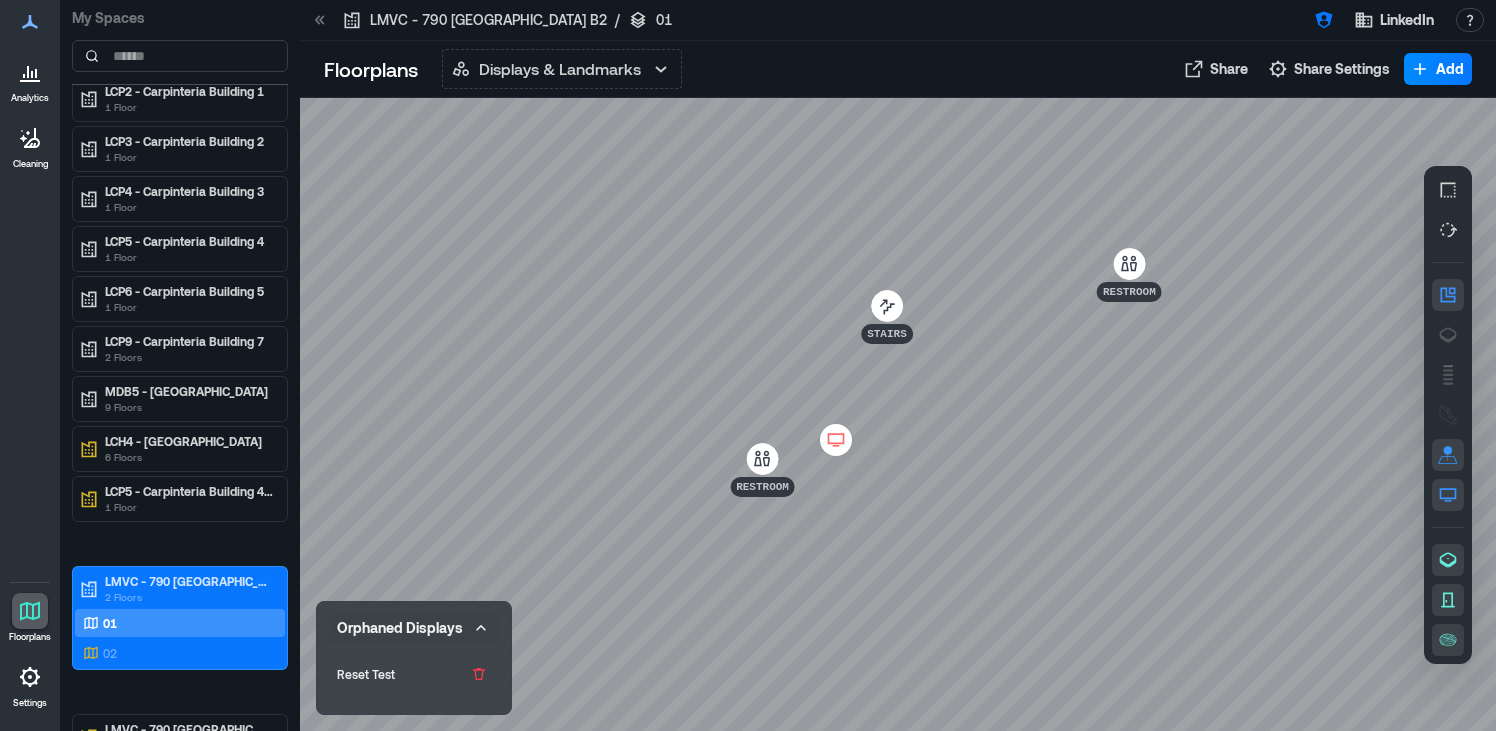 click 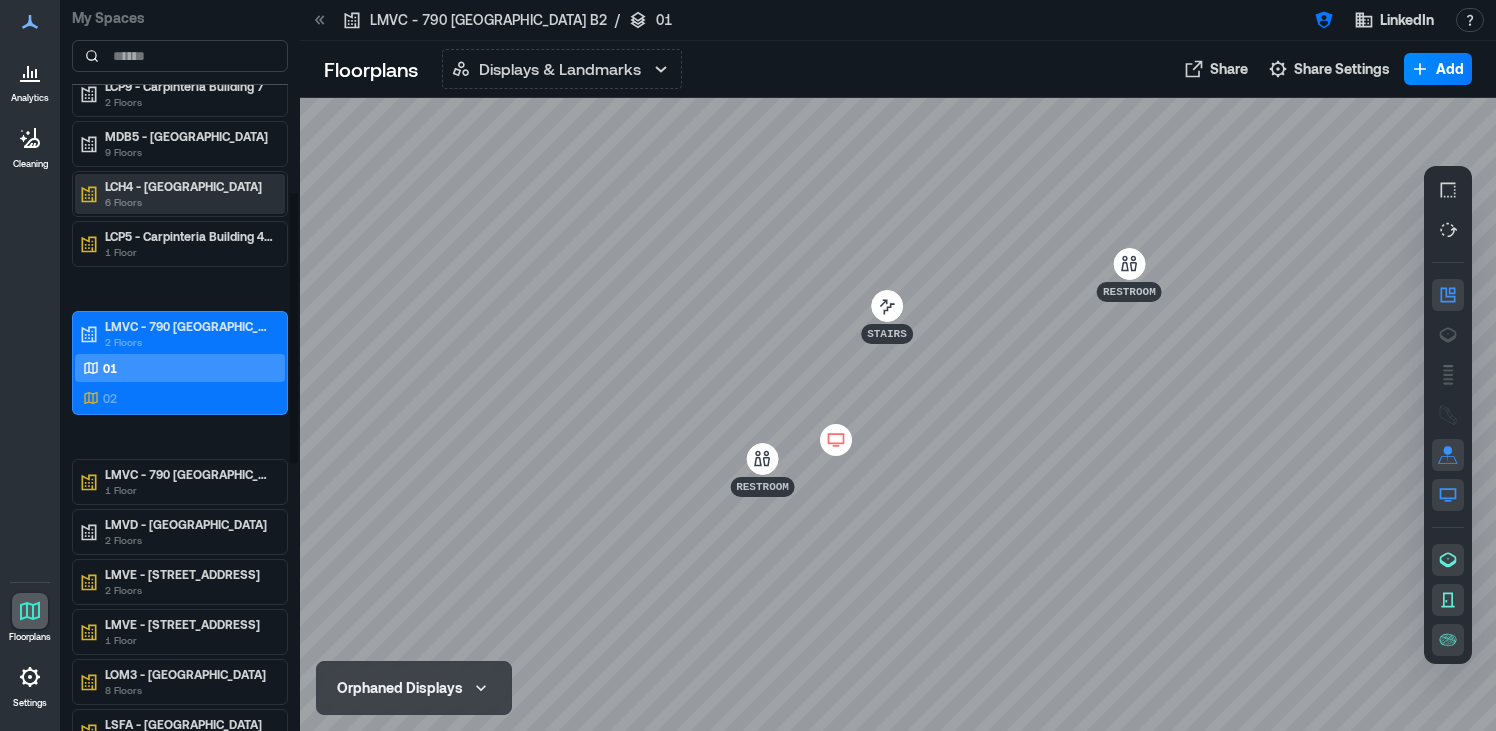 scroll, scrollTop: 524, scrollLeft: 0, axis: vertical 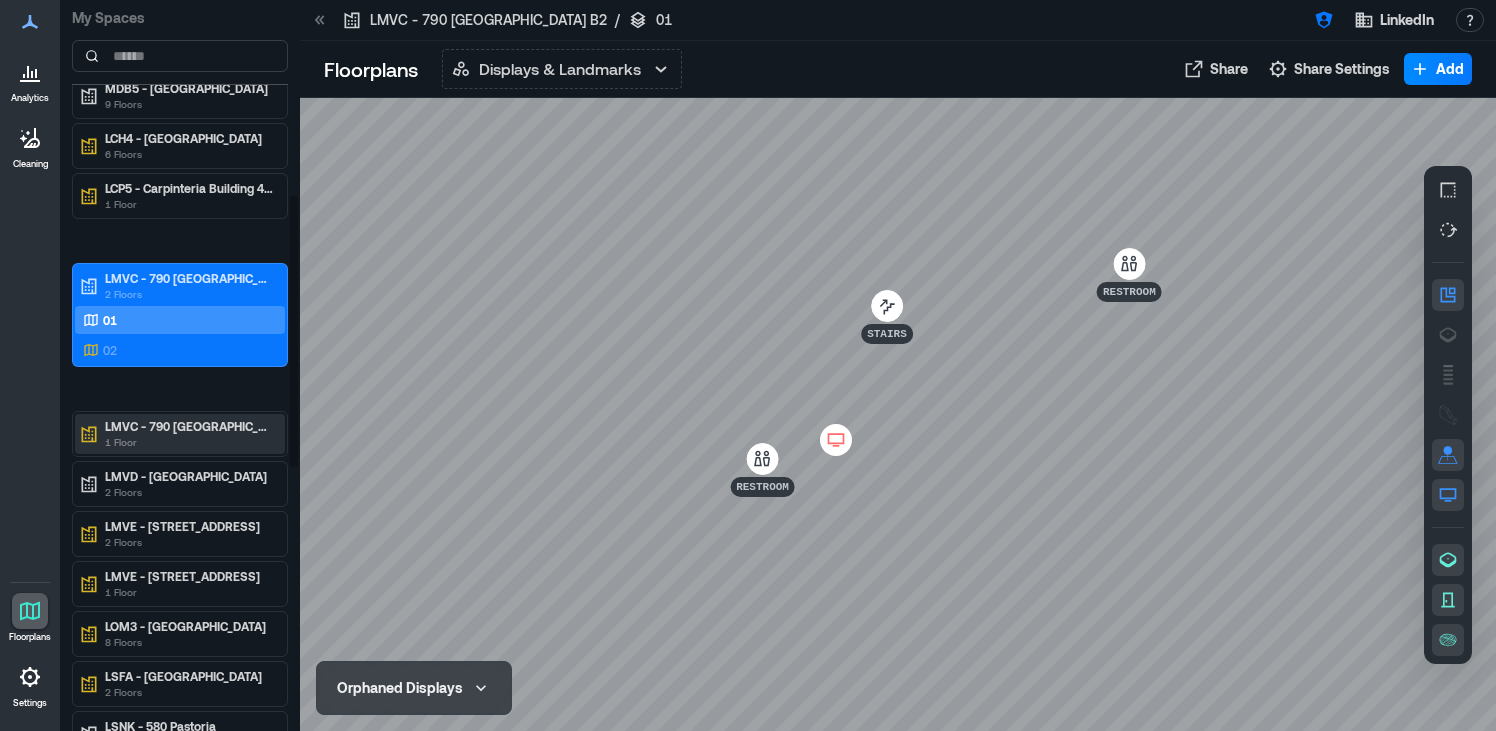 click on "1 Floor" at bounding box center [189, 442] 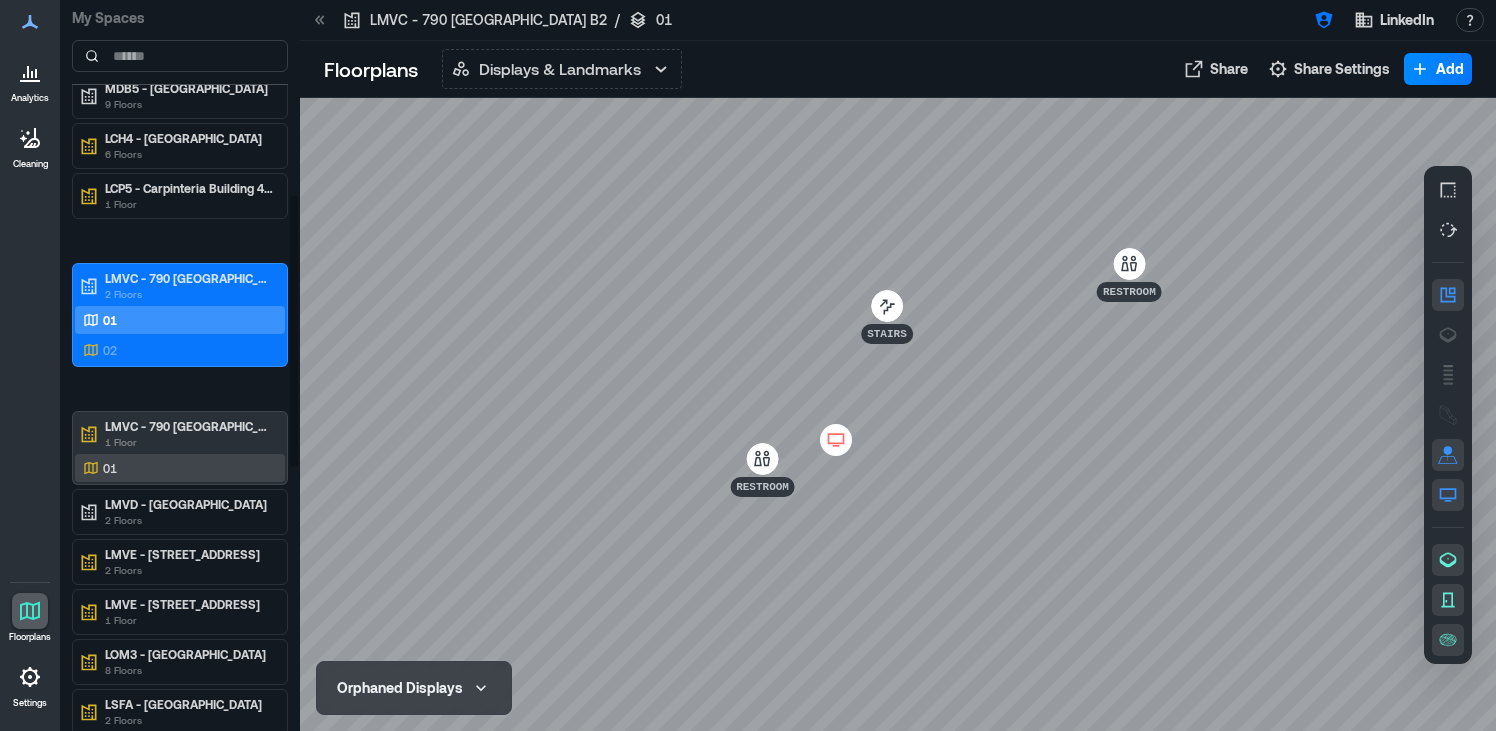 click on "01" at bounding box center [176, 468] 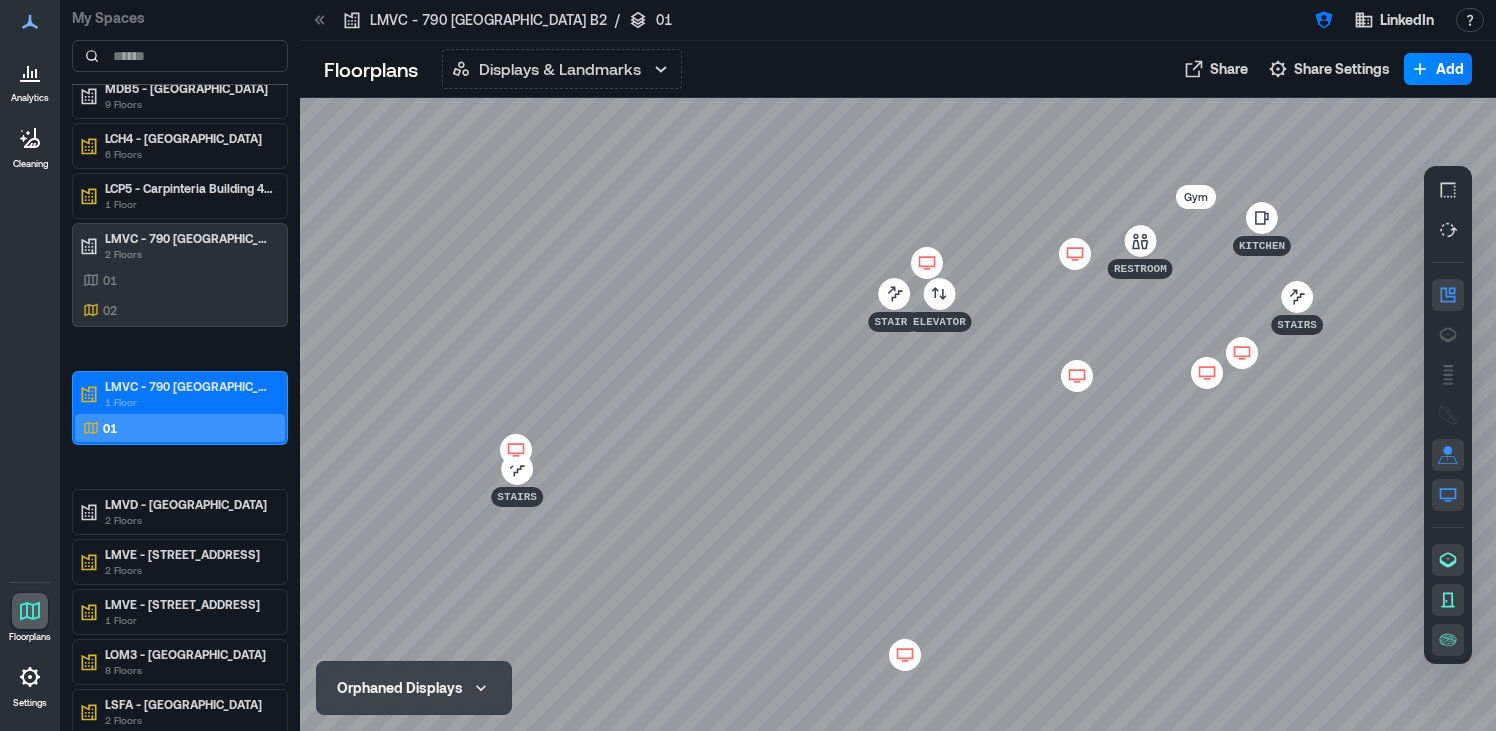 click 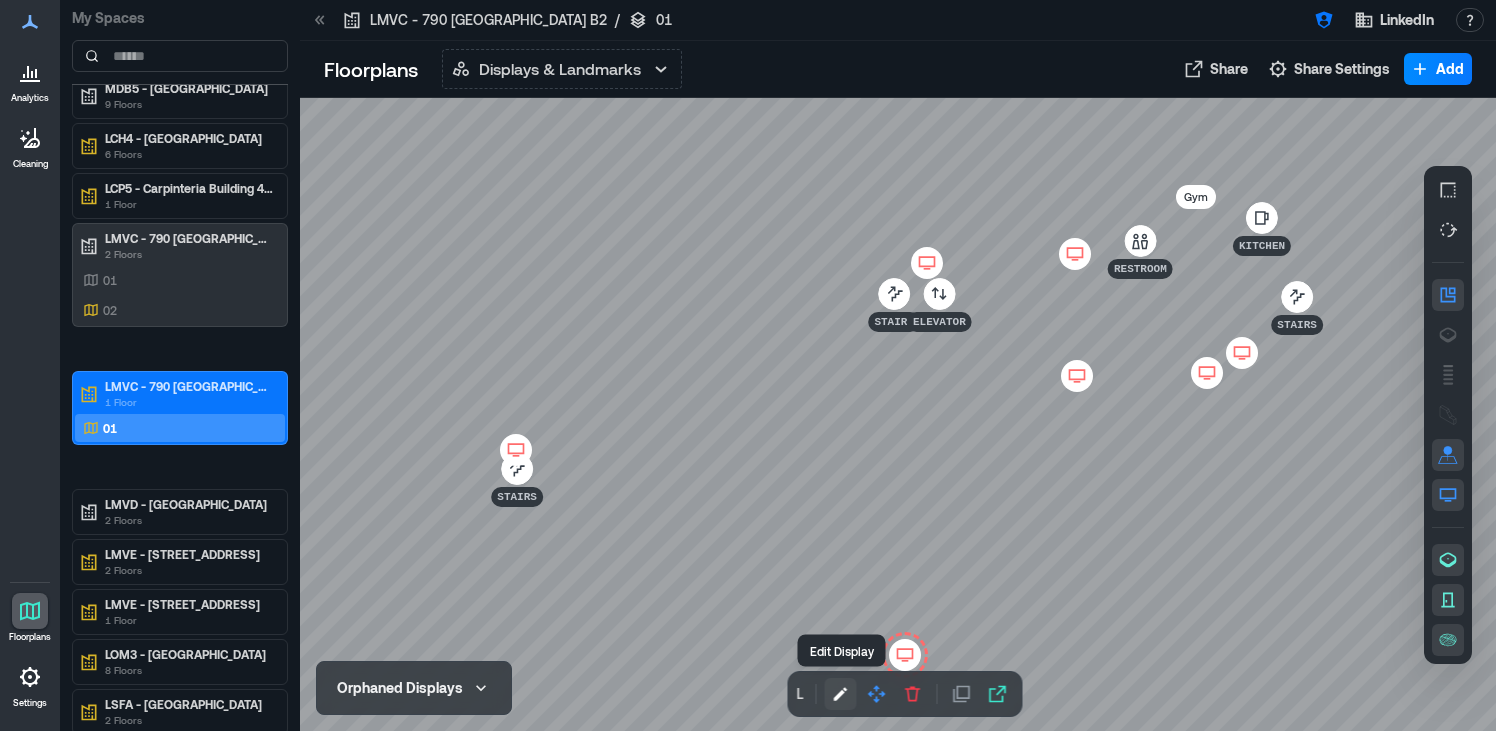 click 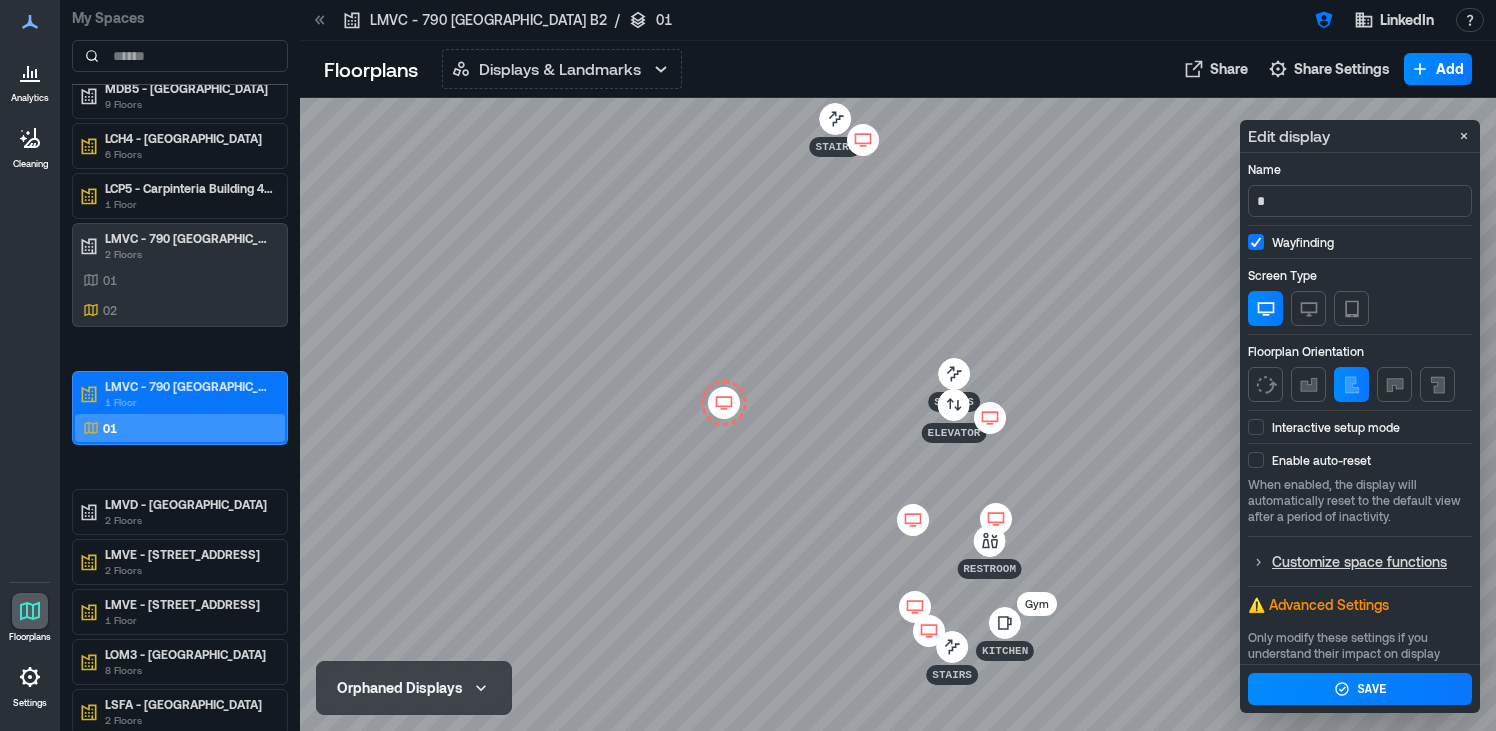 click at bounding box center [898, 414] 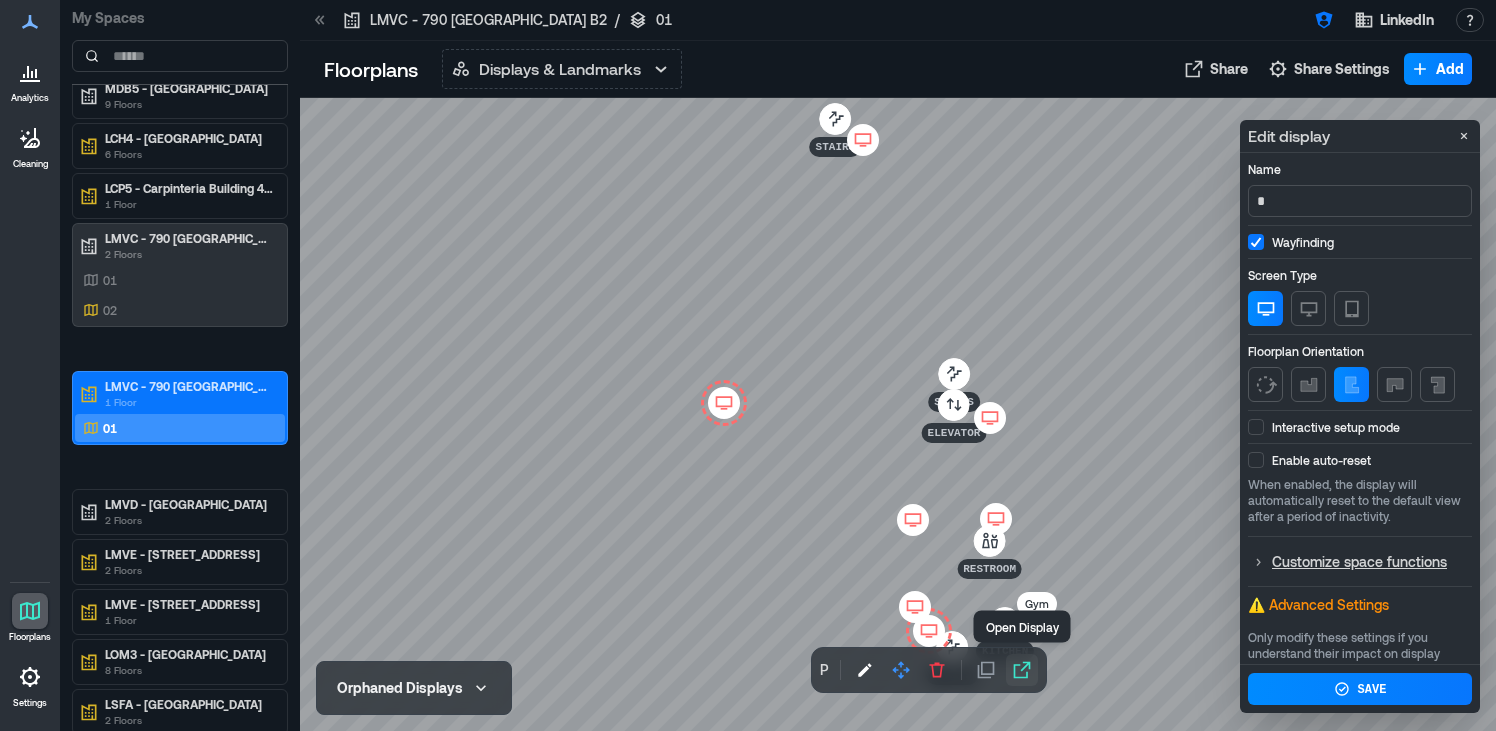 click 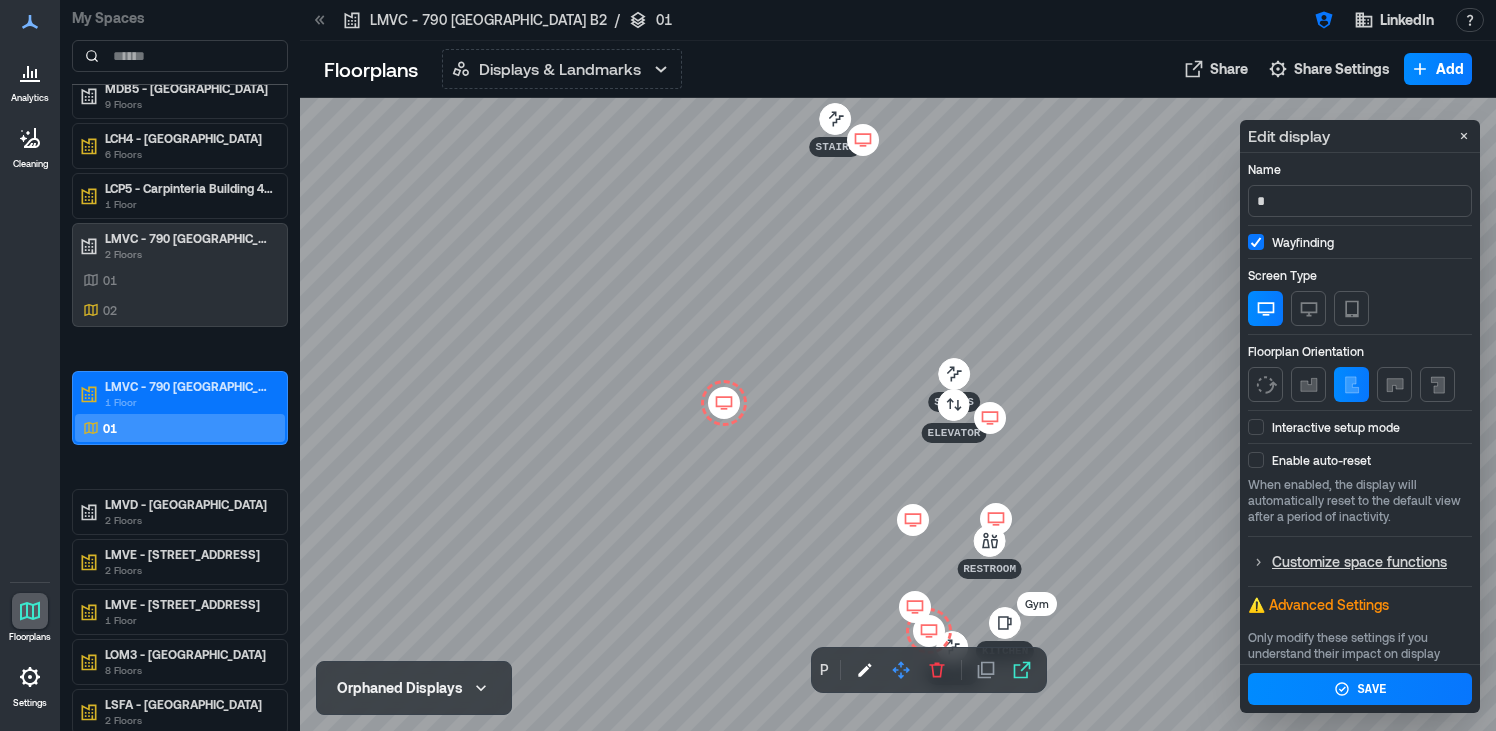 click 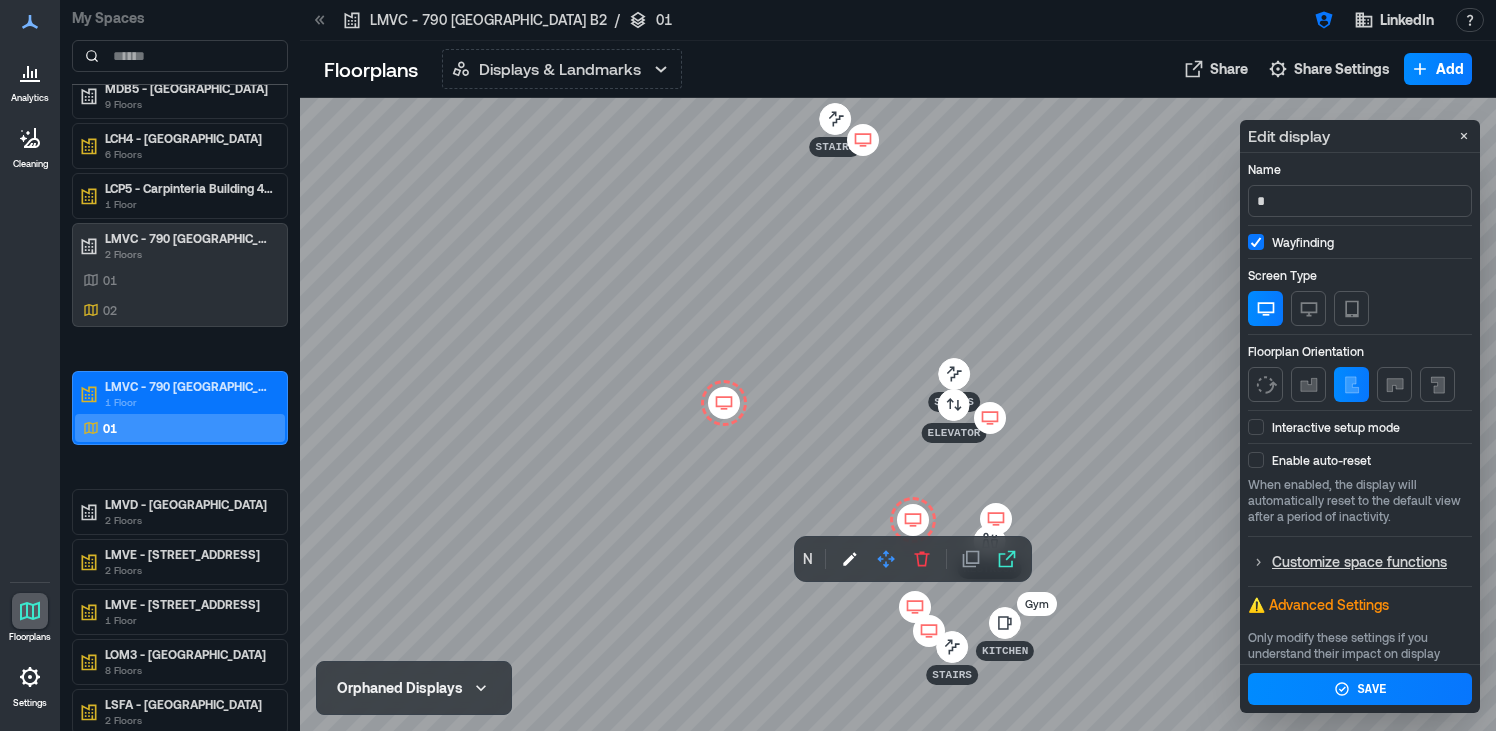 click at bounding box center (898, 414) 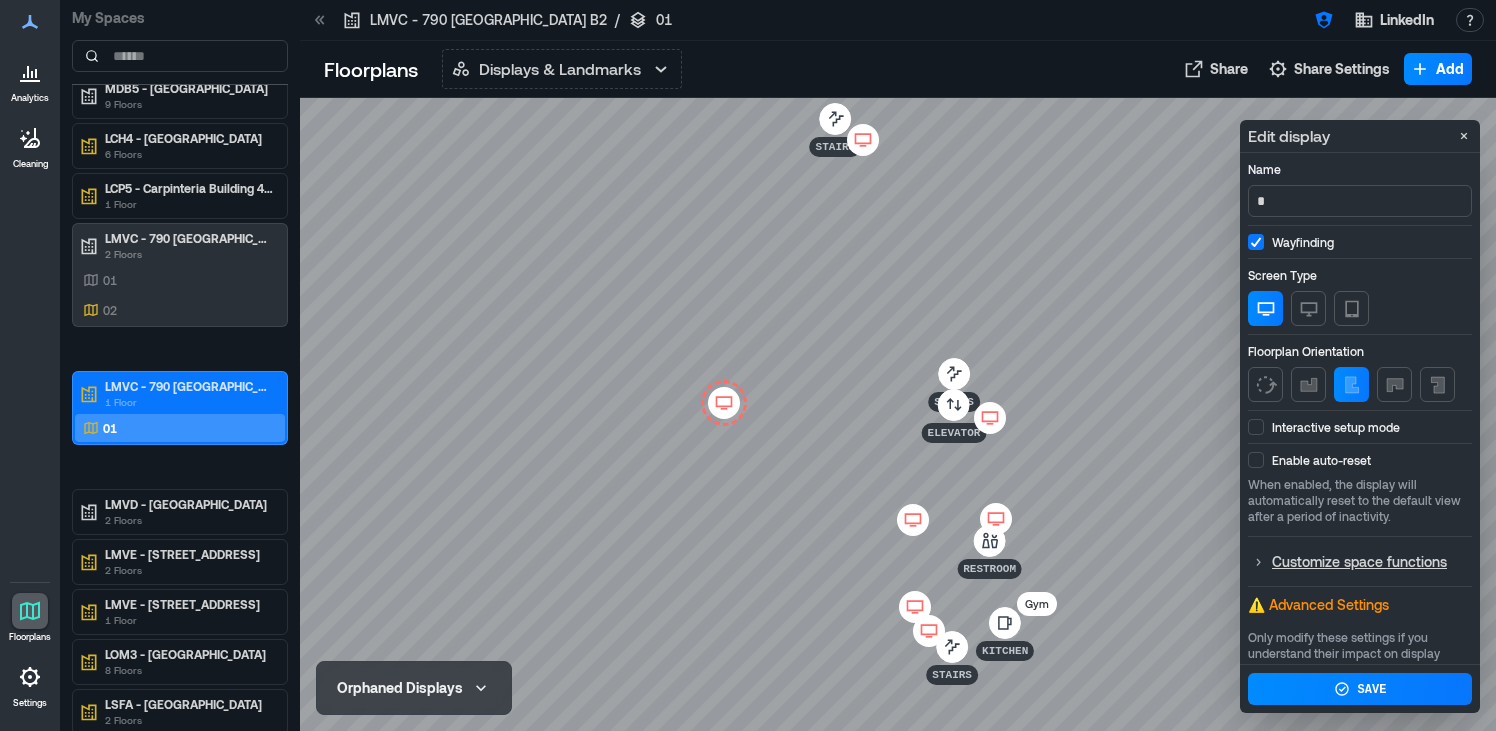 click 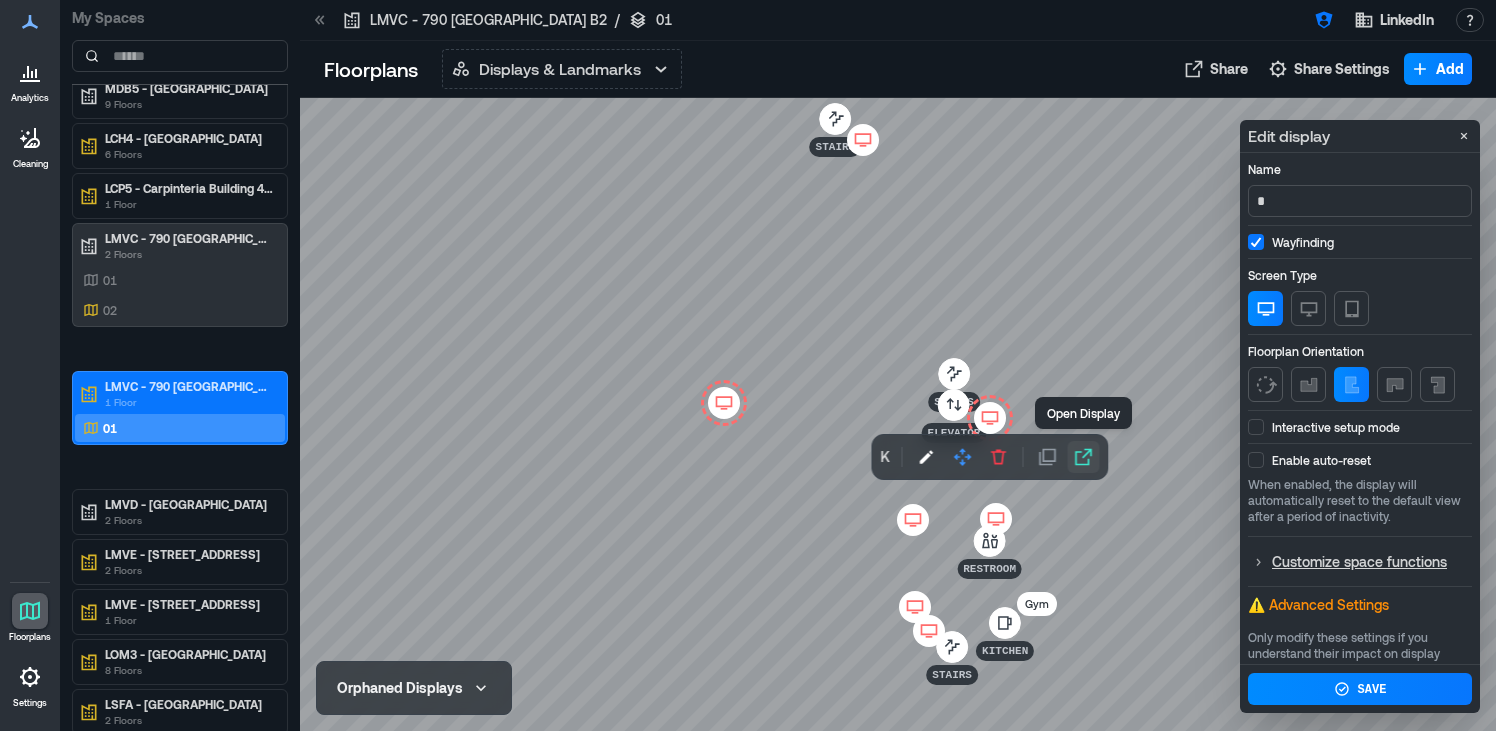 click 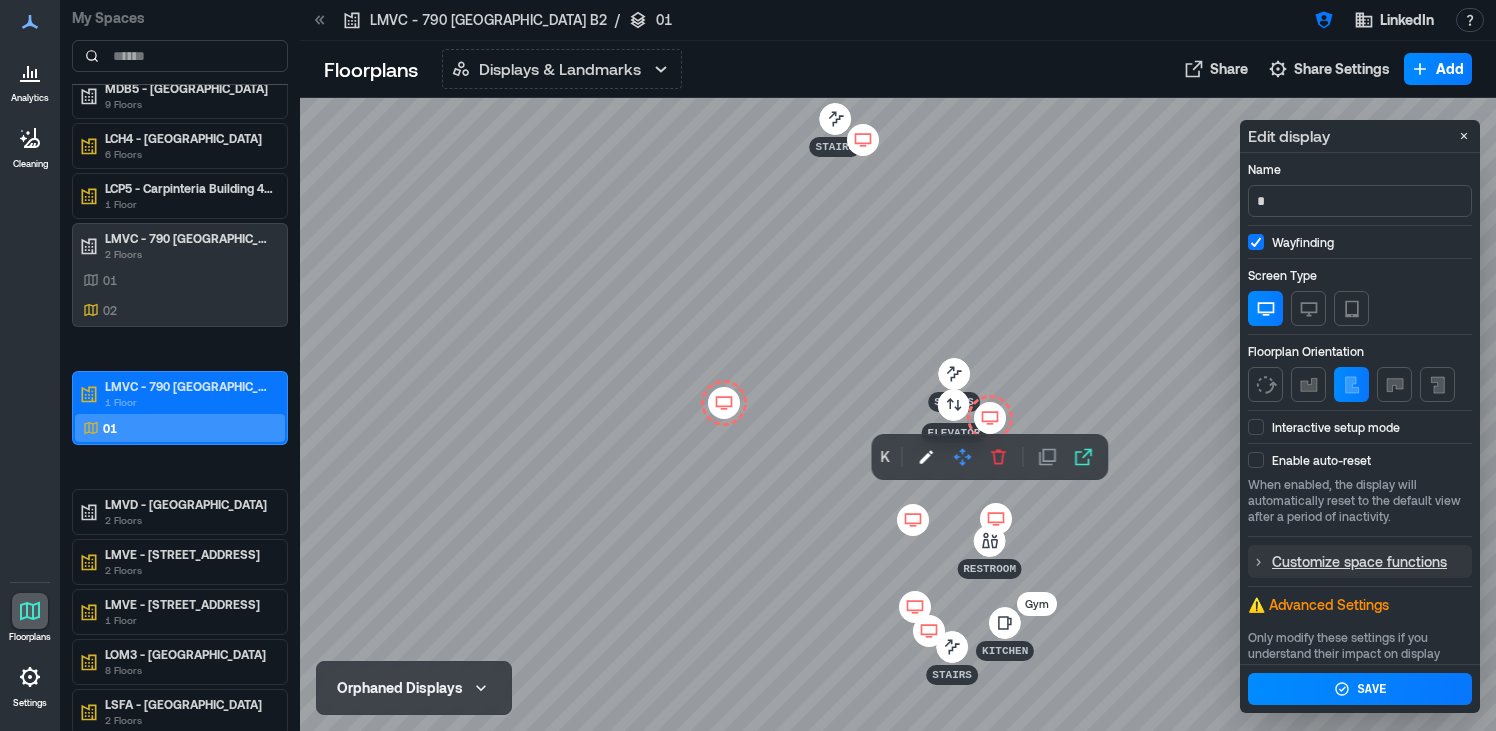 scroll, scrollTop: 169, scrollLeft: 0, axis: vertical 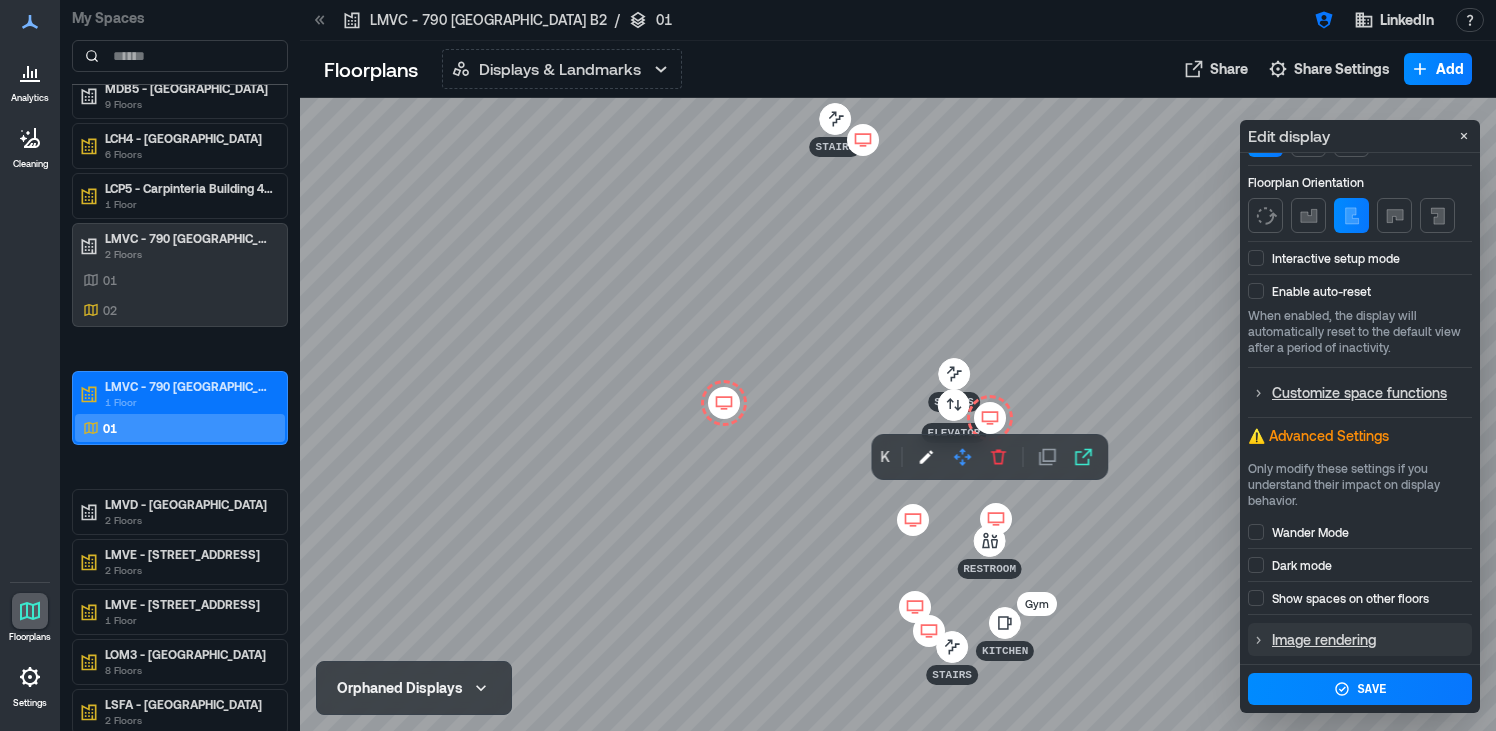 click 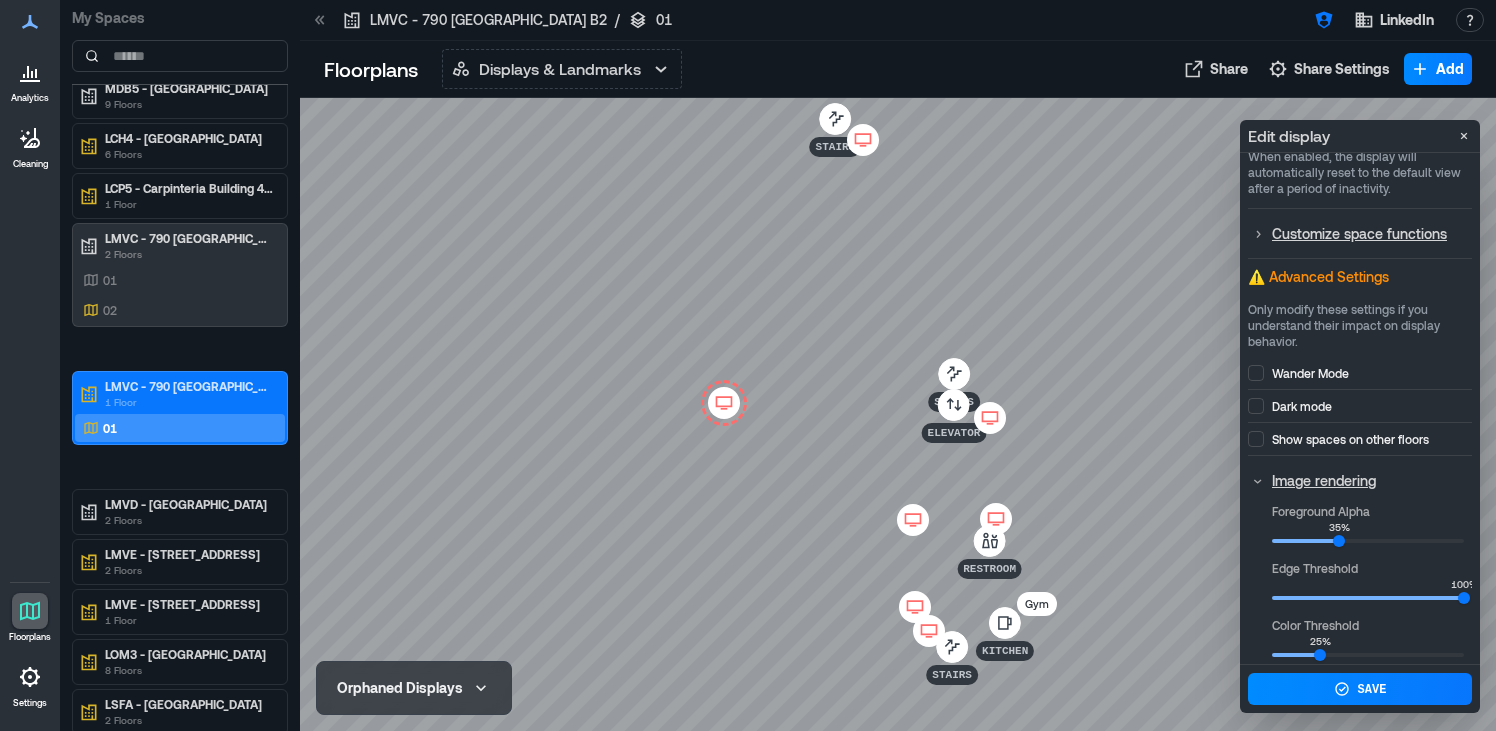 scroll, scrollTop: 393, scrollLeft: 0, axis: vertical 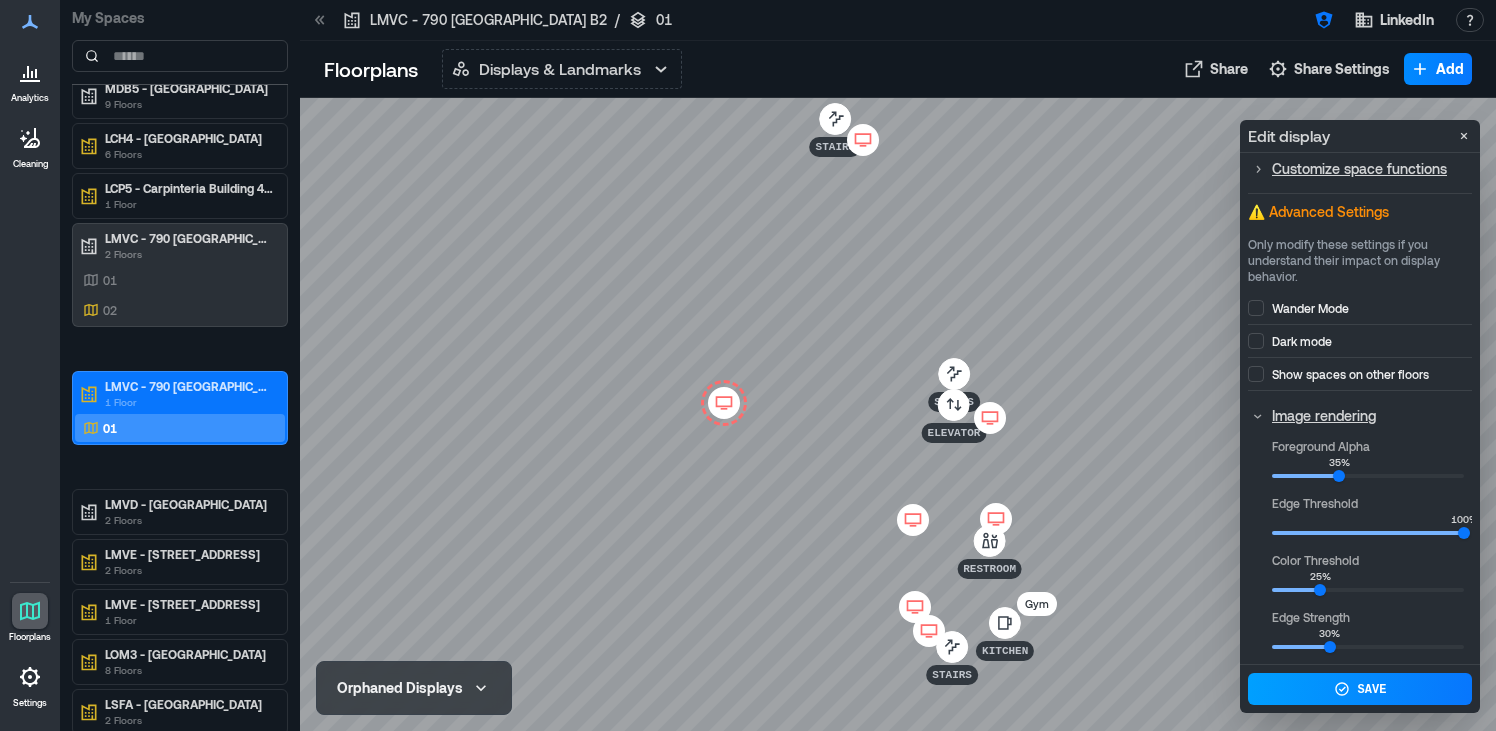 click on "Save" at bounding box center (1360, 689) 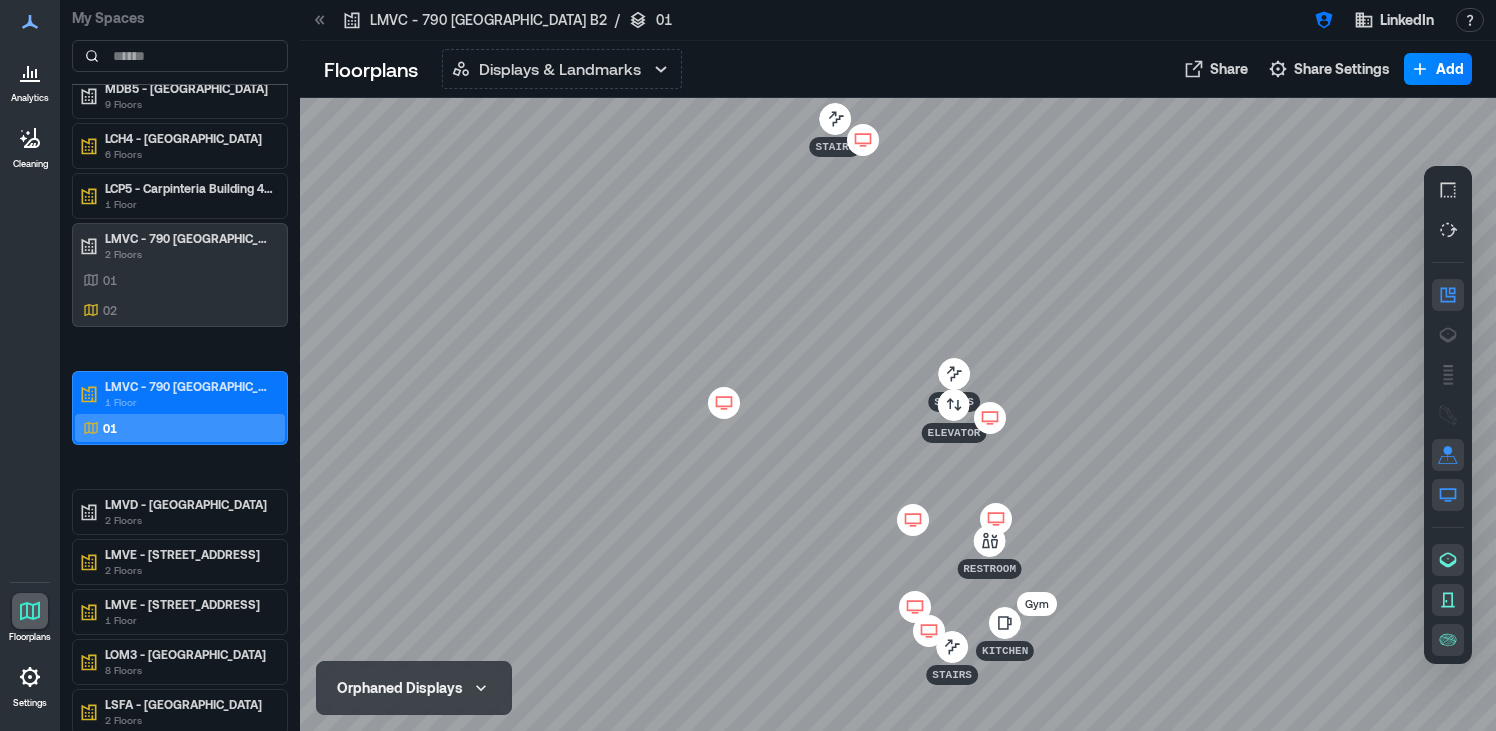 scroll, scrollTop: 0, scrollLeft: 0, axis: both 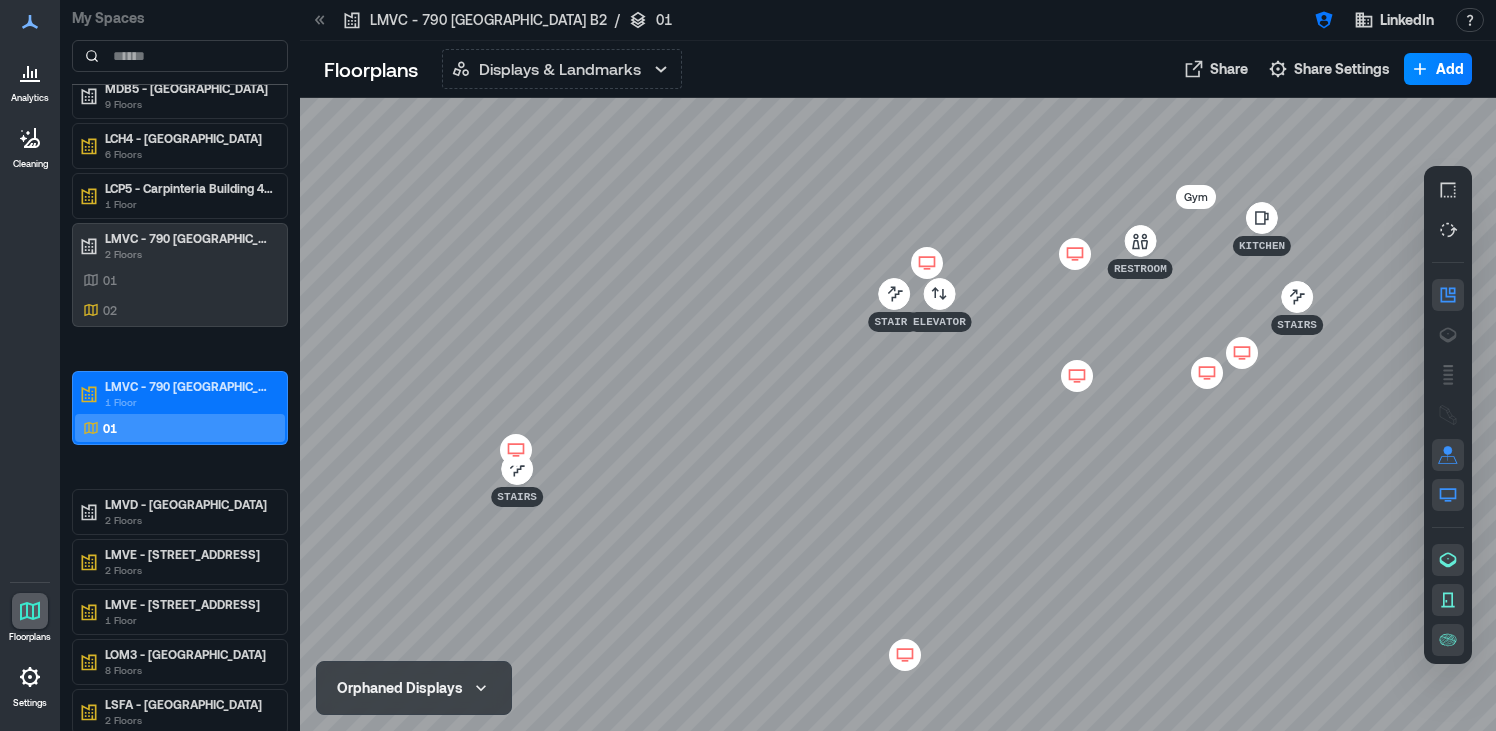 click 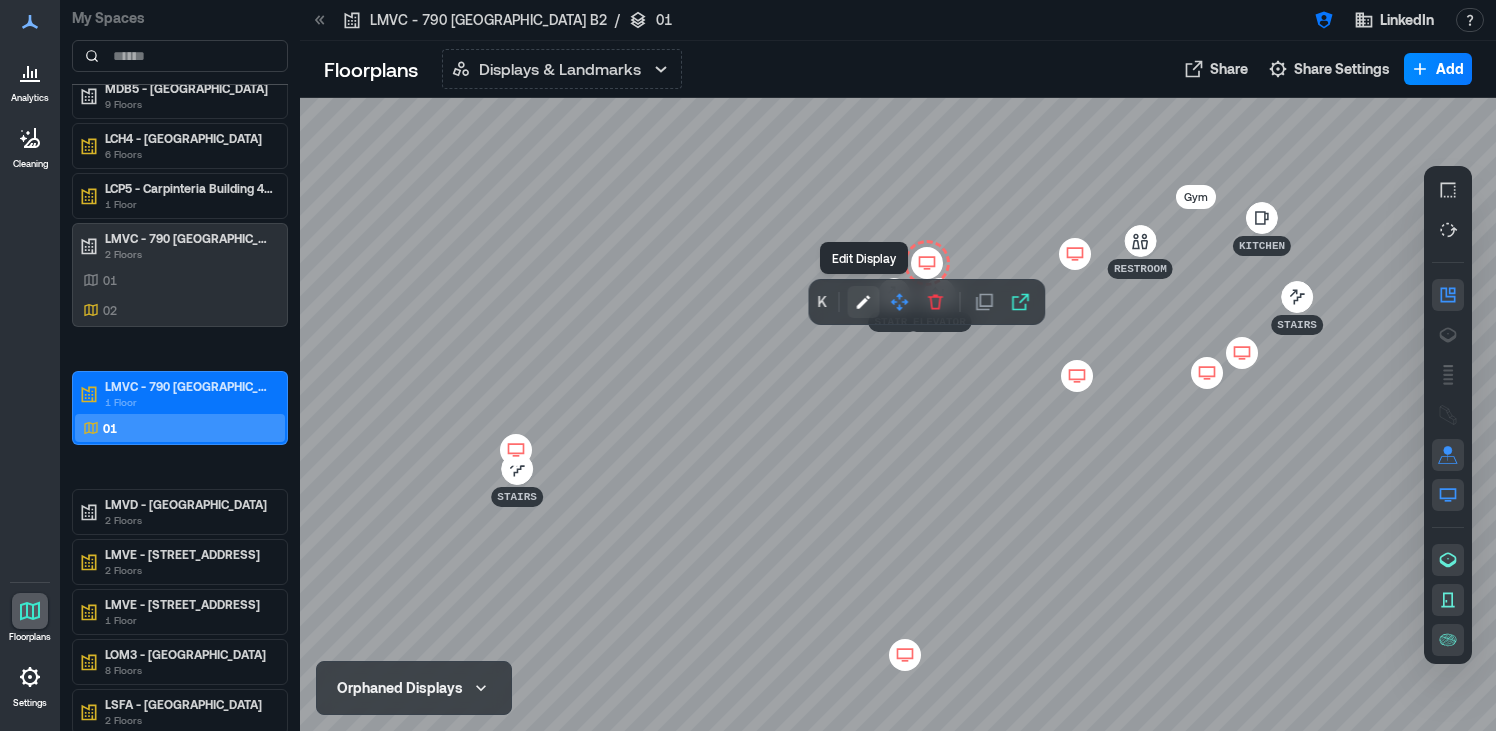 click 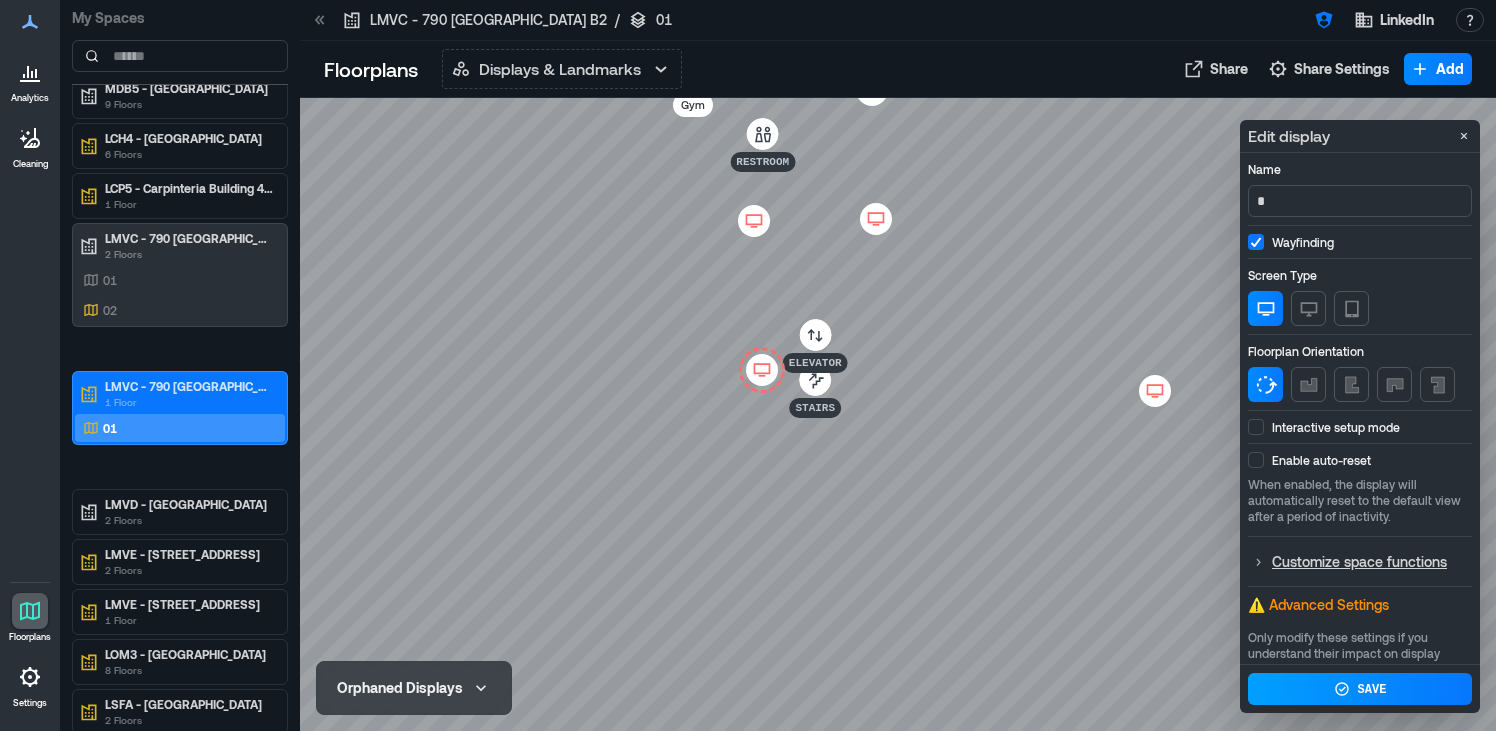 click at bounding box center [1256, 427] 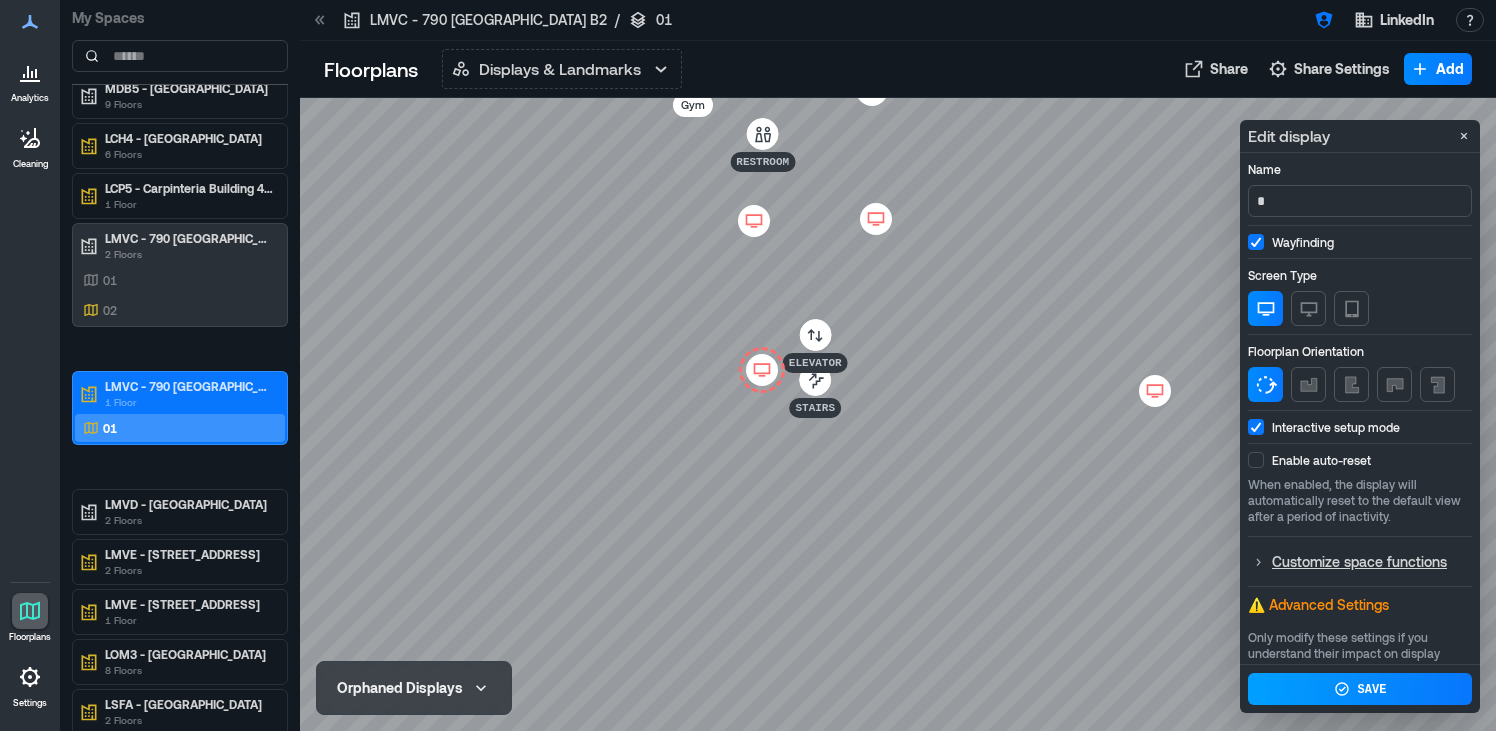 click on "Save" at bounding box center [1372, 690] 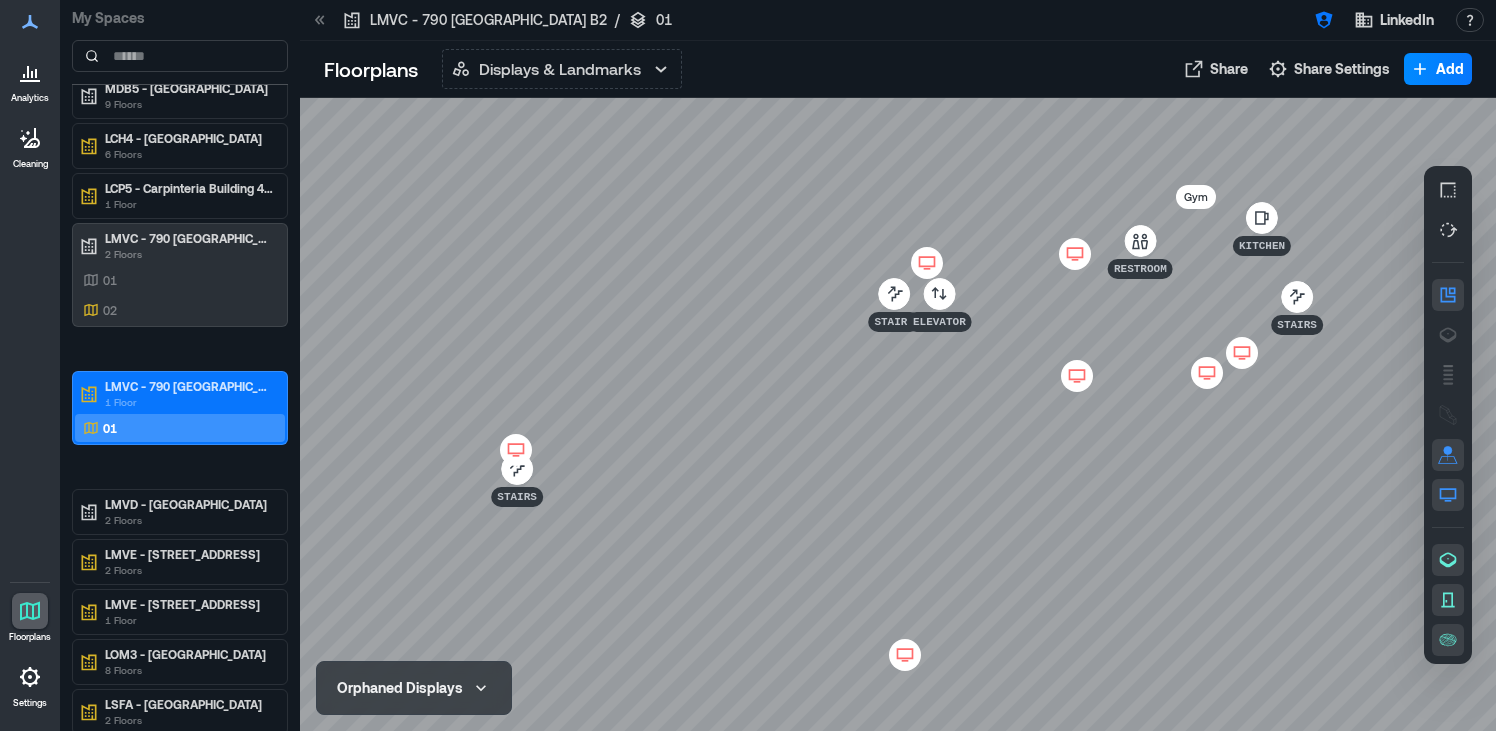 click 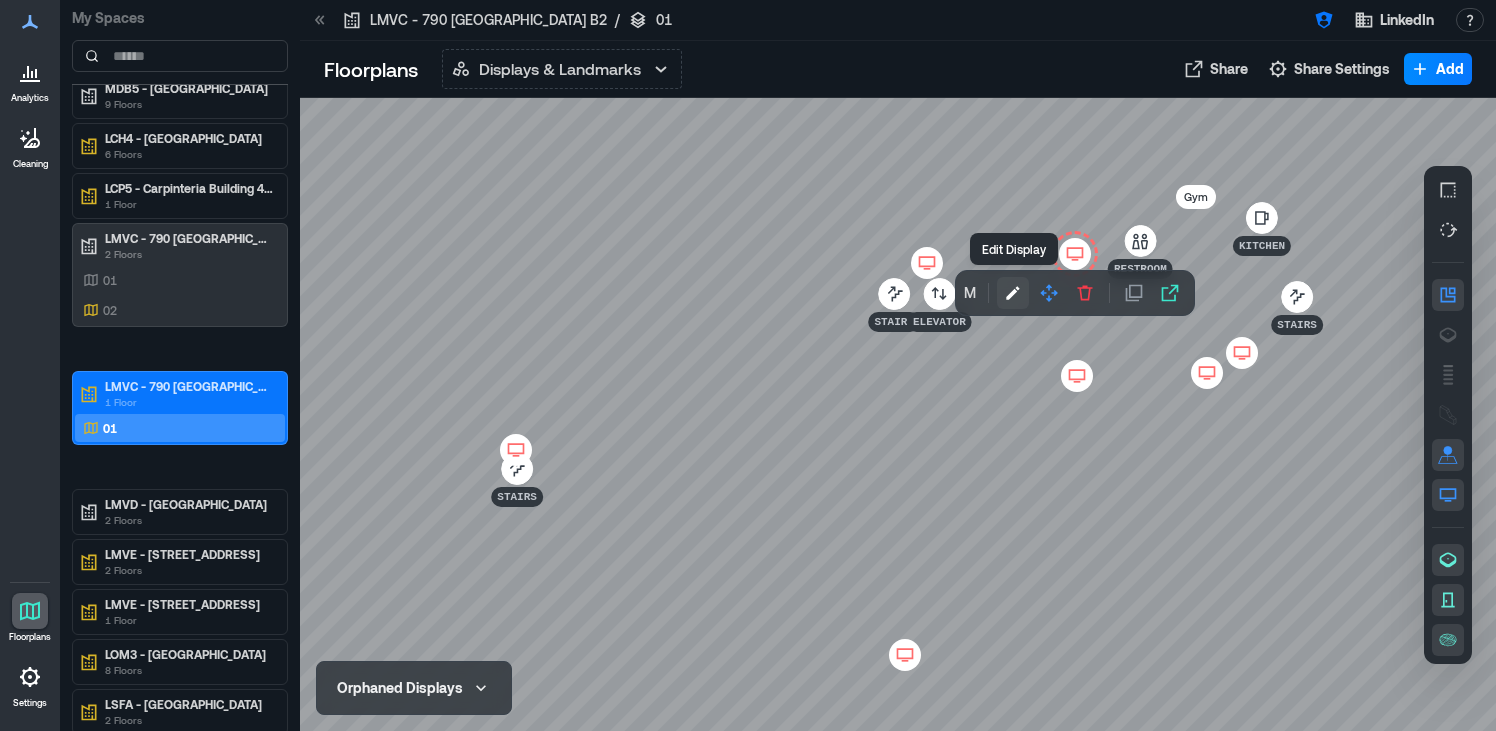click 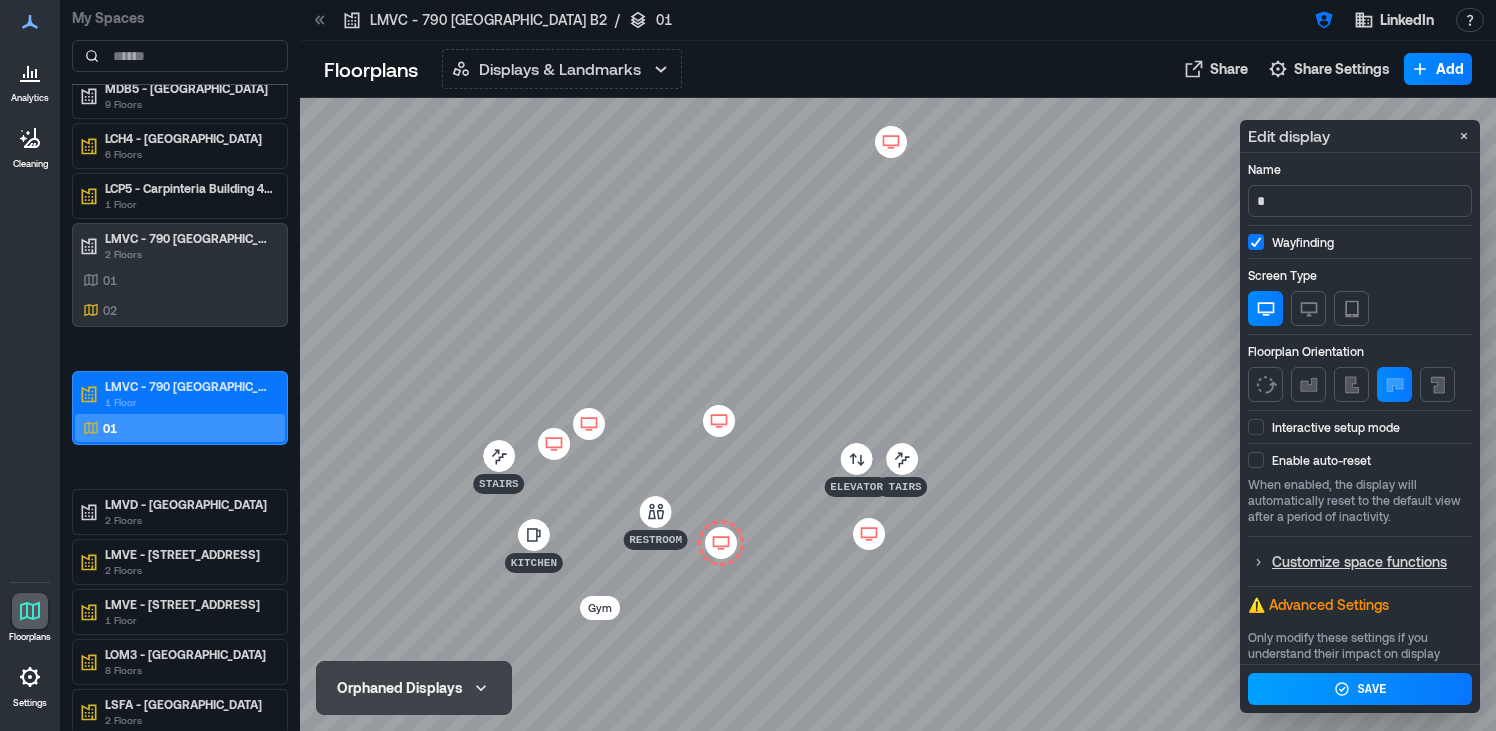 click at bounding box center [1256, 427] 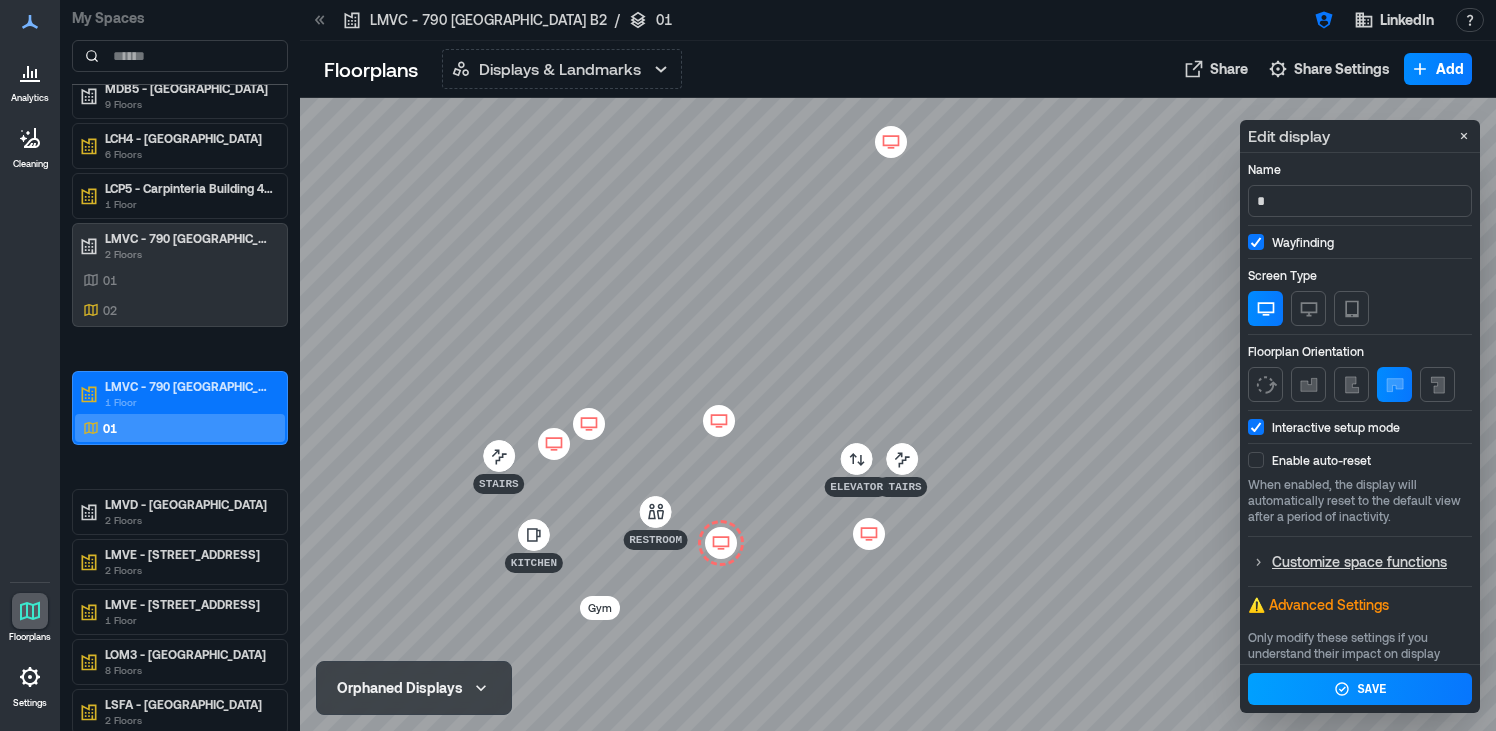 click on "Save" at bounding box center (1360, 689) 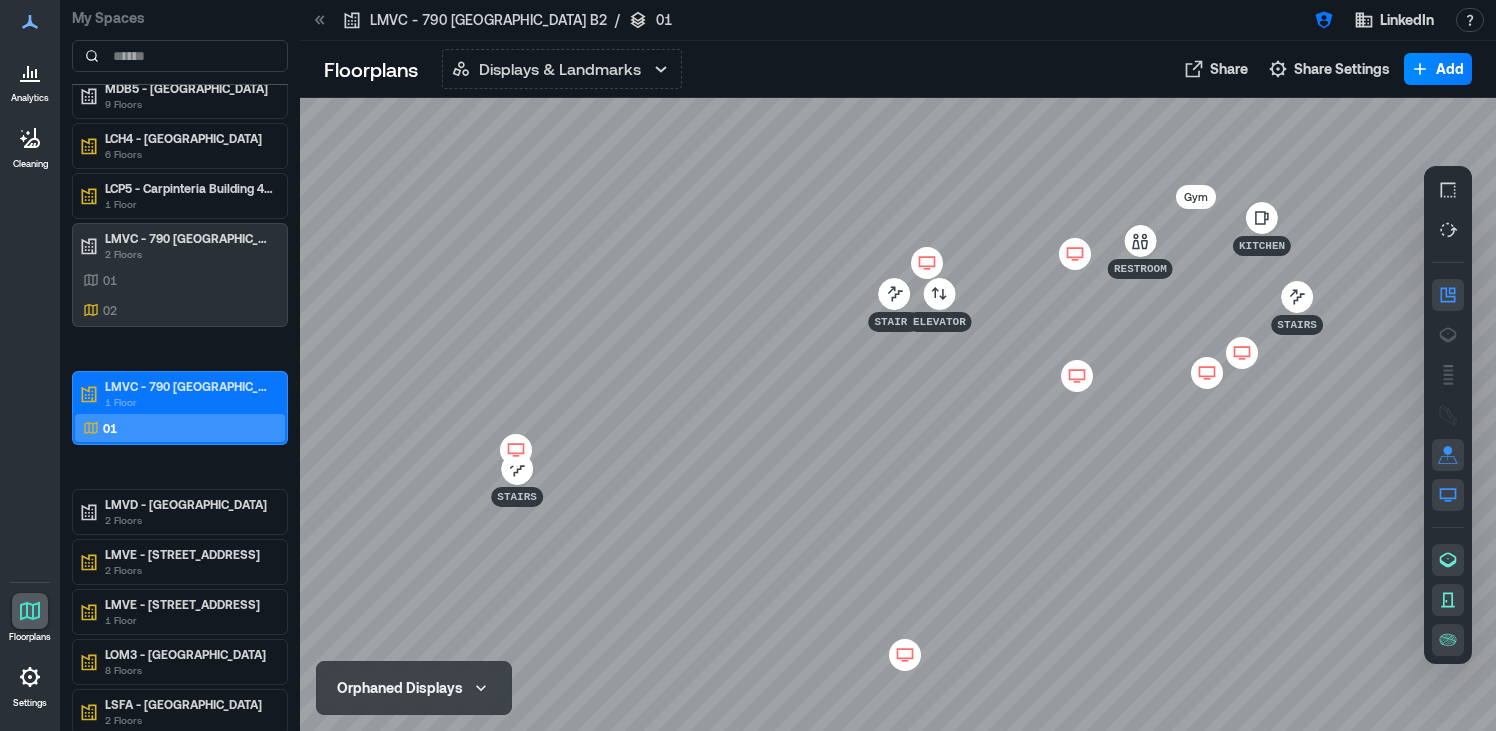 click 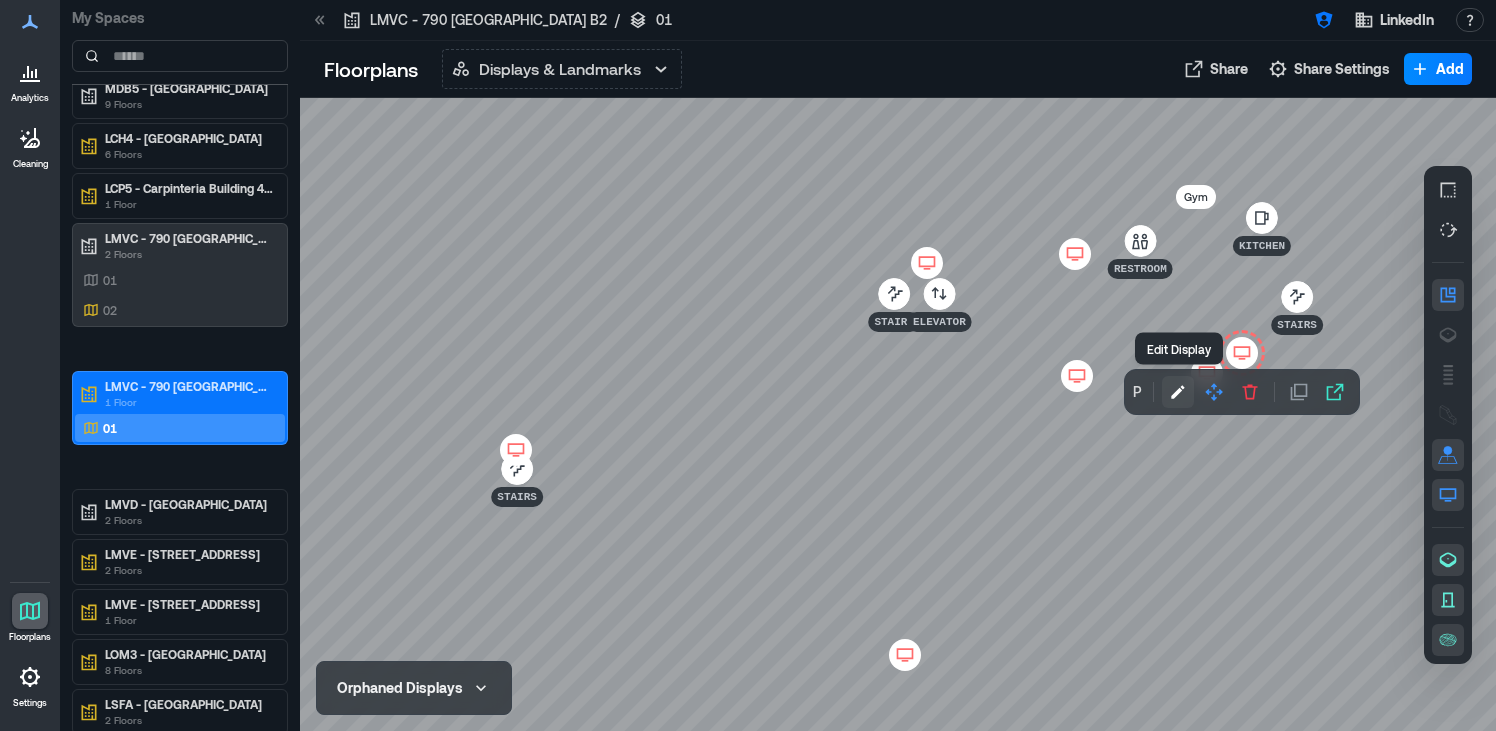 click 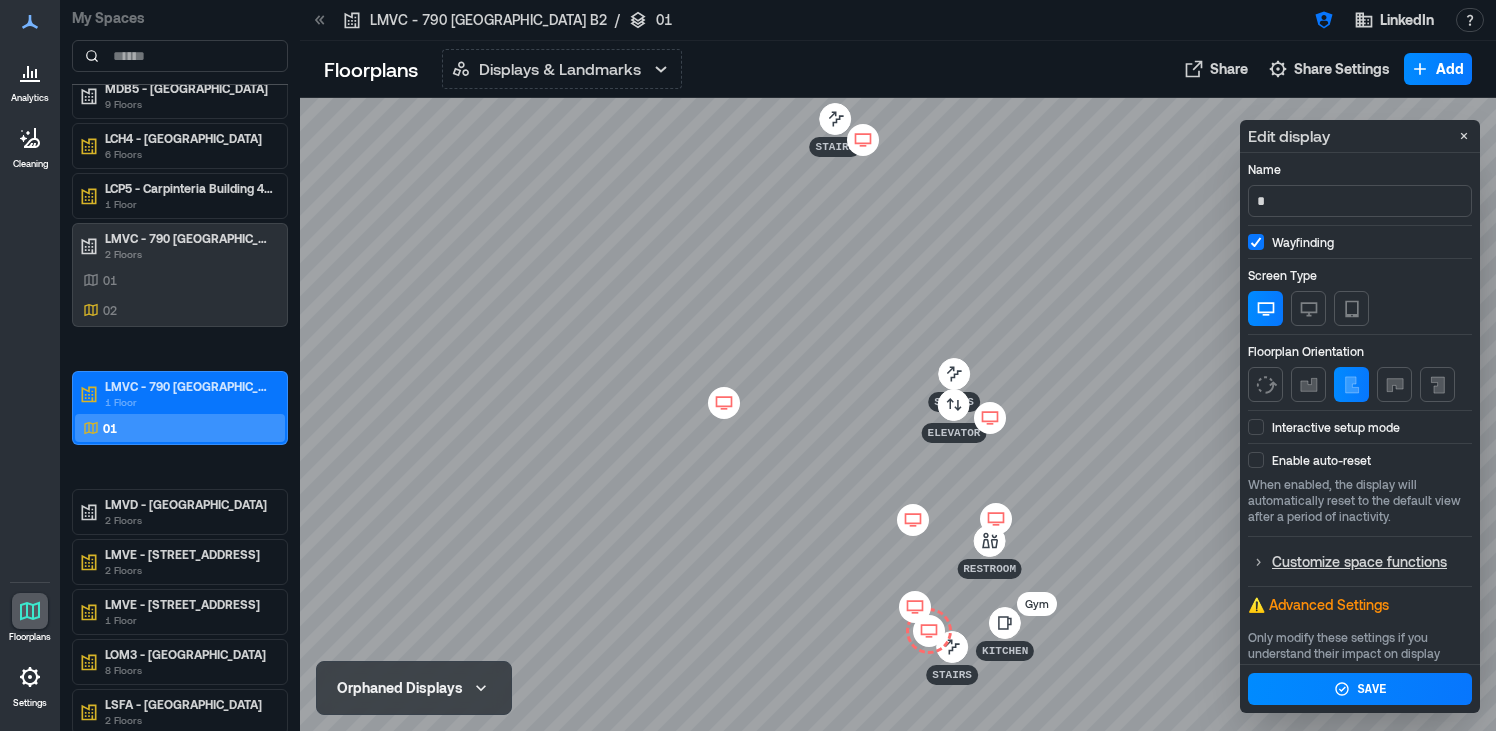 click at bounding box center [1256, 427] 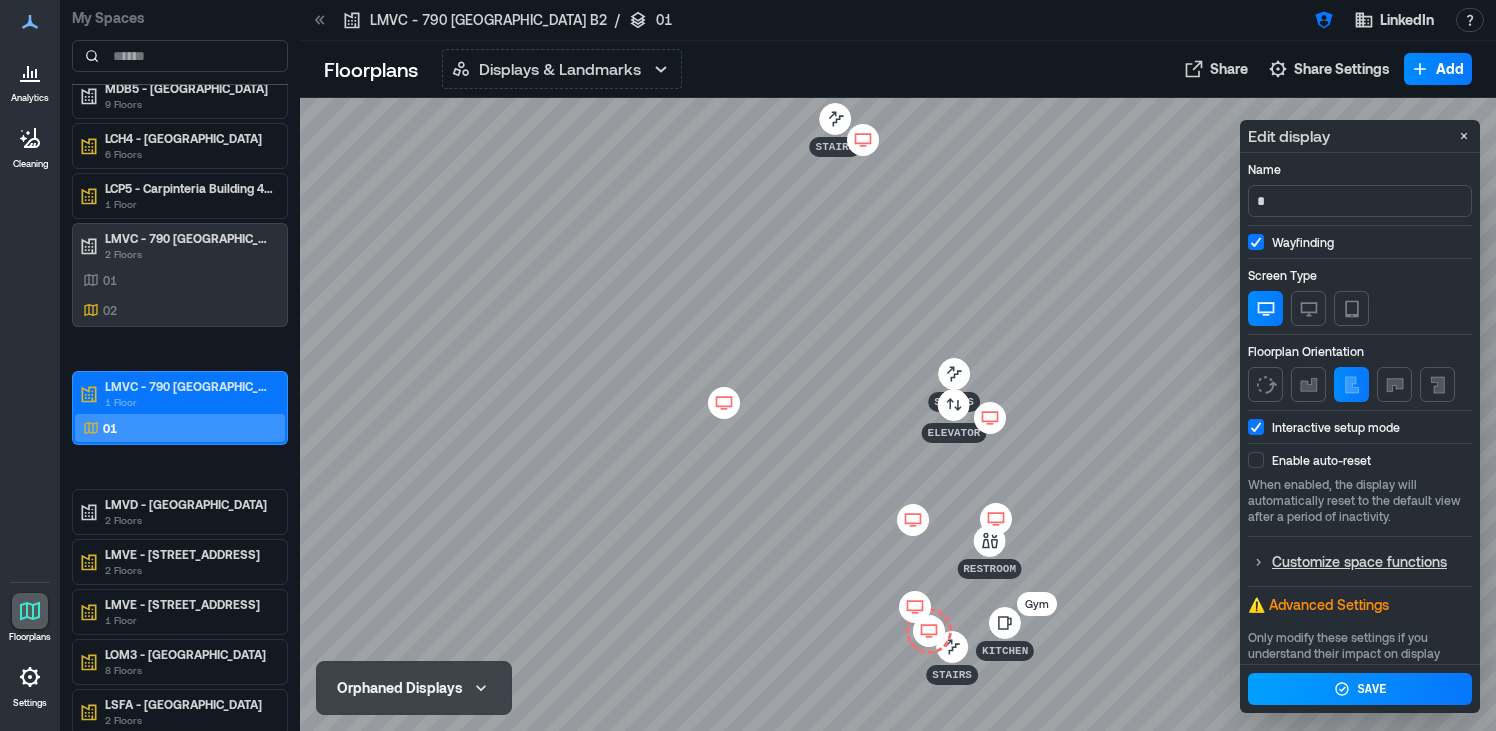 click on "Save" at bounding box center [1360, 689] 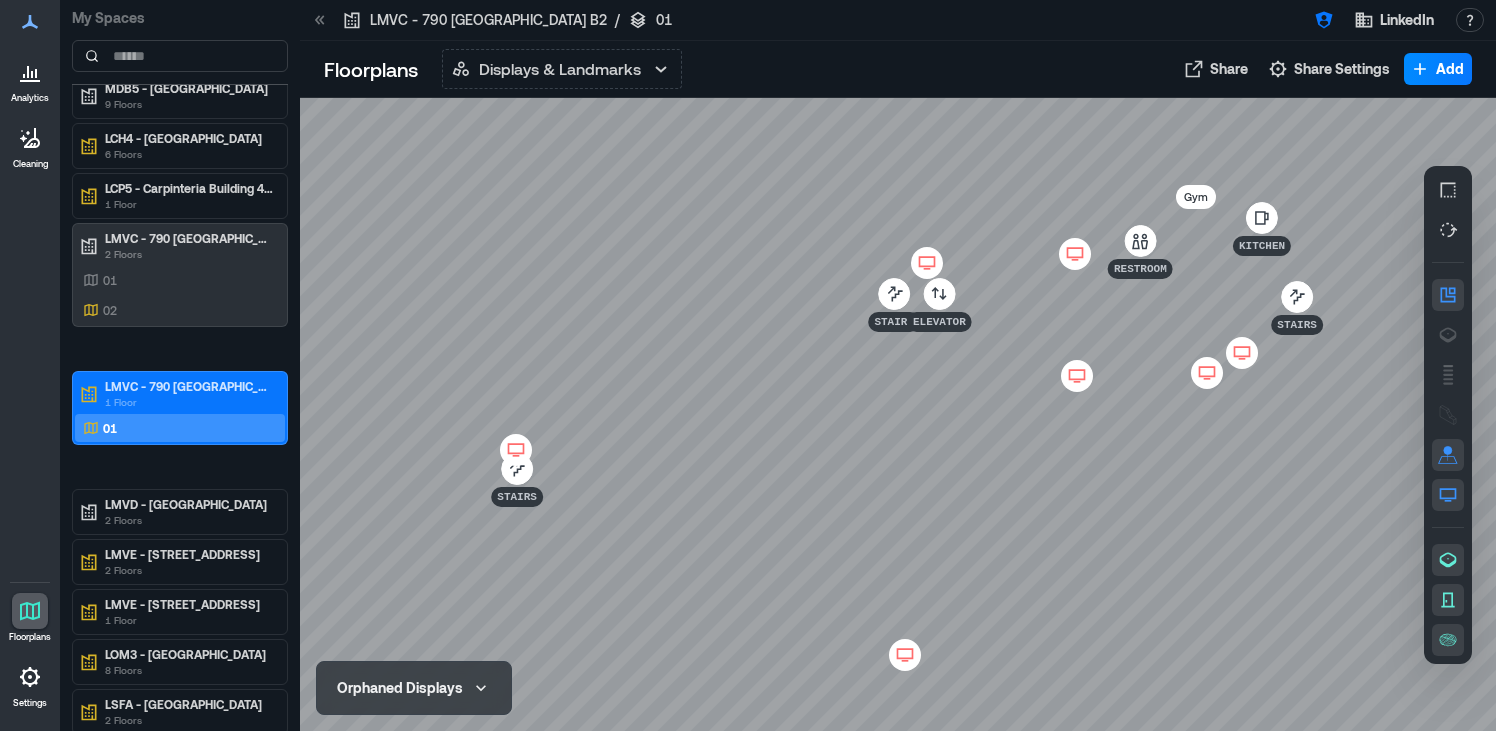 click 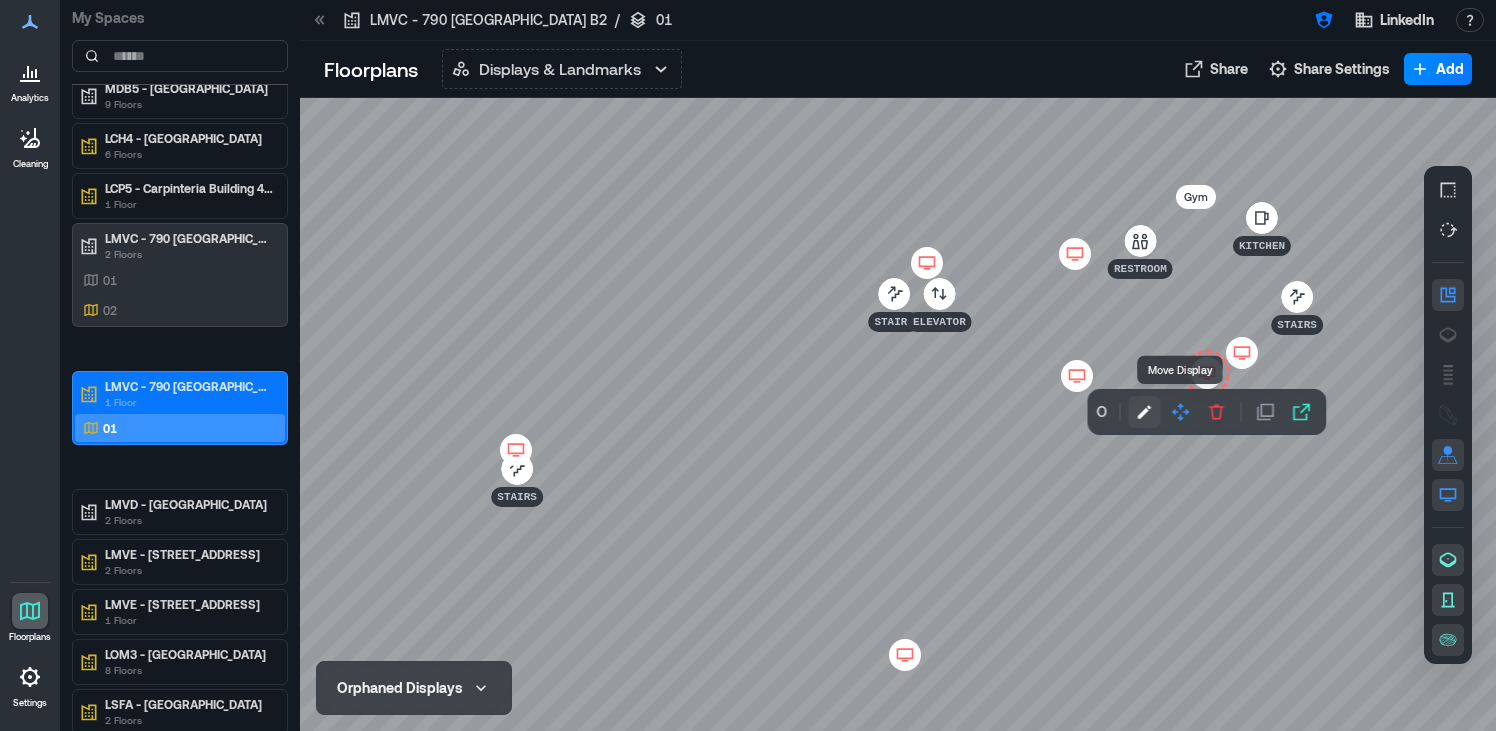 click 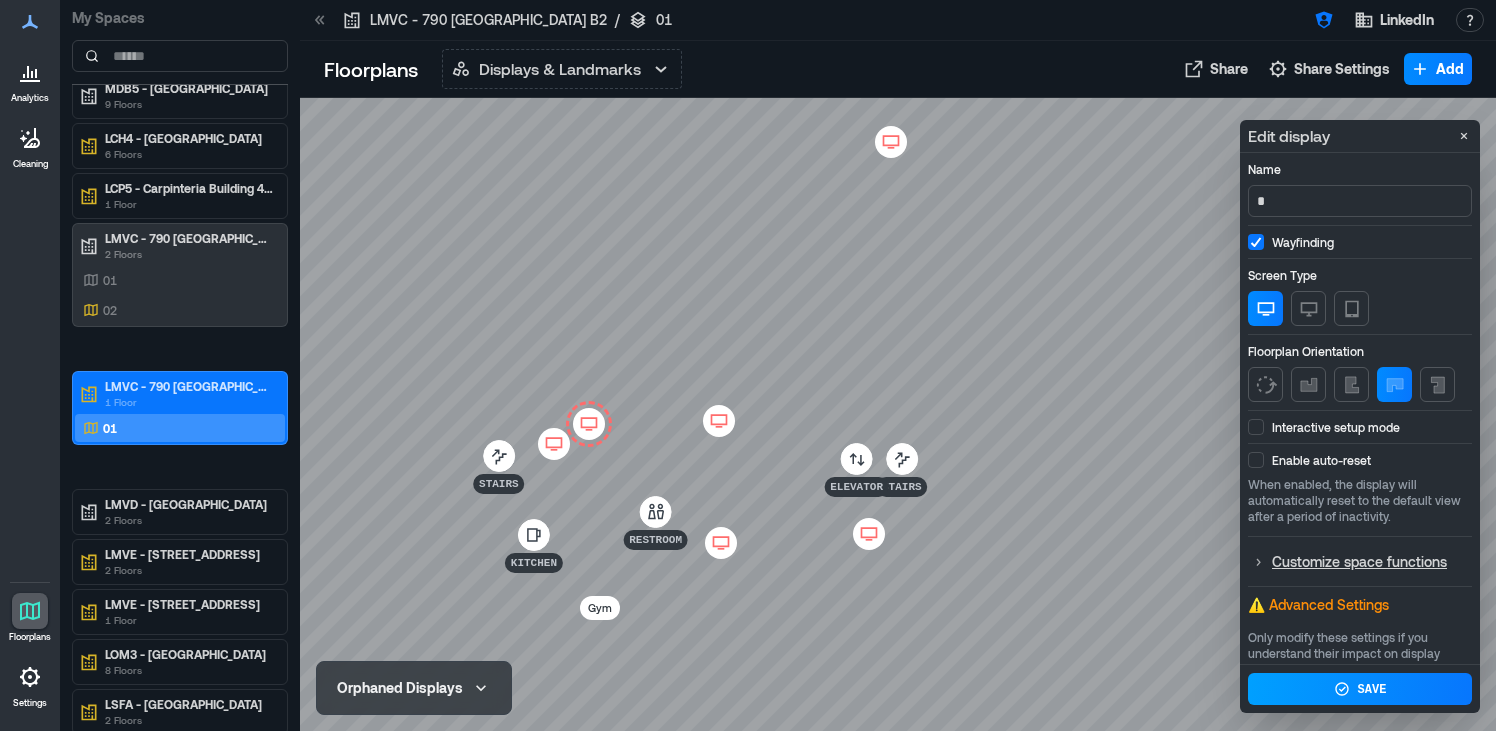 click at bounding box center [1256, 427] 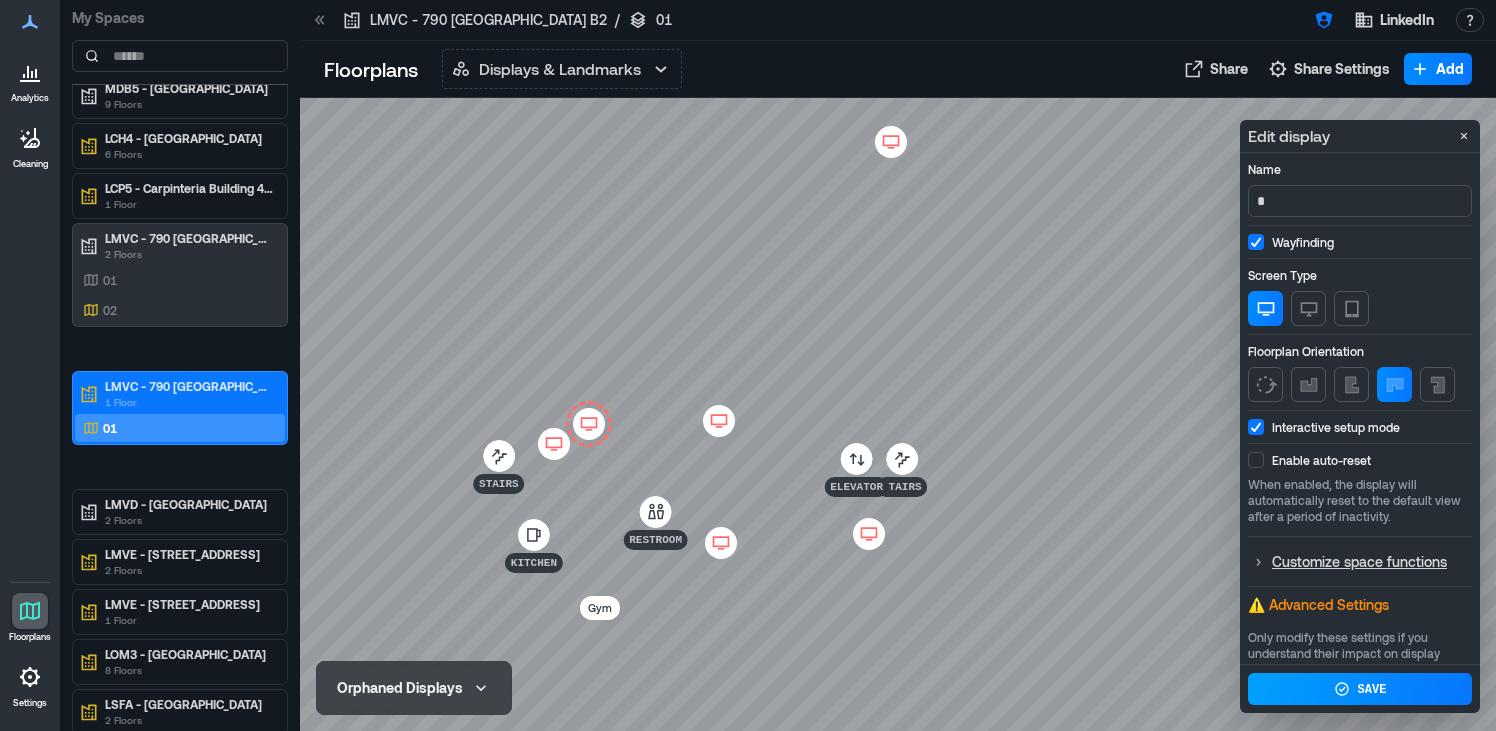 click on "Save" at bounding box center (1360, 689) 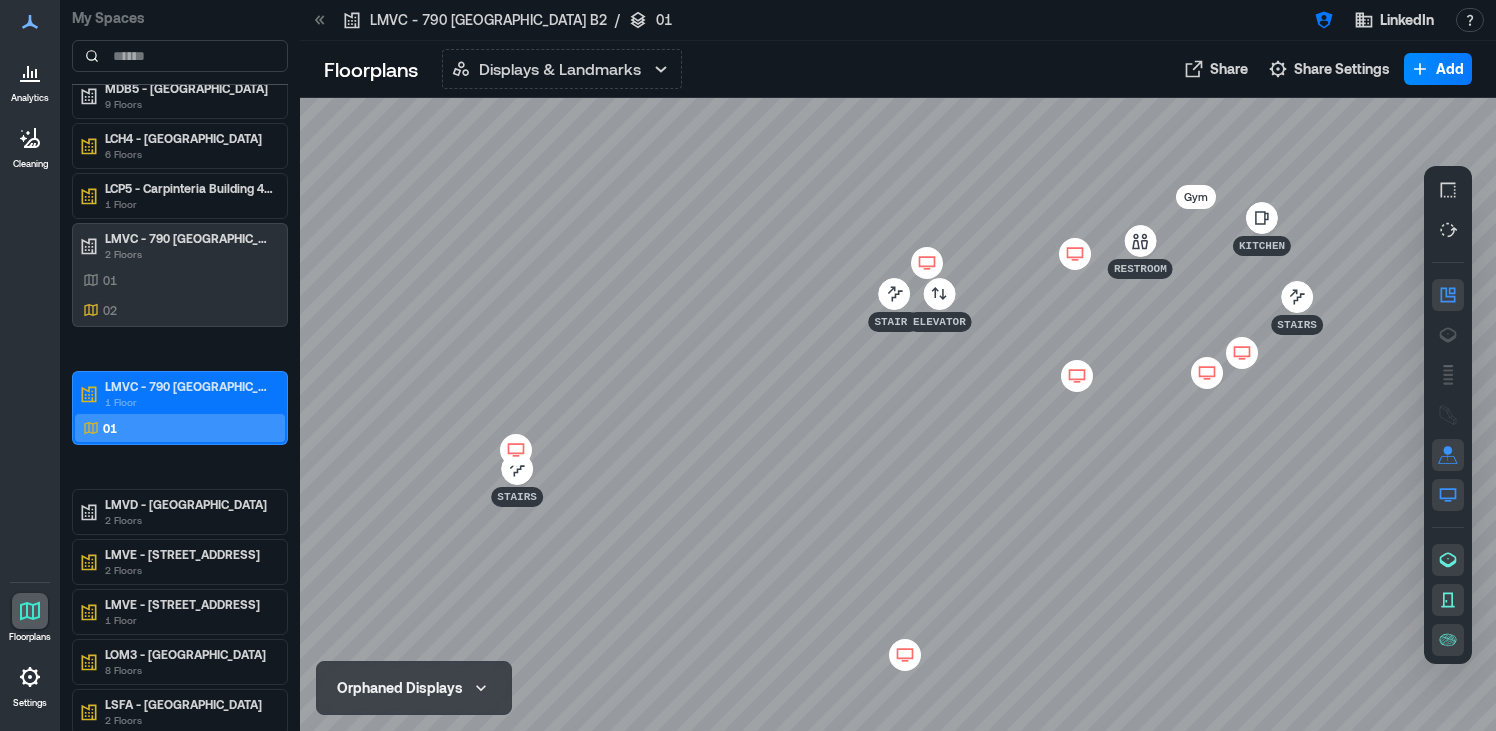 click 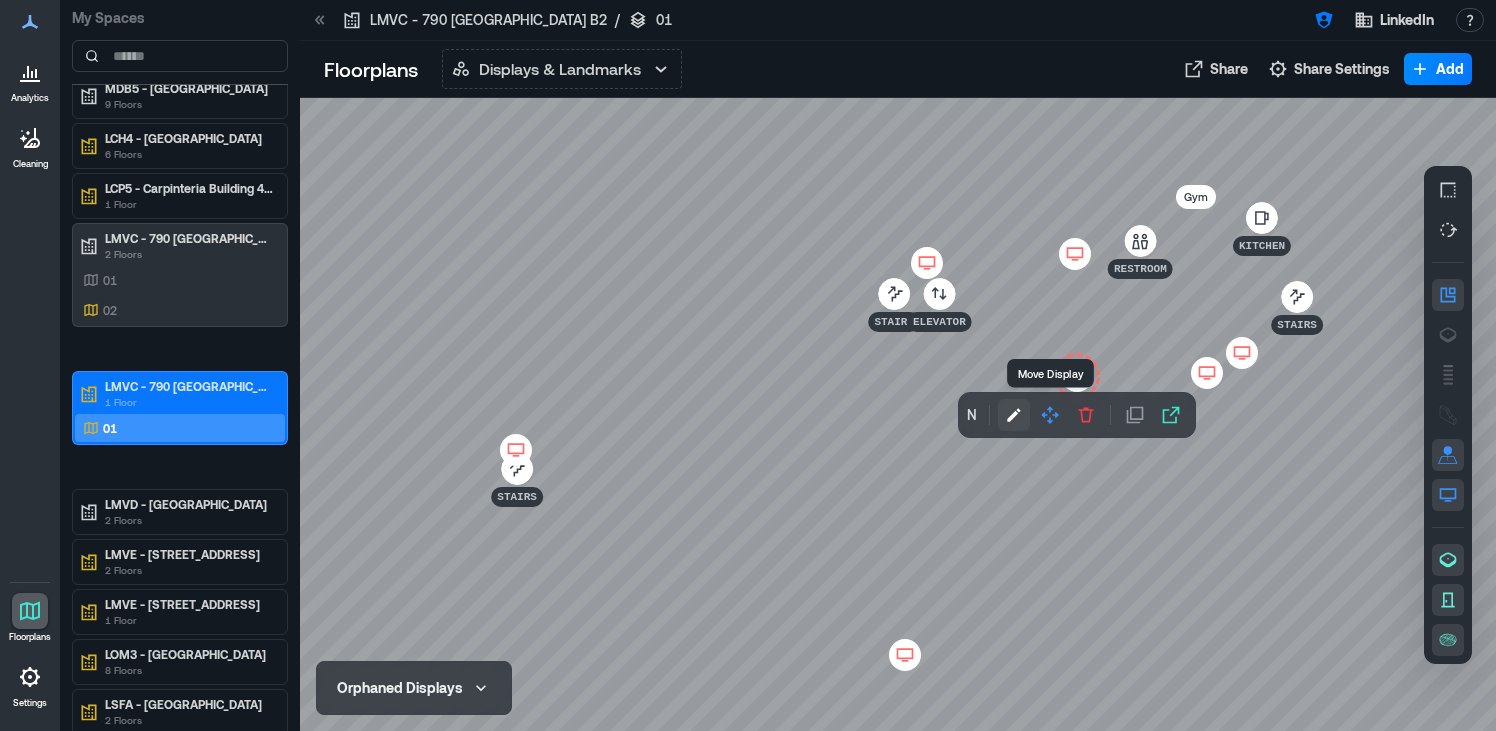 click 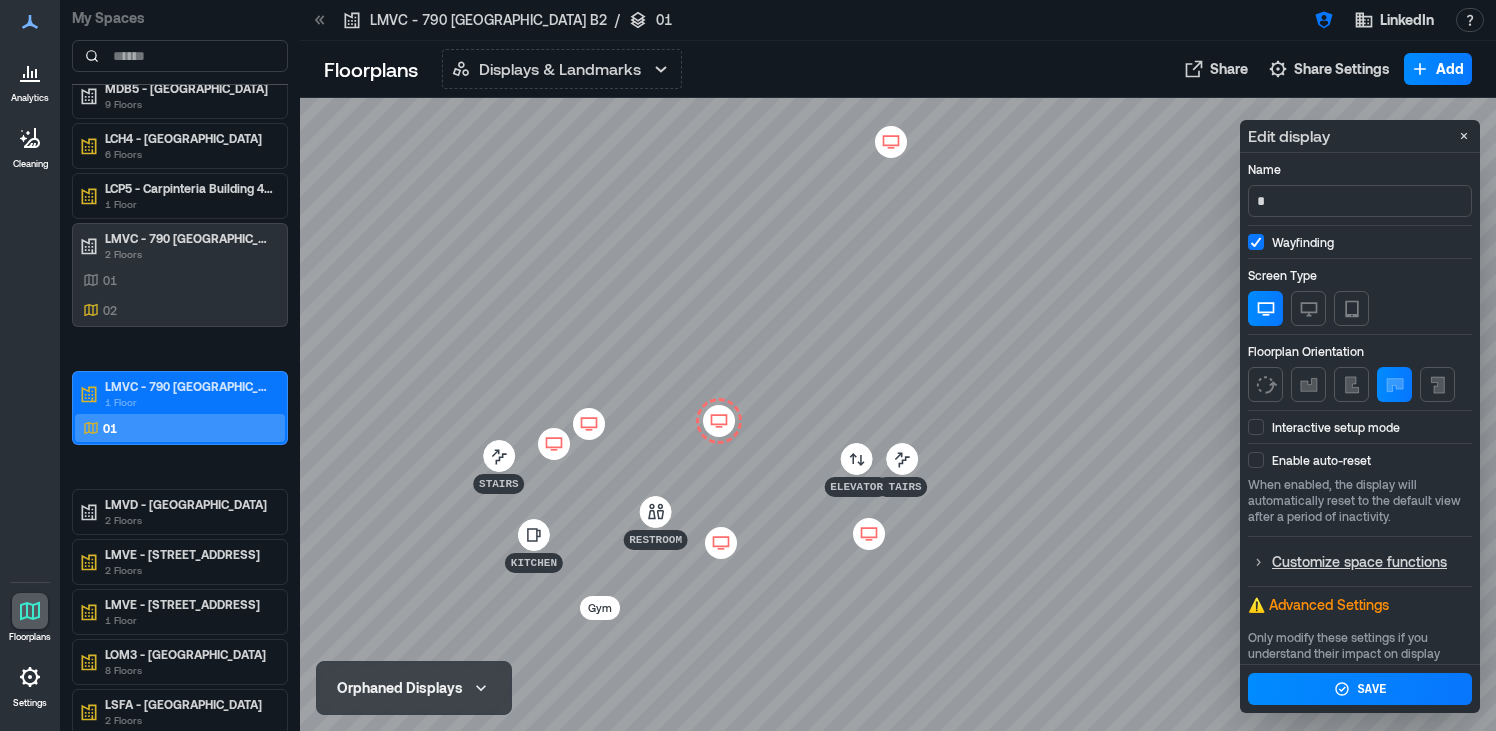 click at bounding box center [1256, 427] 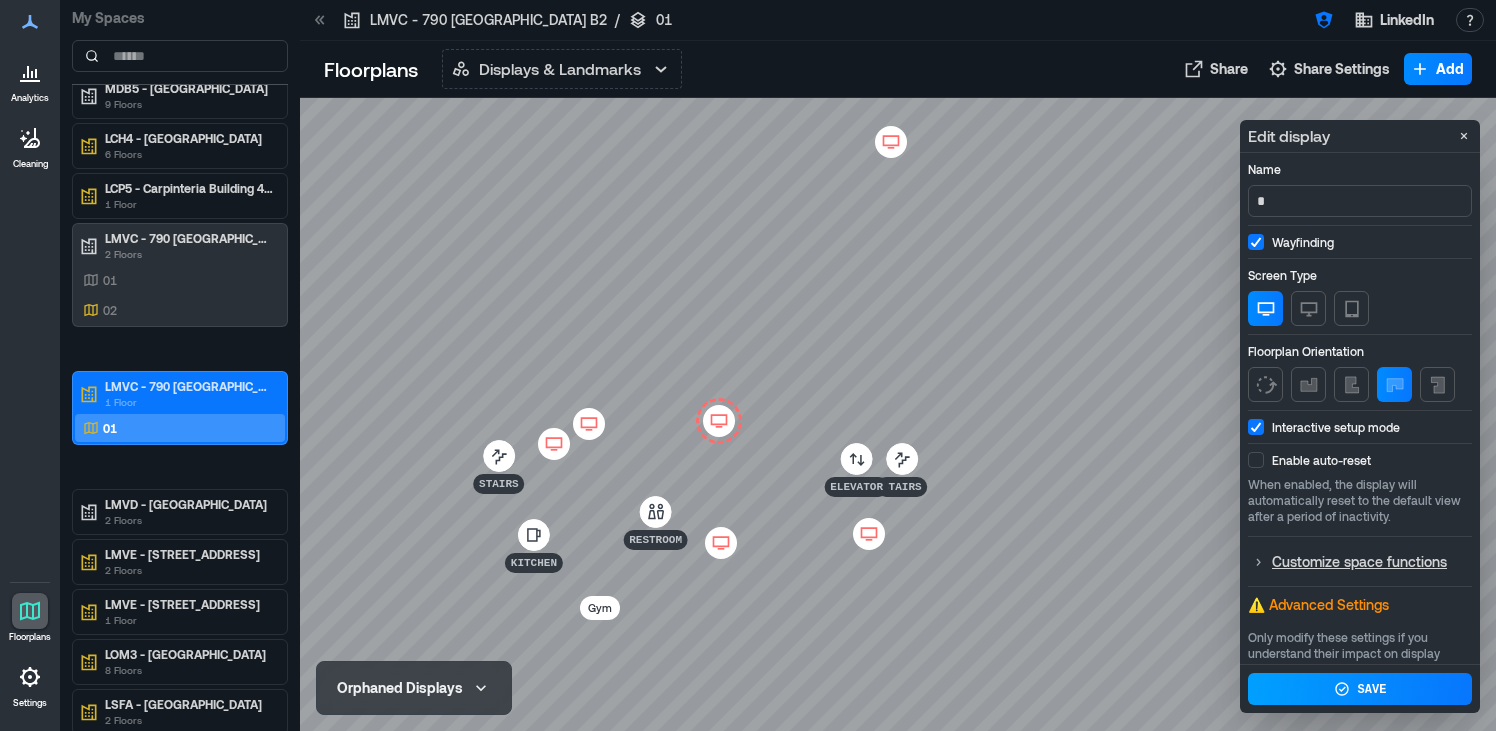 click on "Save" at bounding box center (1360, 689) 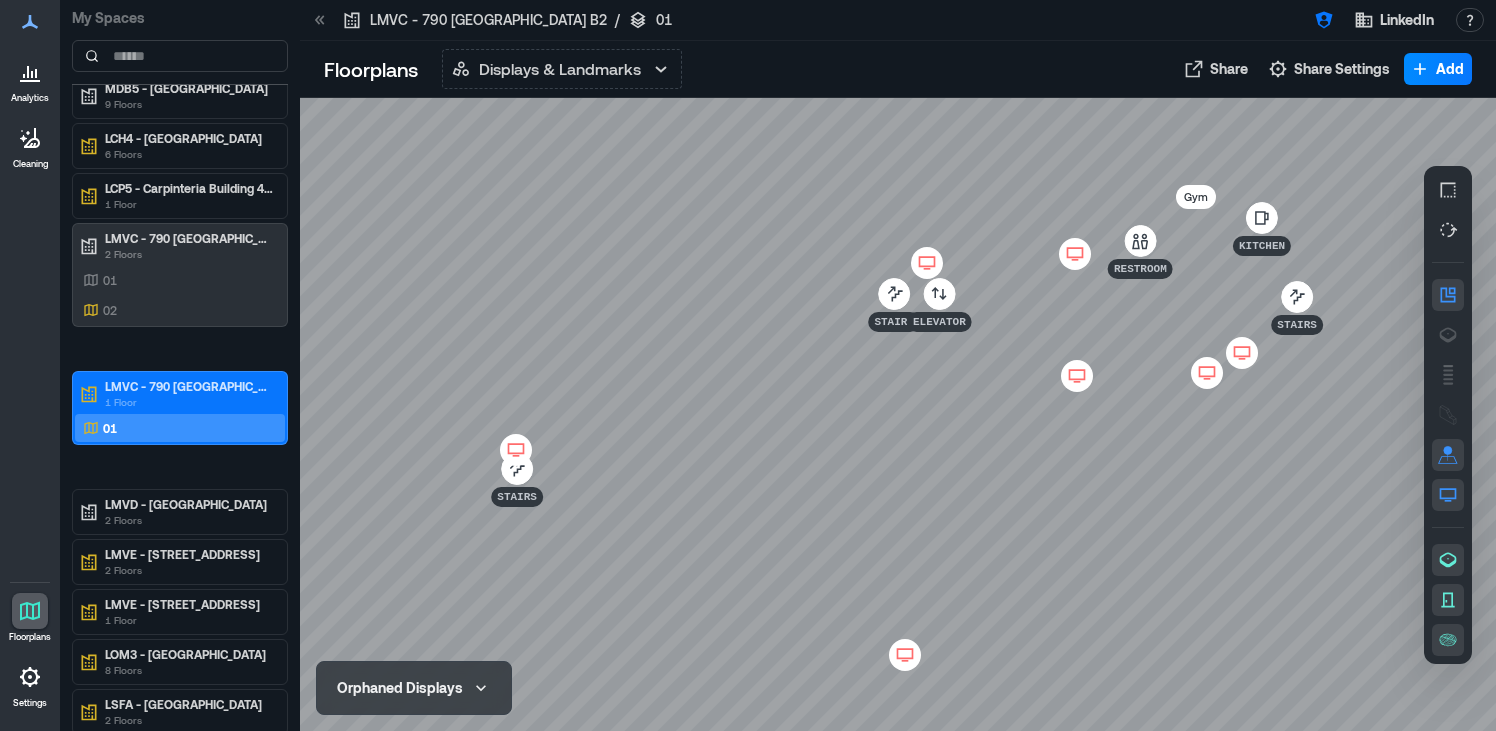 click 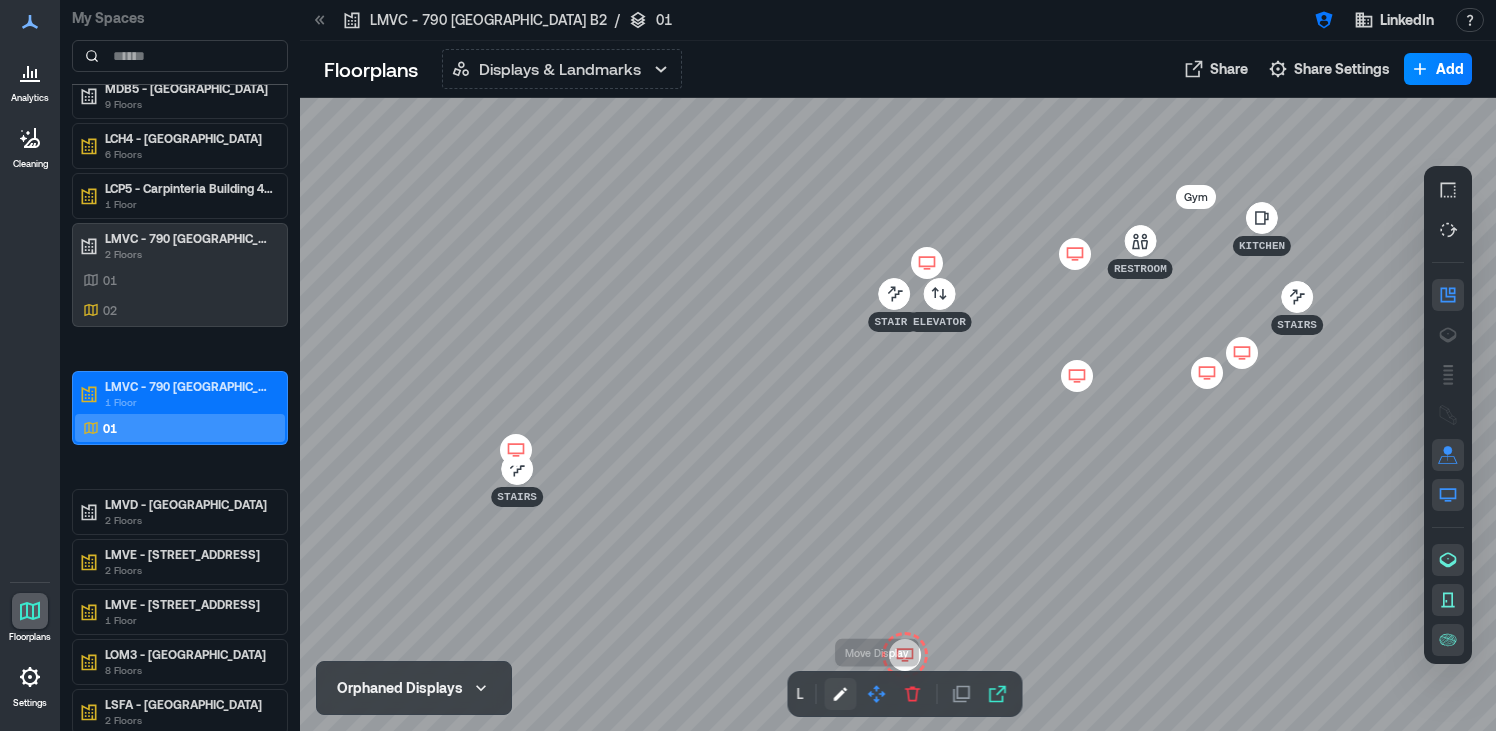 click 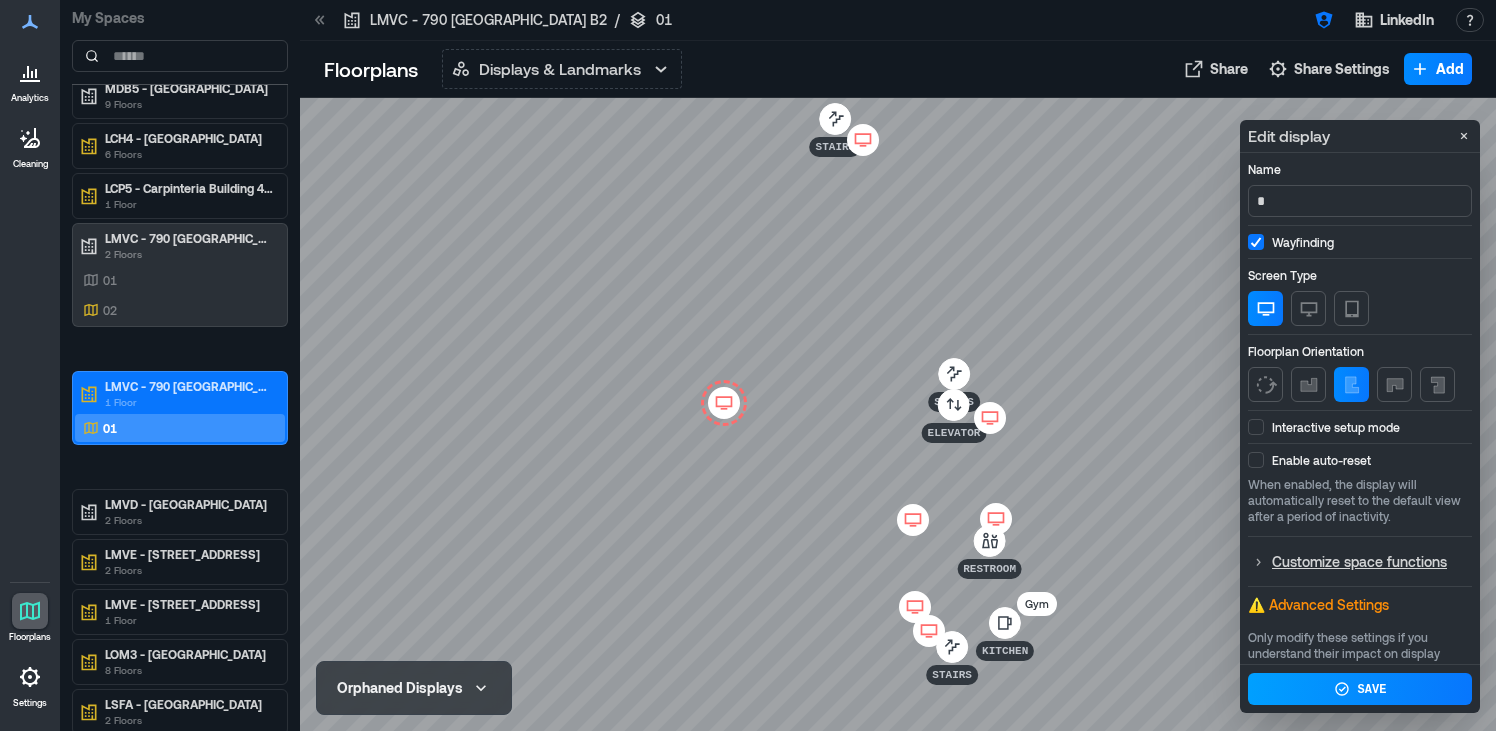 click at bounding box center [1256, 427] 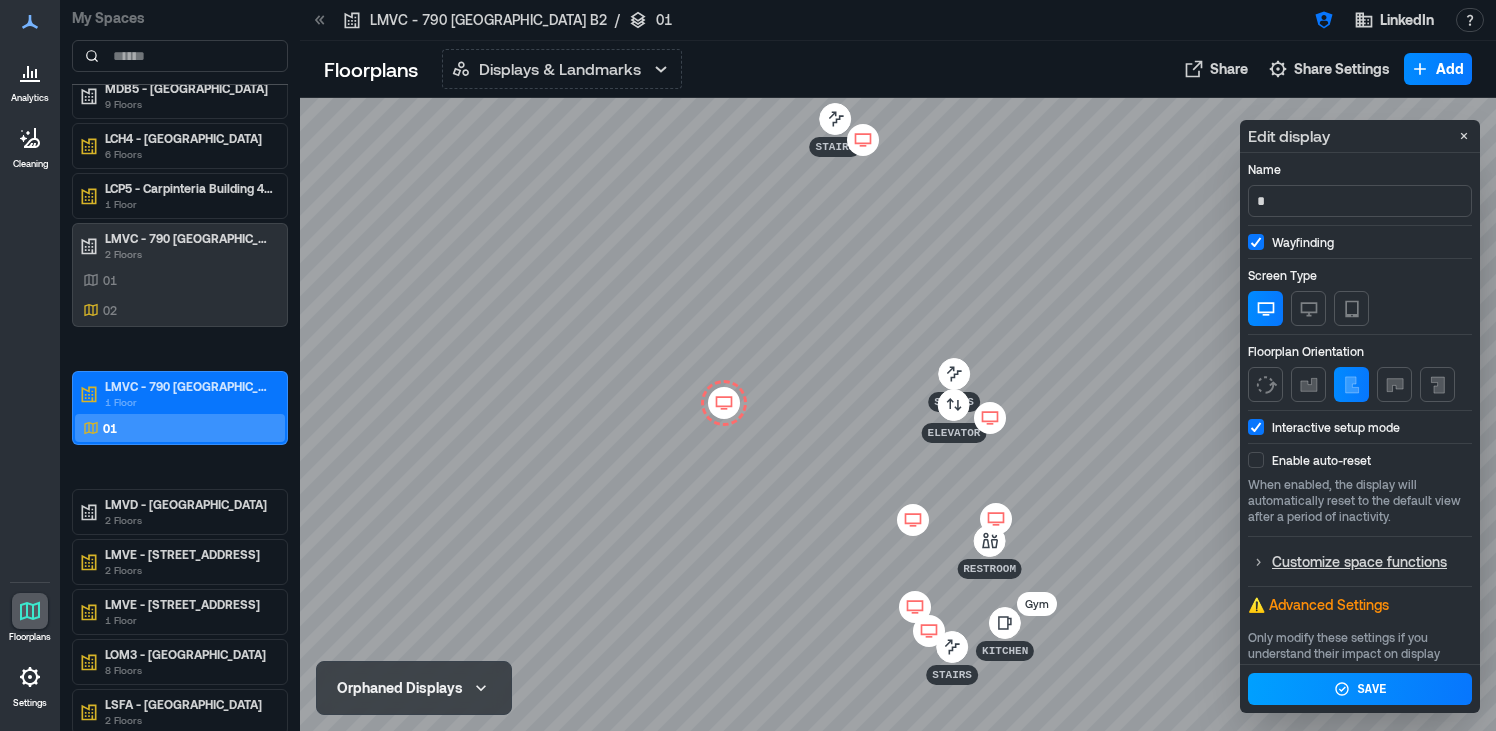 click on "Save" at bounding box center [1360, 689] 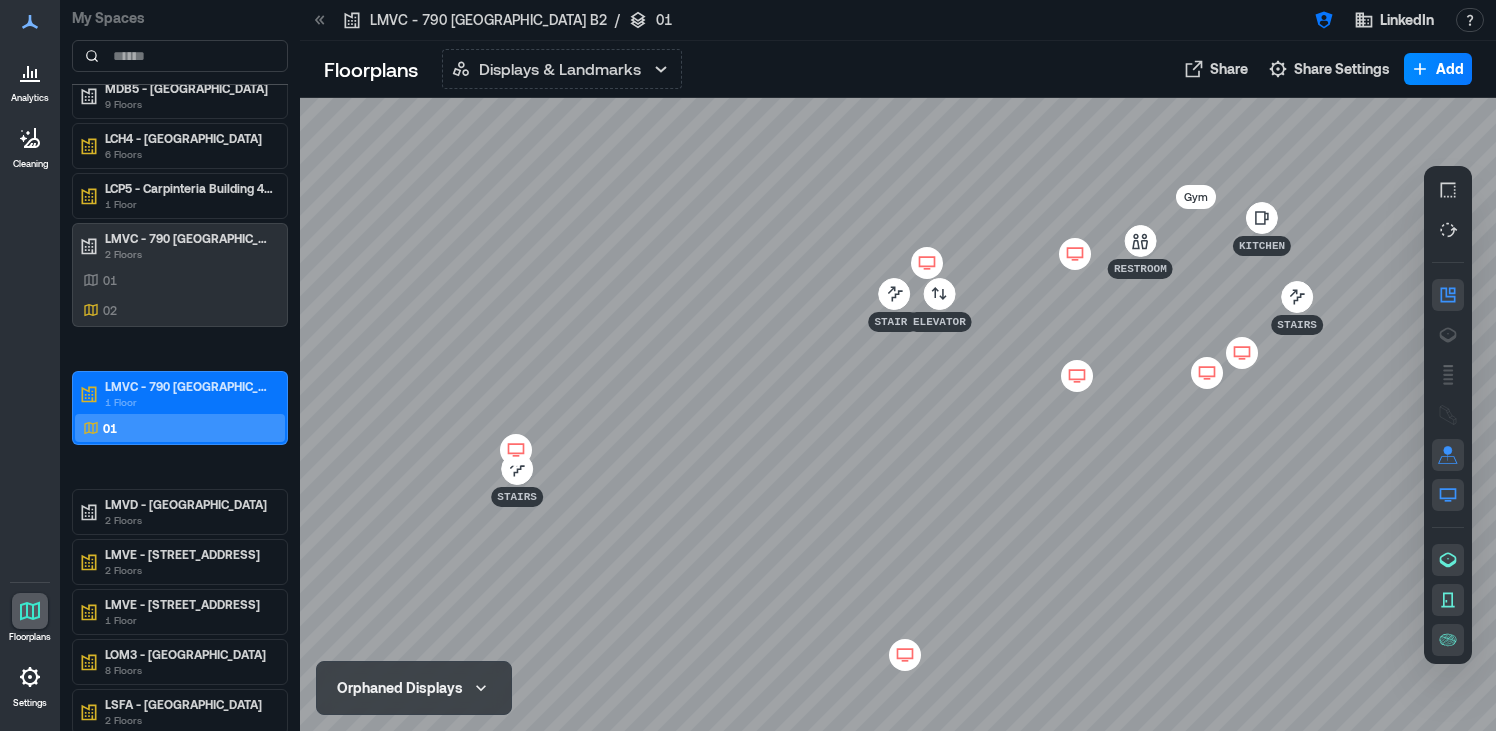 click 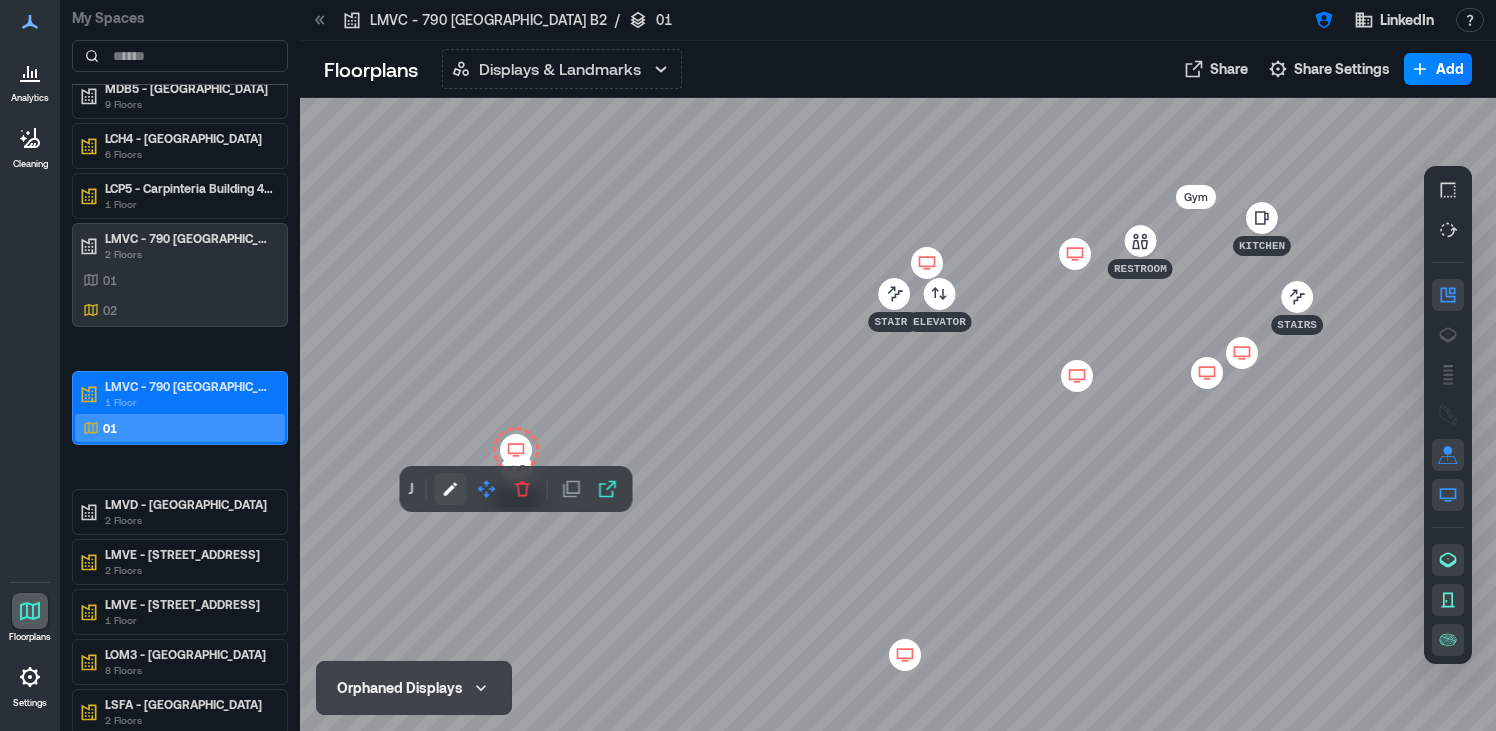 click 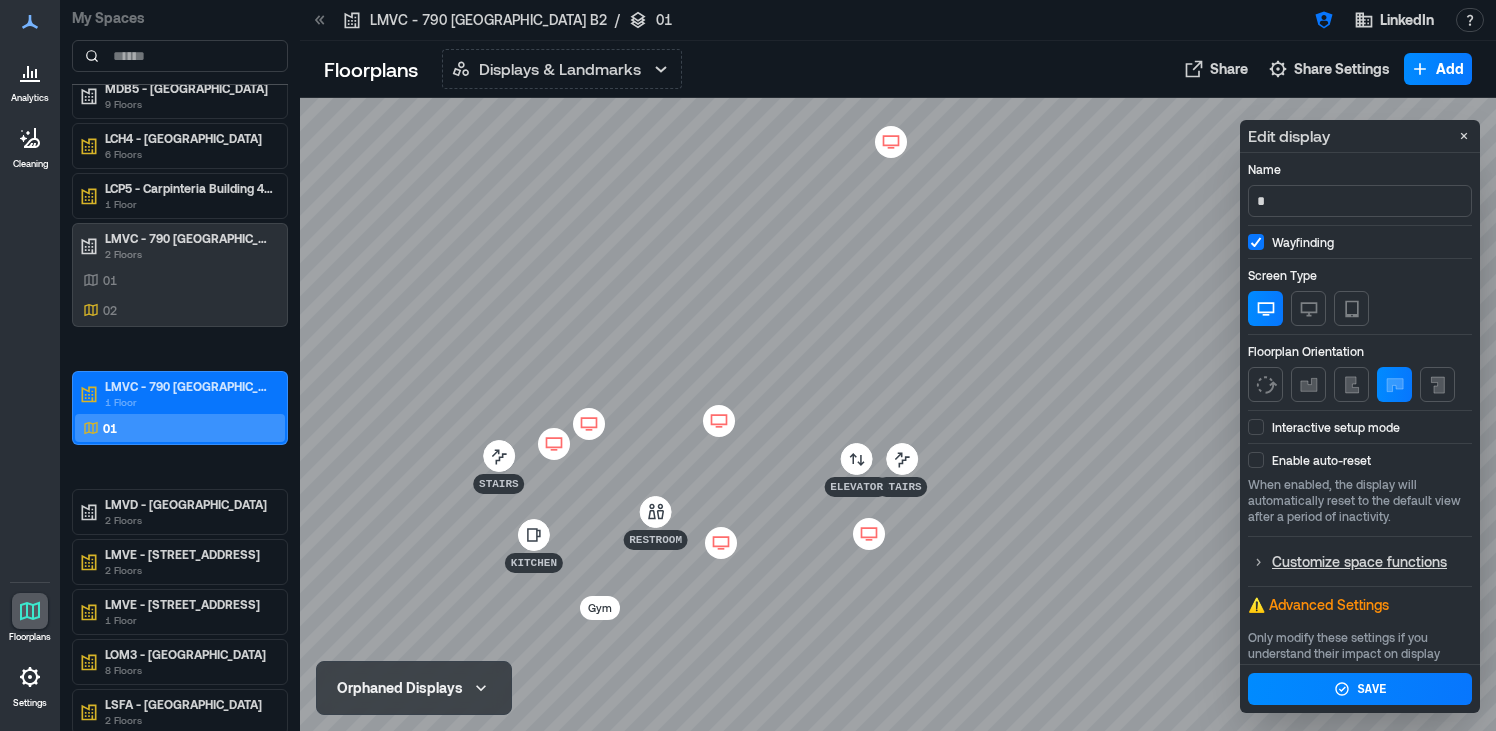 click at bounding box center (1256, 427) 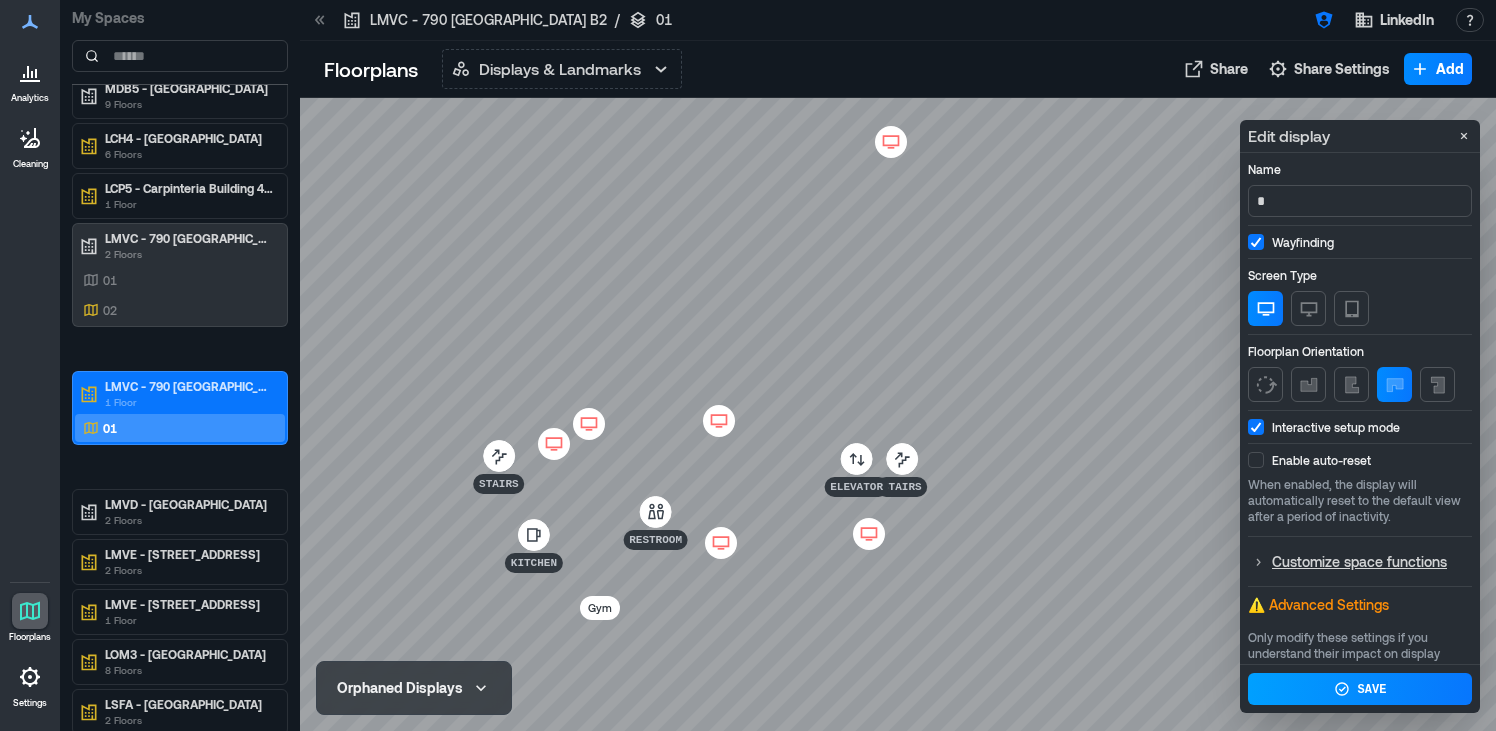 click on "Save" at bounding box center [1372, 690] 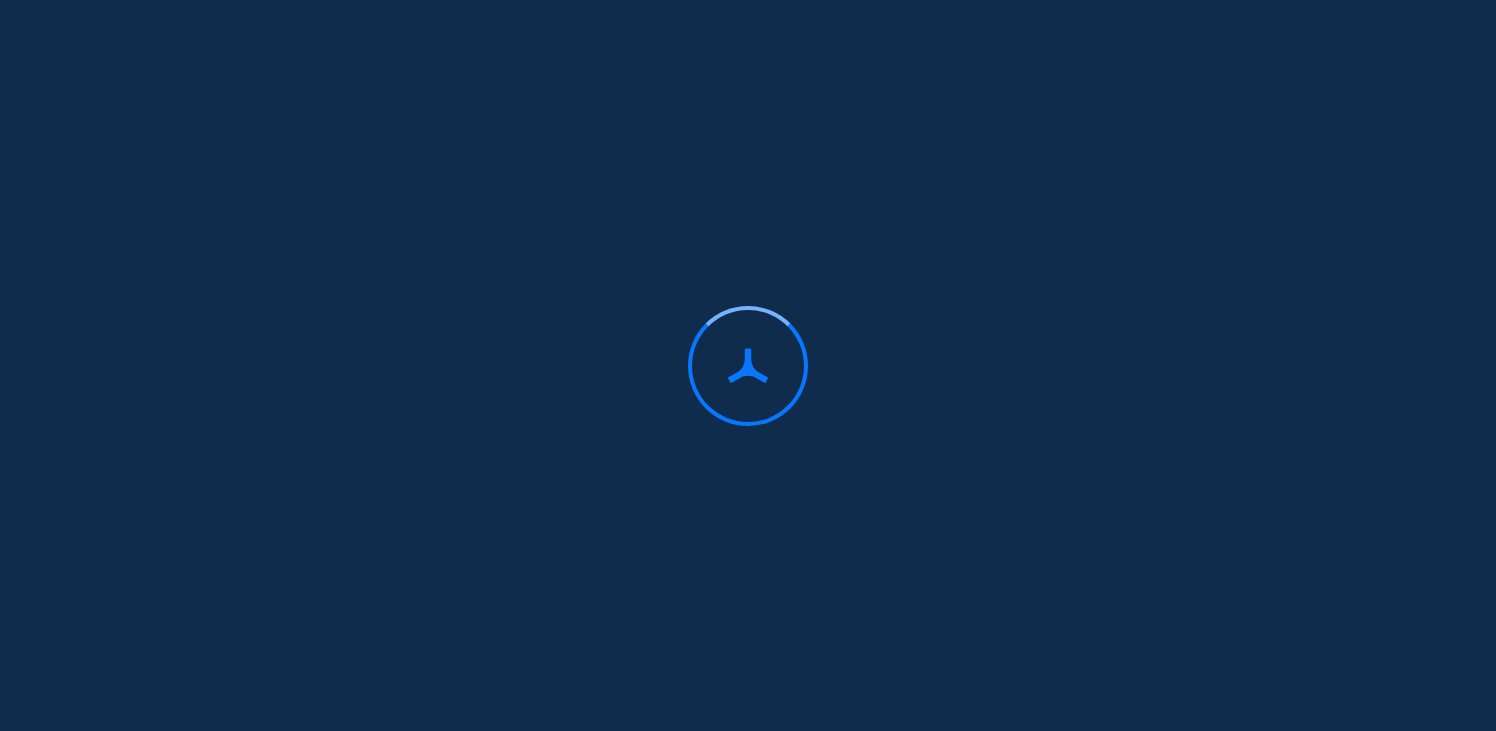 scroll, scrollTop: 0, scrollLeft: 0, axis: both 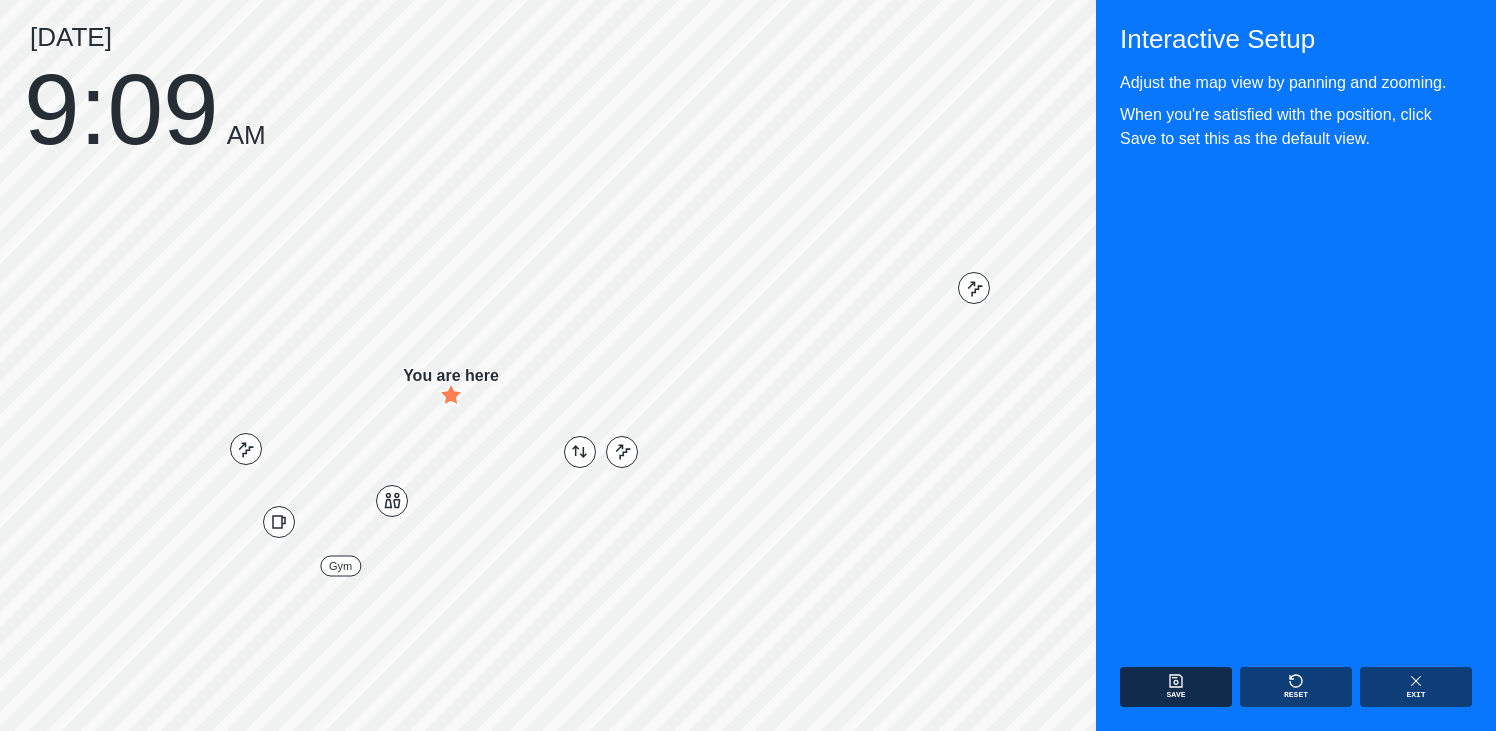 click on "Save" at bounding box center [1175, 695] 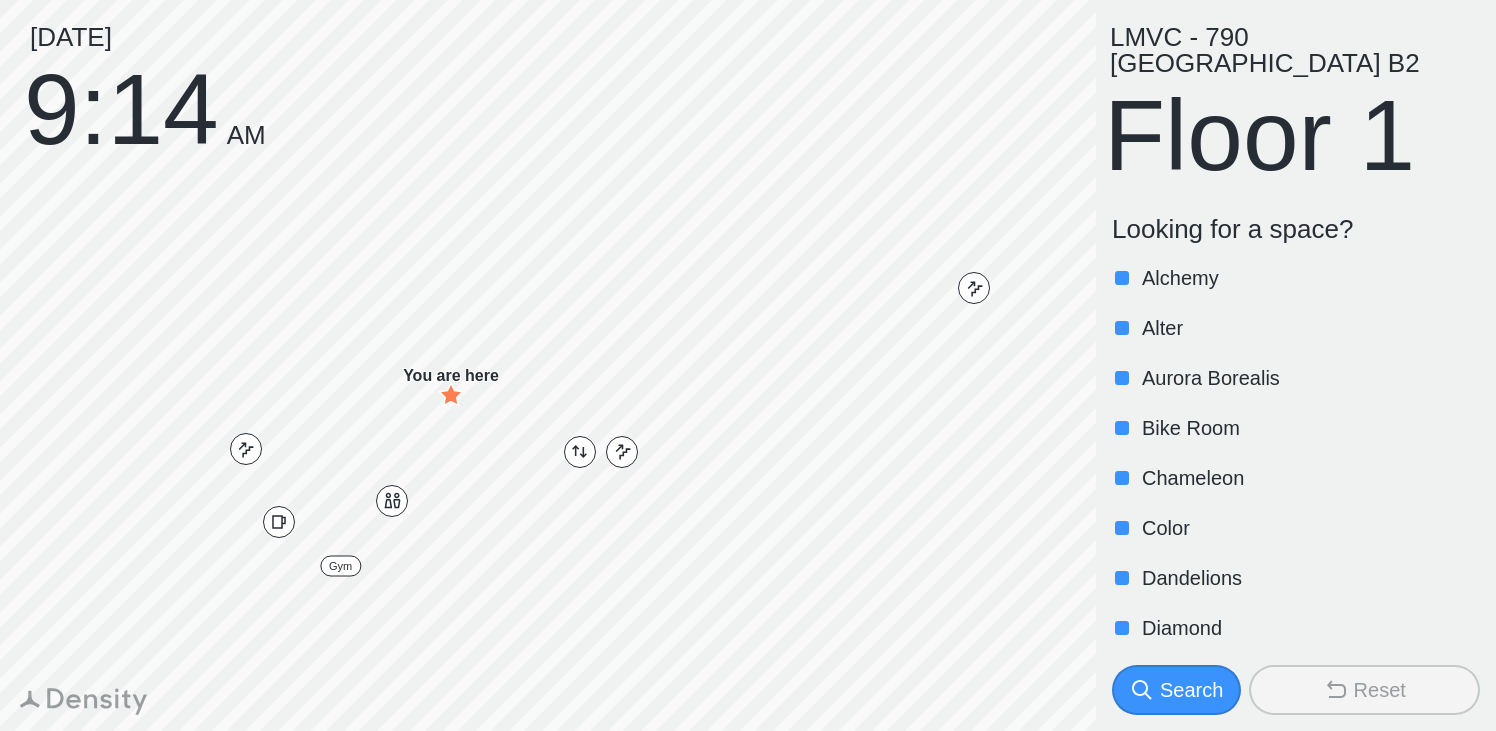 click on "Diamond" at bounding box center (1309, 628) 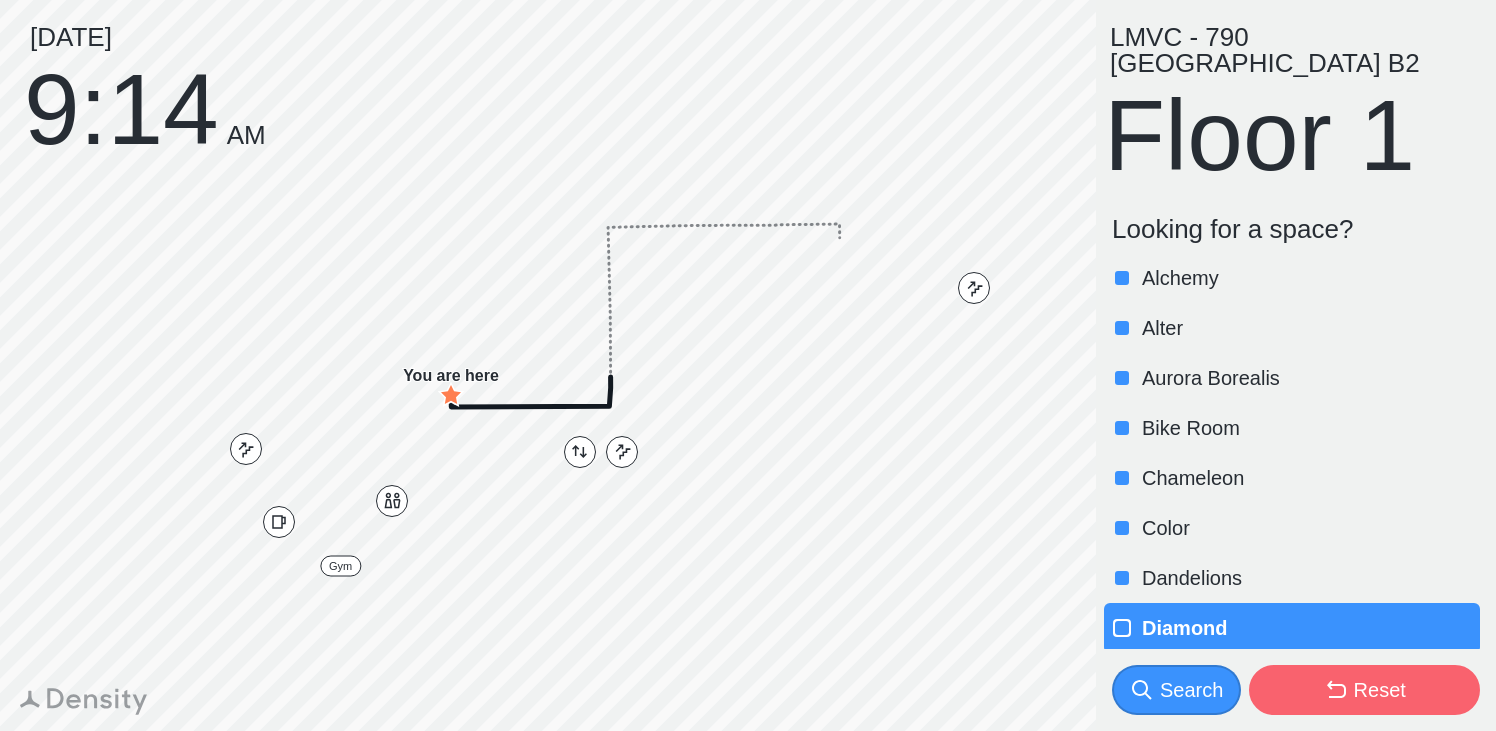click on "Diamond" at bounding box center [1309, 628] 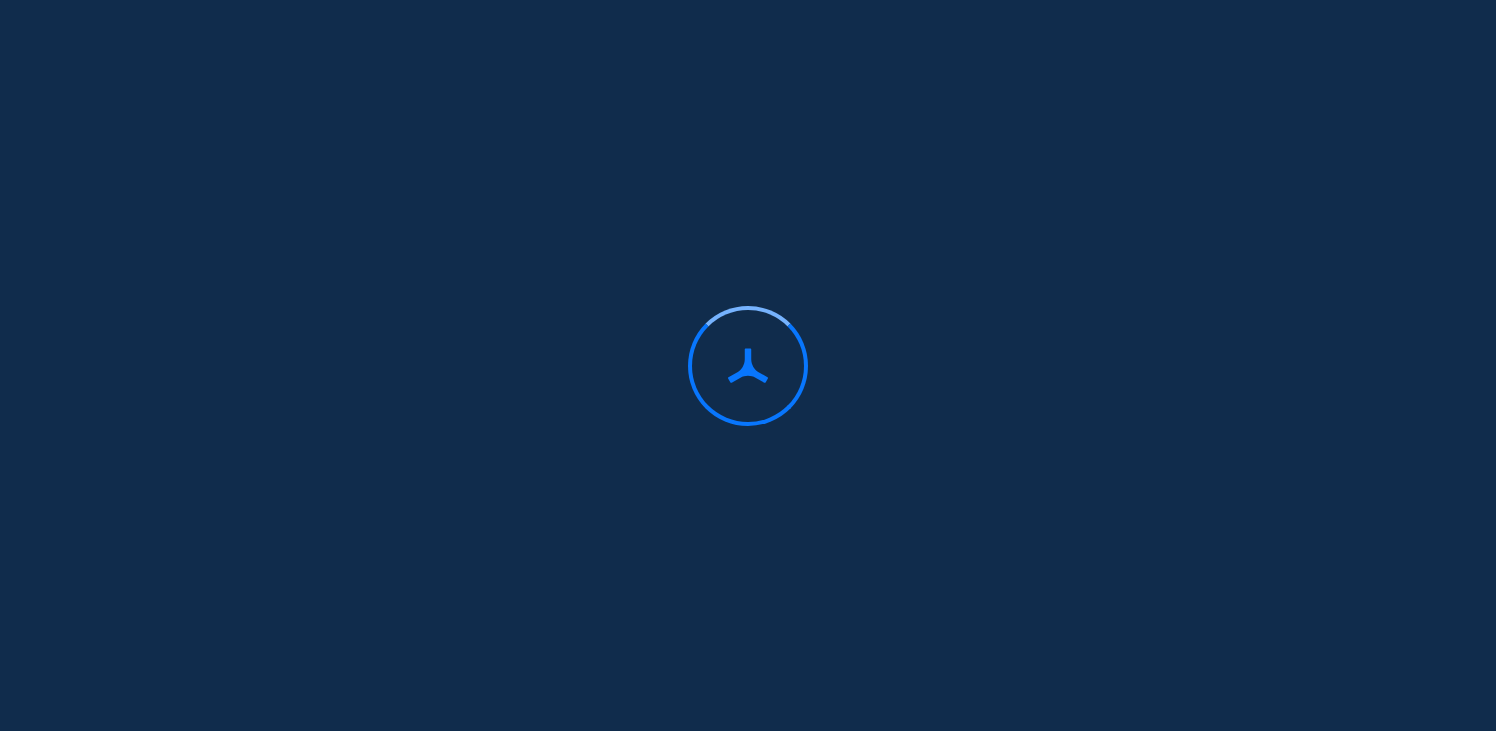 scroll, scrollTop: 0, scrollLeft: 0, axis: both 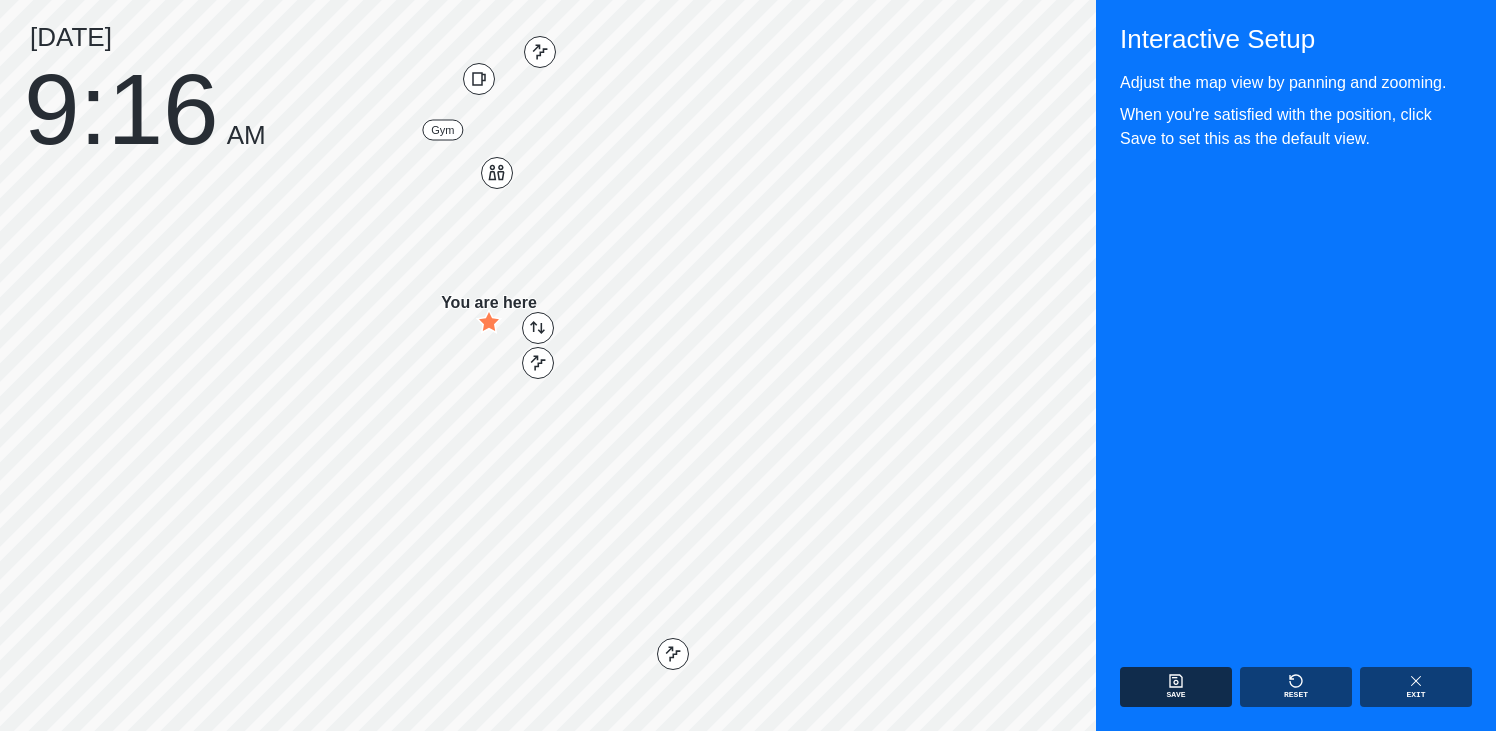 click 